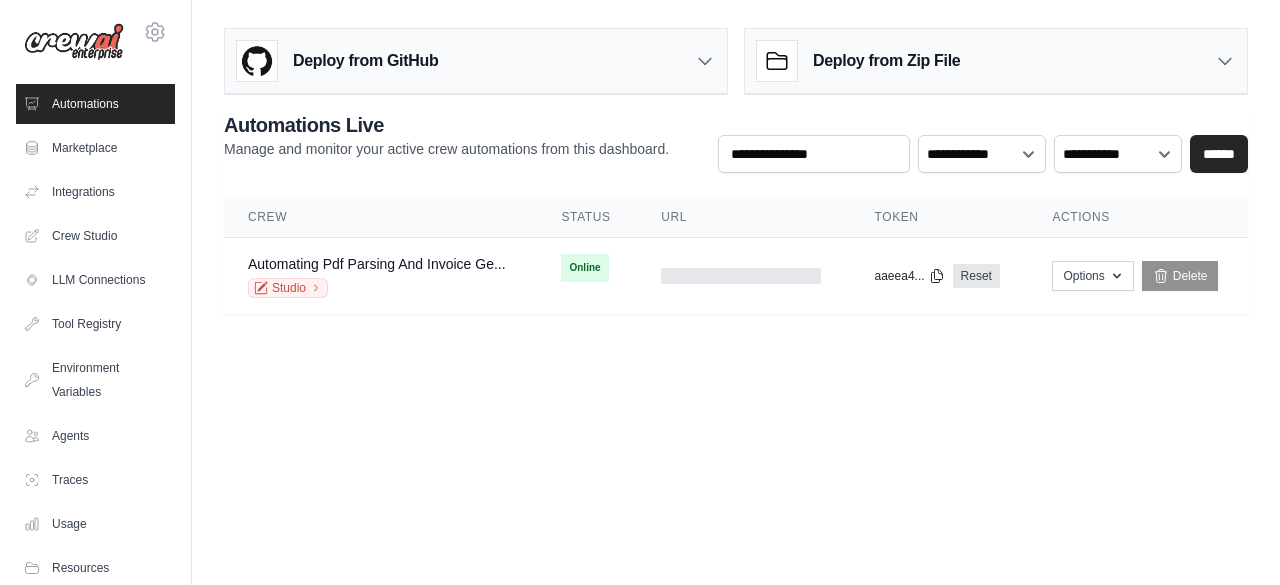 scroll, scrollTop: 0, scrollLeft: 0, axis: both 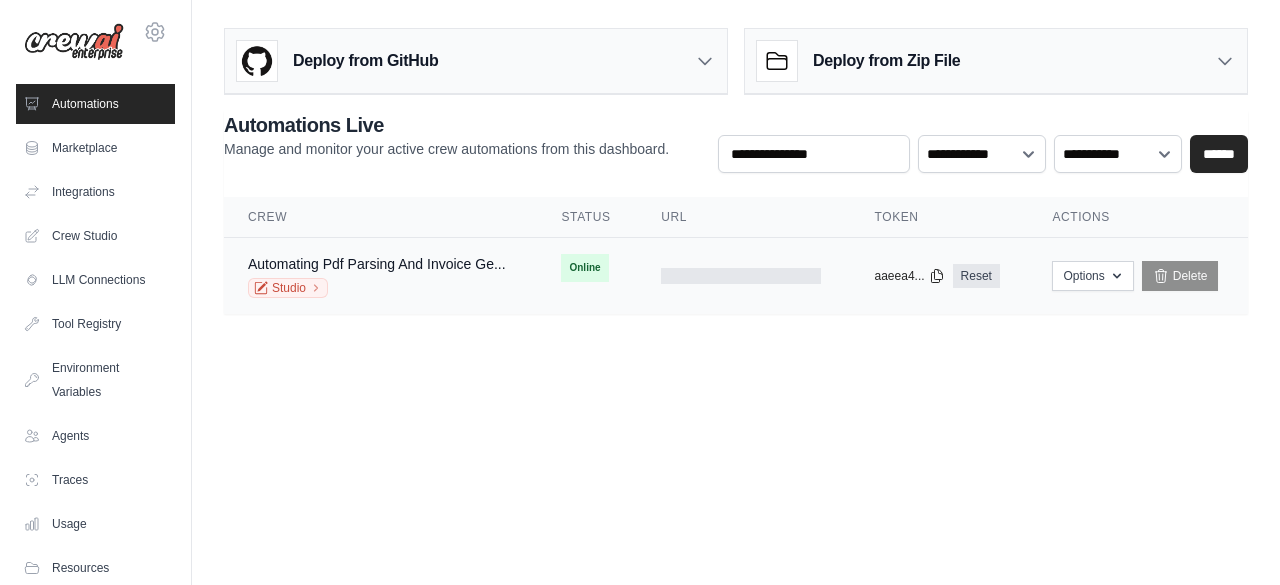 click on "Automating Pdf Parsing And Invoice Ge...
Studio" at bounding box center (380, 276) 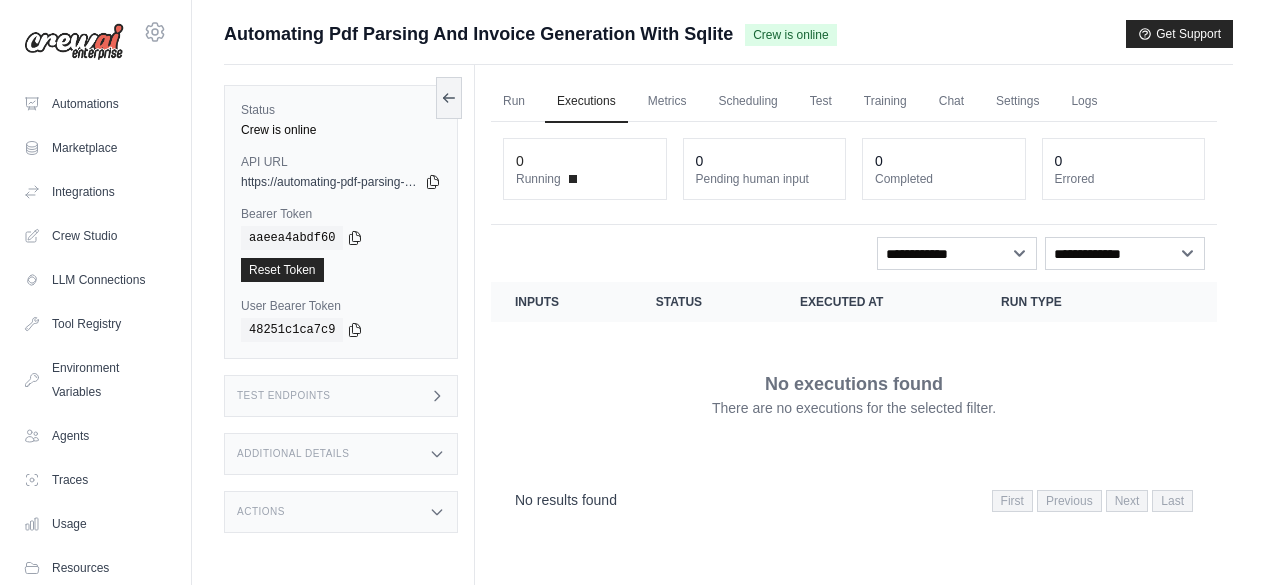 scroll, scrollTop: 0, scrollLeft: 0, axis: both 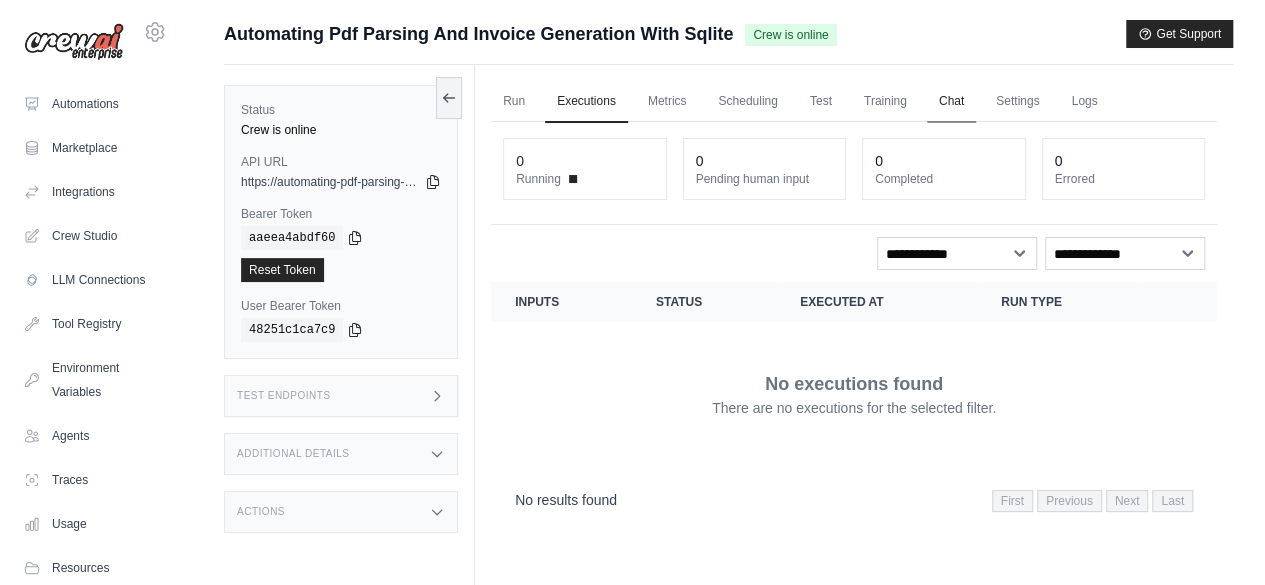 click on "Chat" at bounding box center [951, 102] 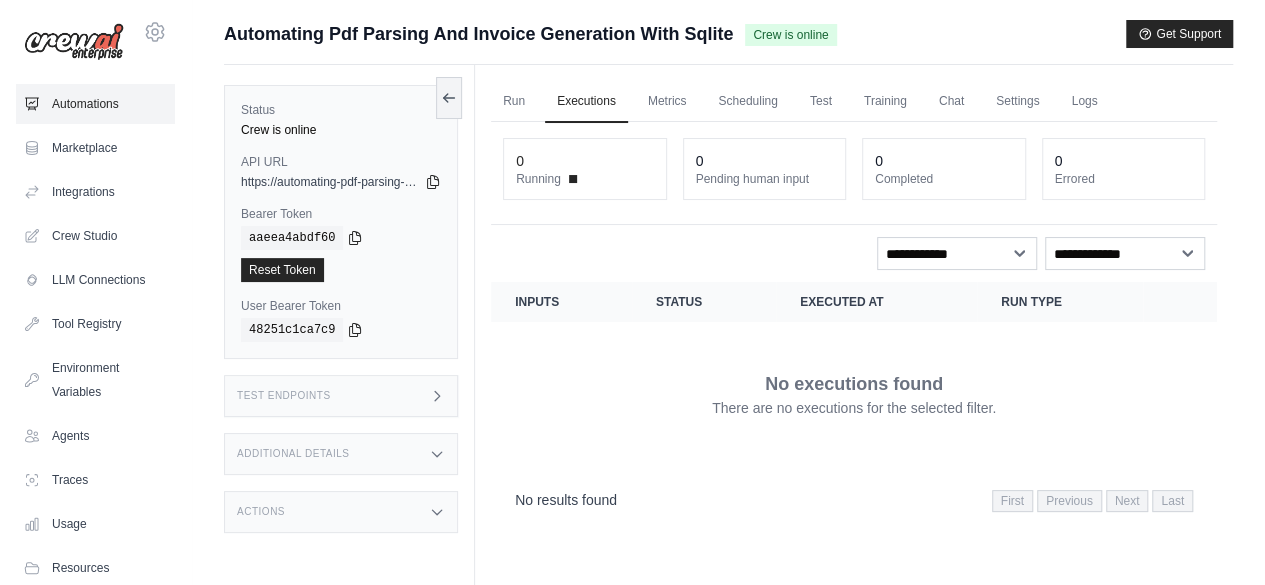 click on "Automations" at bounding box center [95, 104] 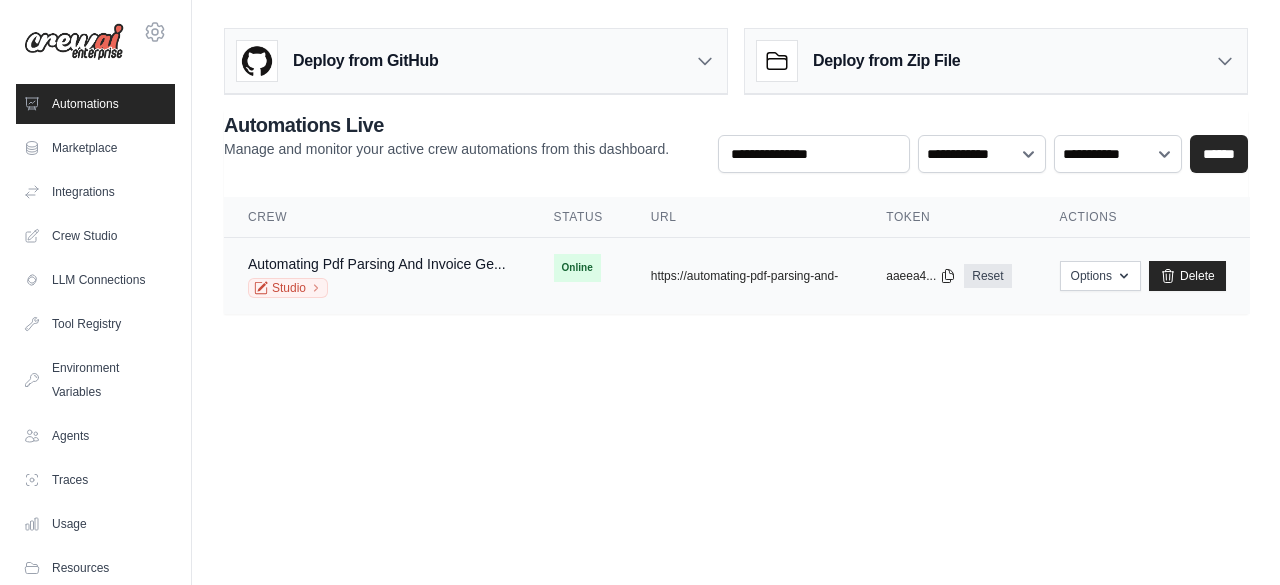 click on "copied
https://automating-pdf-parsing-and-" at bounding box center [744, 276] 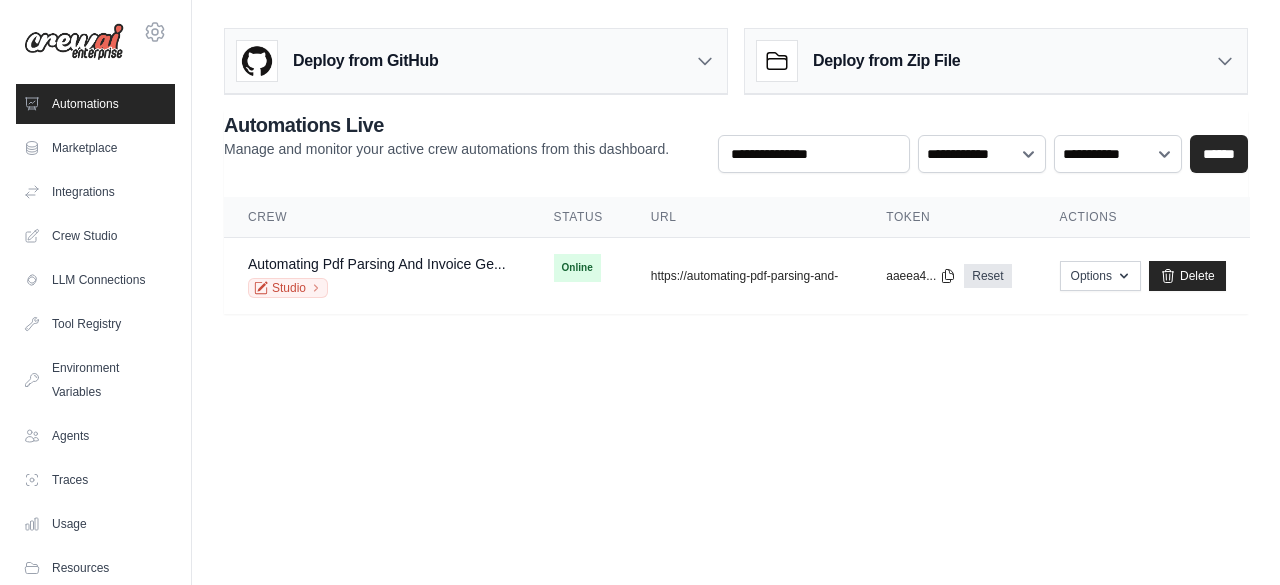 click on "muleysoham16@gmail.com
Settings
Automations
Marketplace
Integrations" at bounding box center (640, 292) 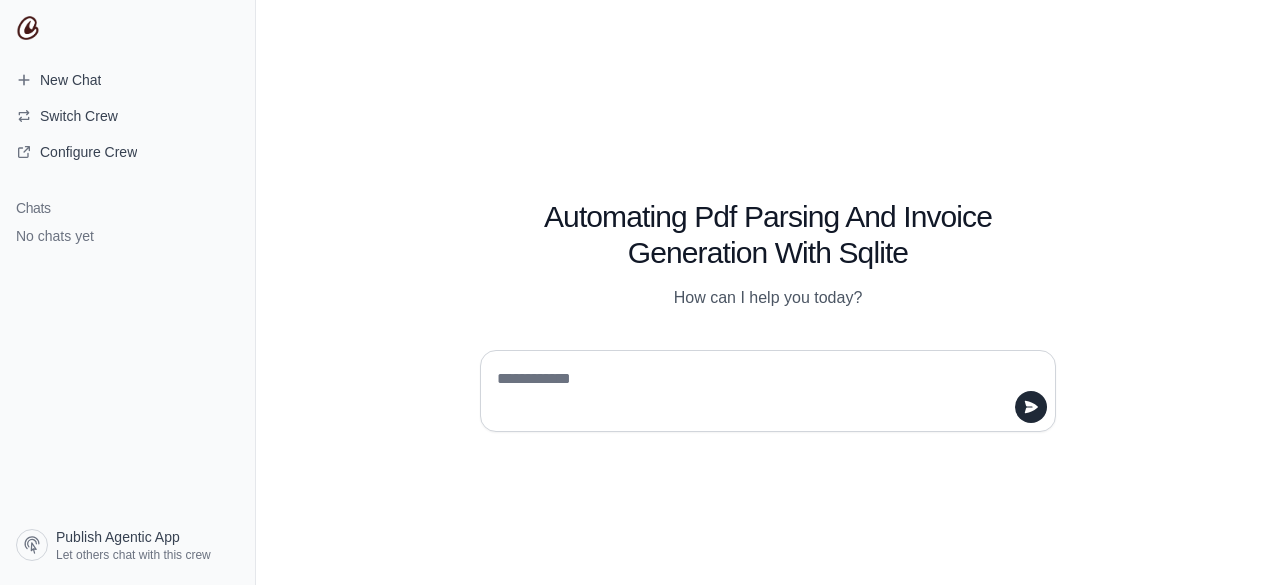 scroll, scrollTop: 0, scrollLeft: 0, axis: both 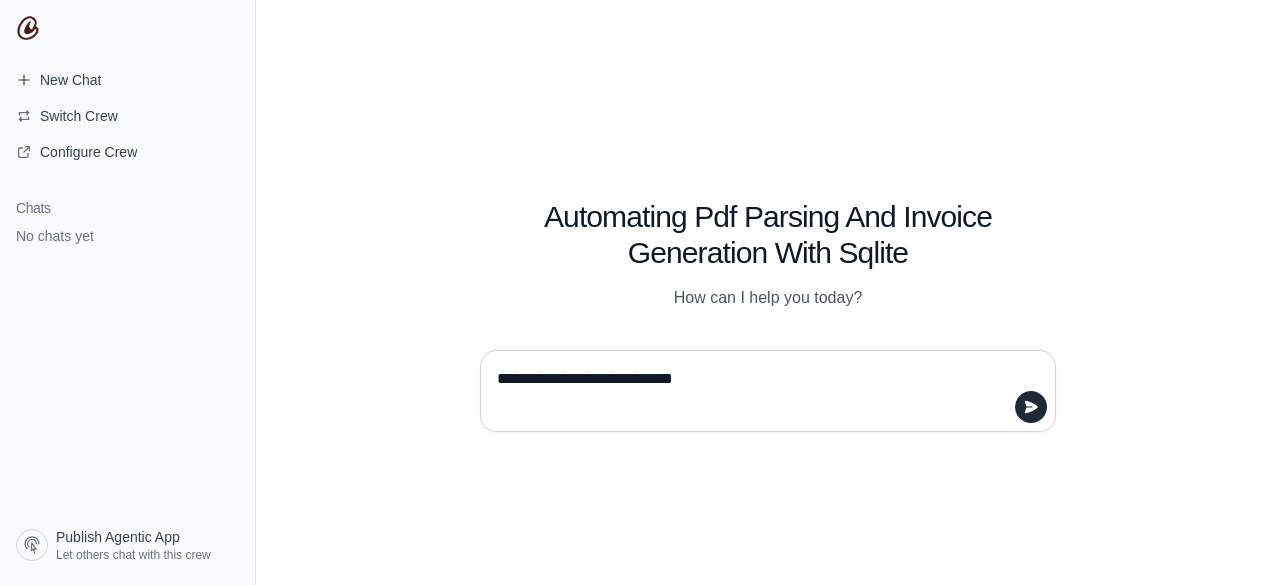 type on "**********" 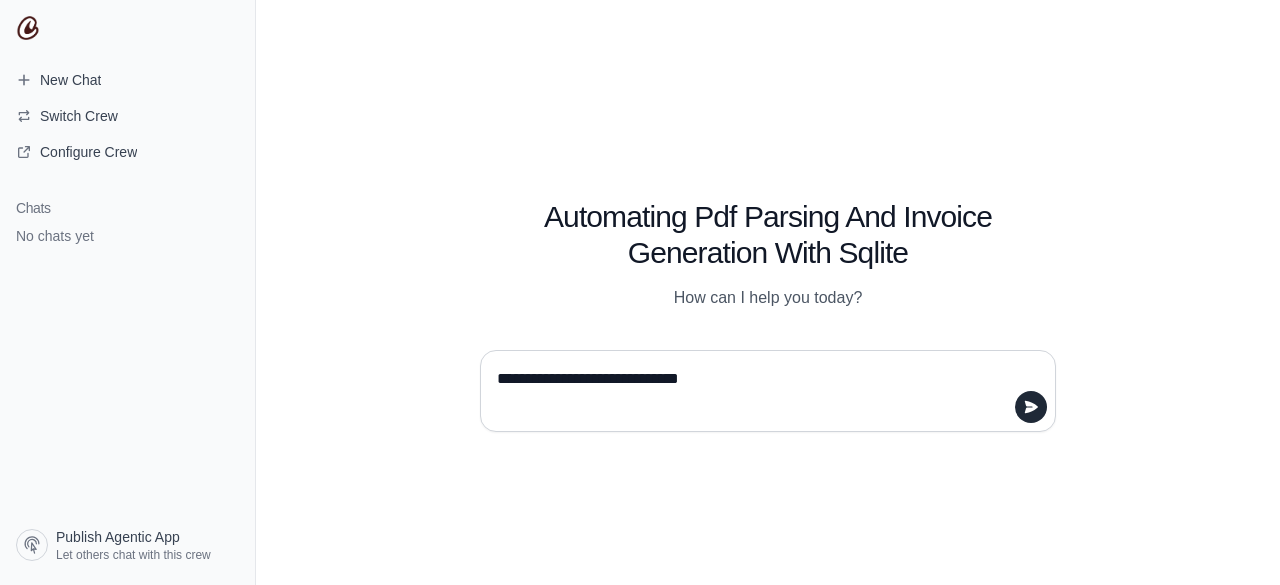 type 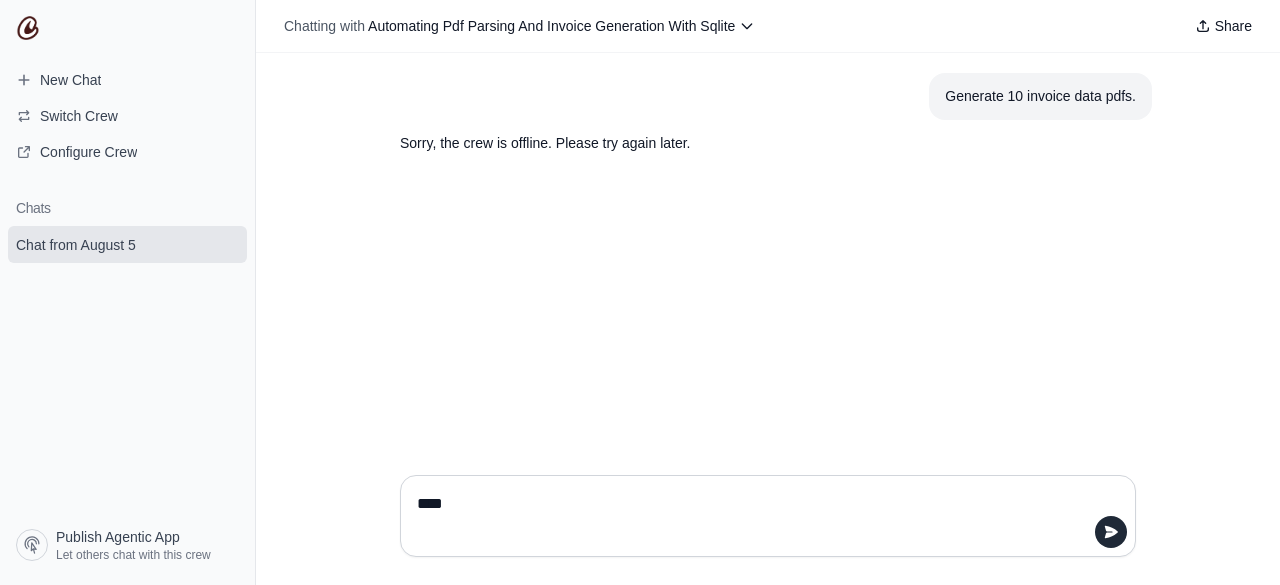 type on "*****" 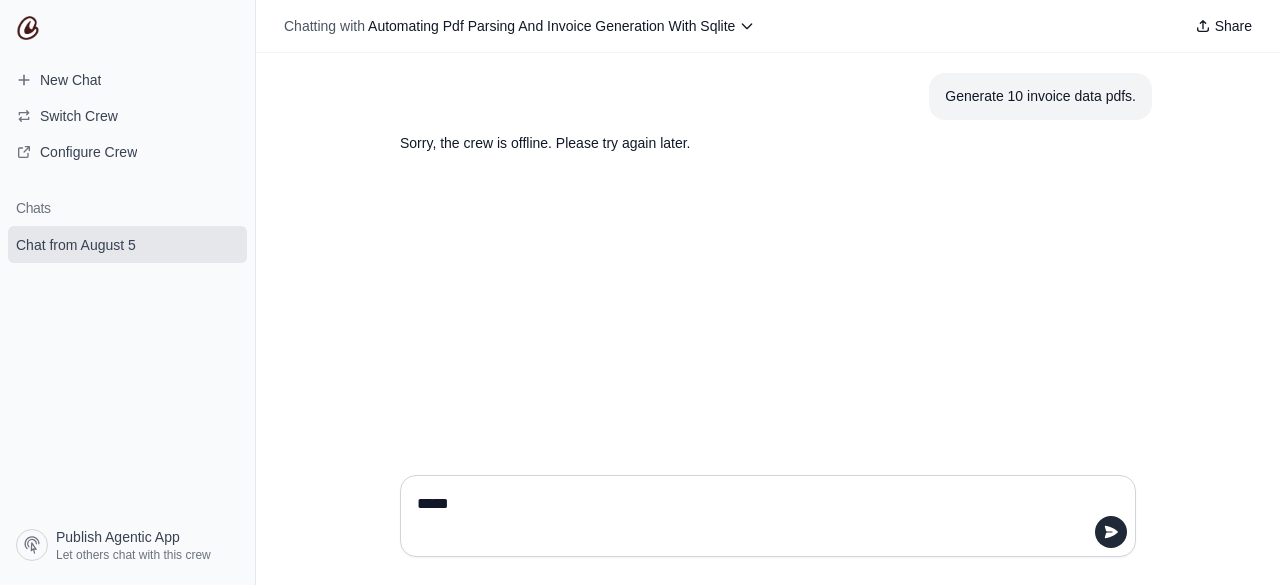 type 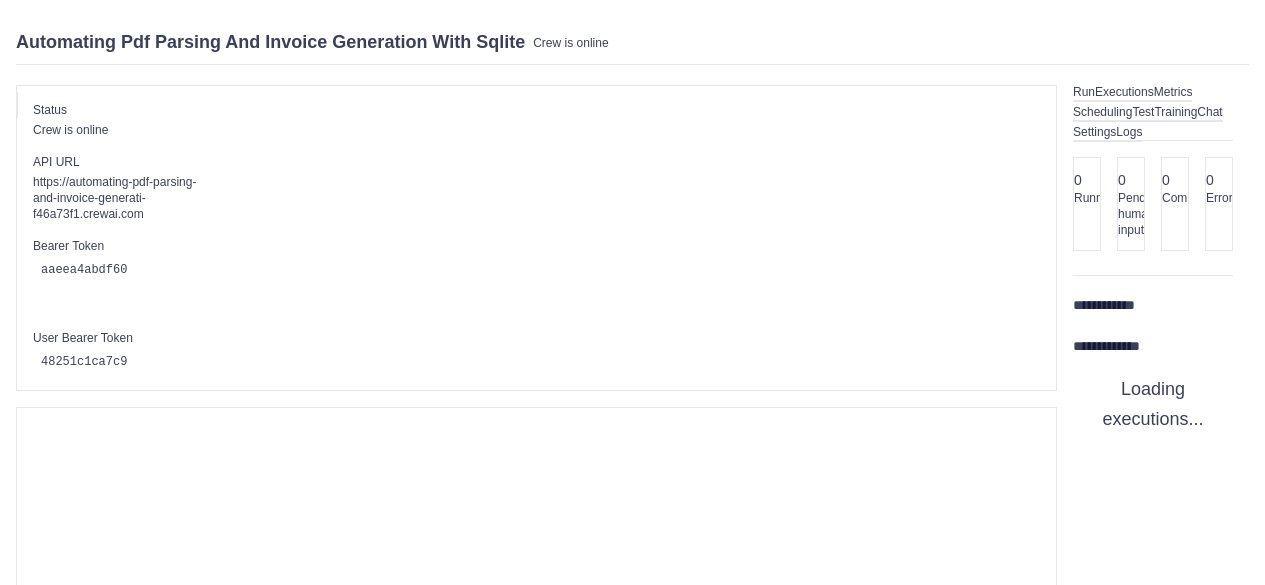 scroll, scrollTop: 0, scrollLeft: 0, axis: both 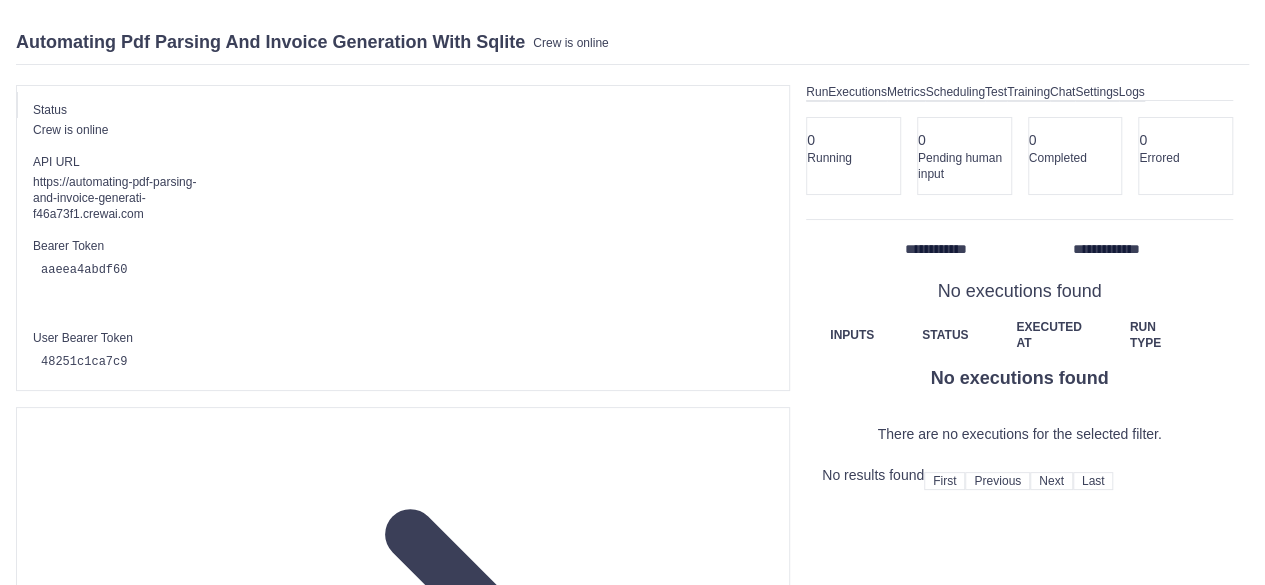 click on "Metrics" at bounding box center (906, 93) 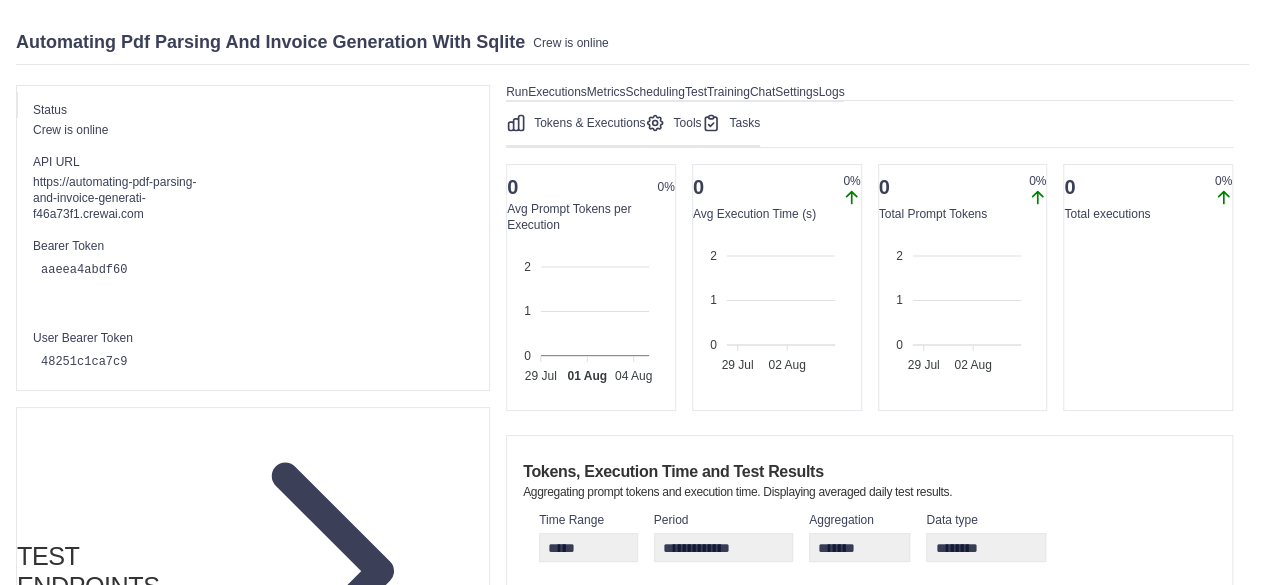 click on "Scheduling" at bounding box center [654, 93] 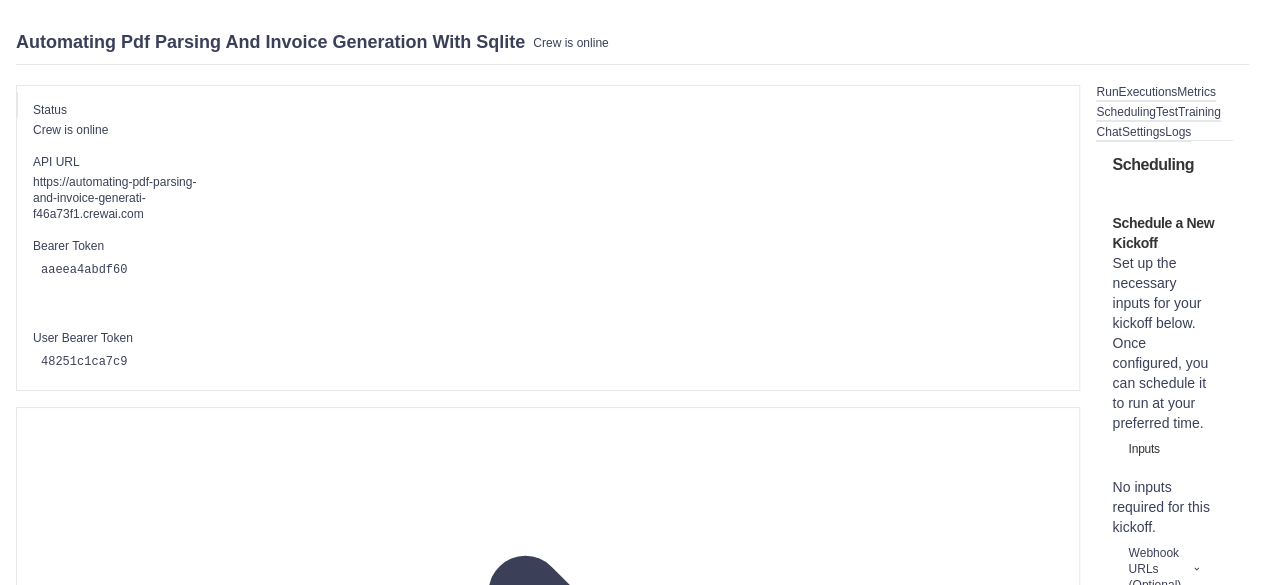 click on "Webhook URLs (Optional)" at bounding box center [1164, 569] 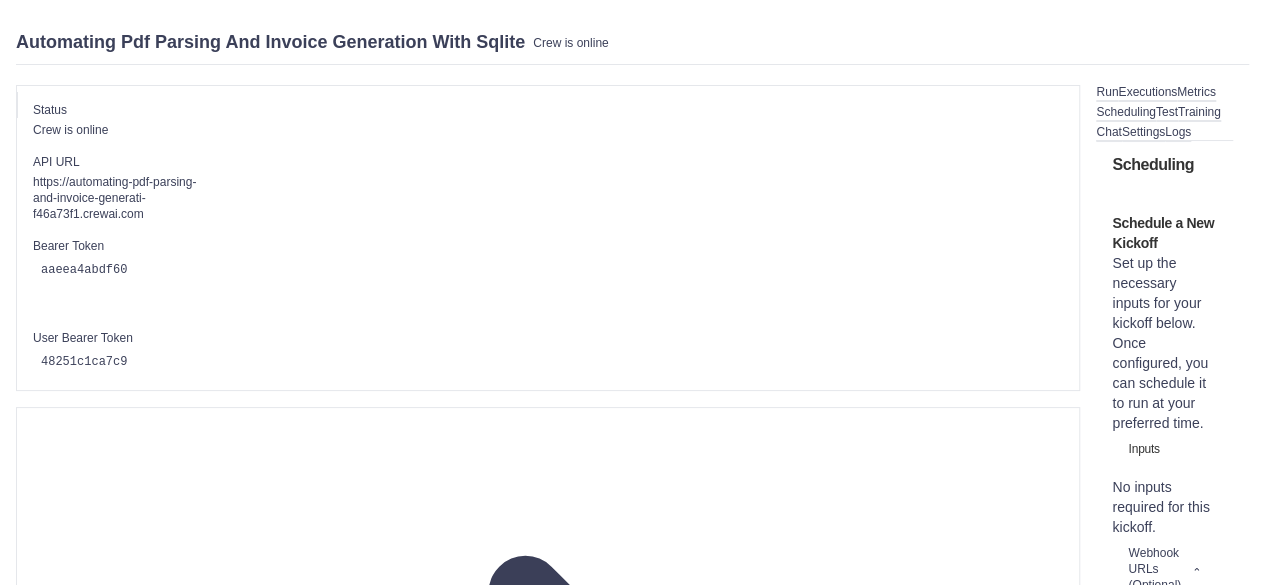 click on "Webhook URLs (Optional)" at bounding box center [1164, 569] 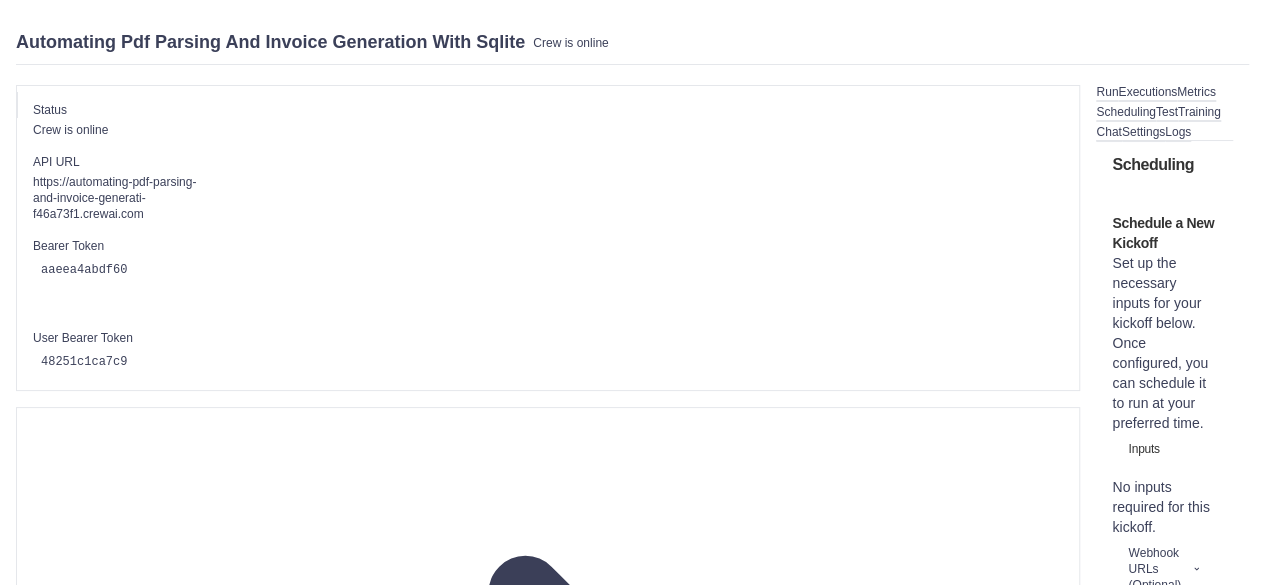 click on "Test" at bounding box center [1167, 113] 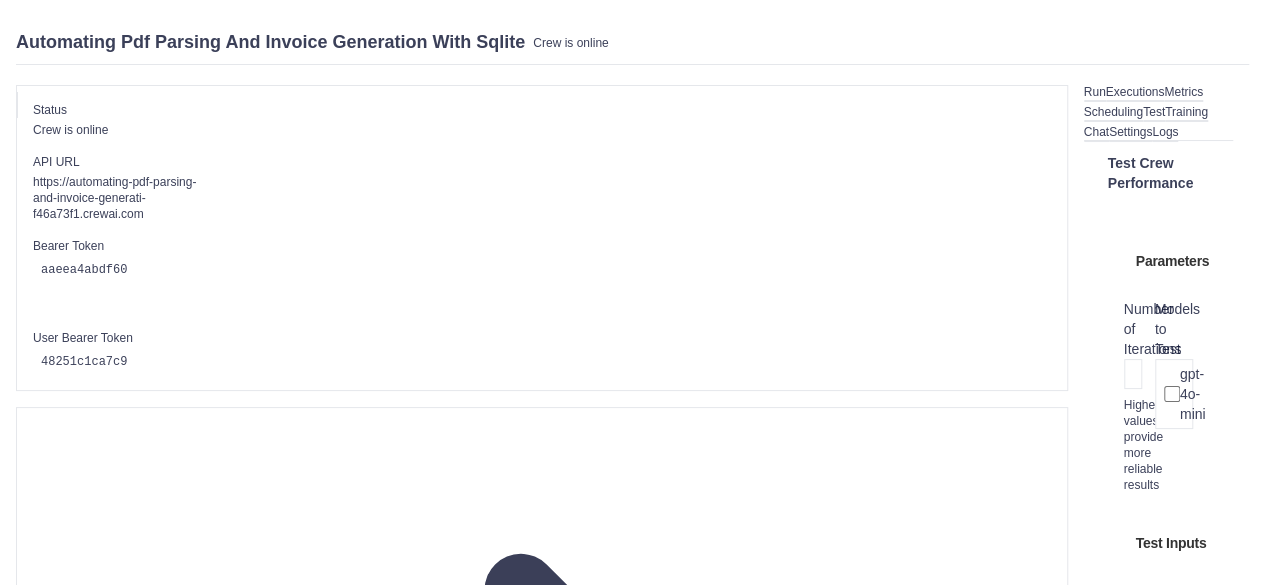 click on "*********" at bounding box center [1147, 656] 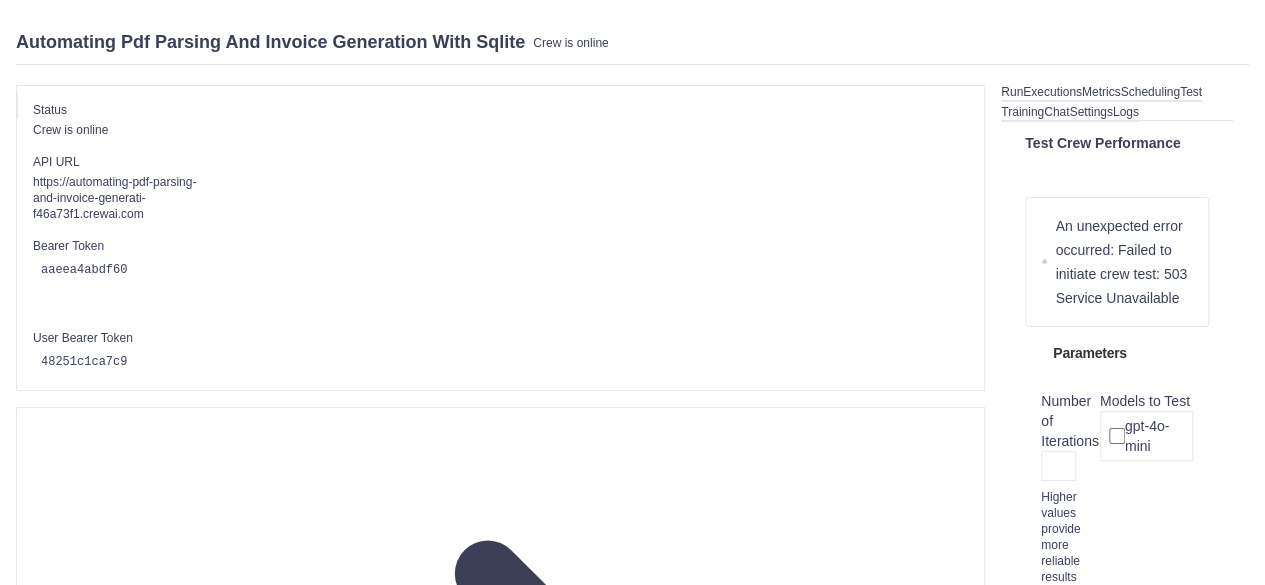 click on "*" at bounding box center [1058, 466] 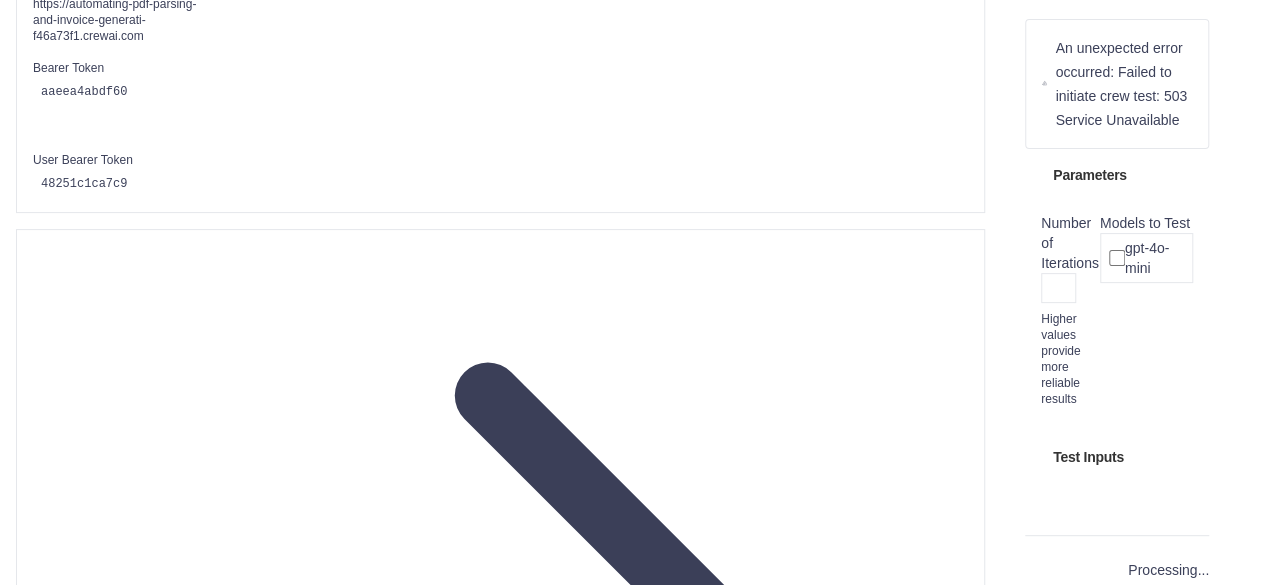 scroll, scrollTop: 445, scrollLeft: 0, axis: vertical 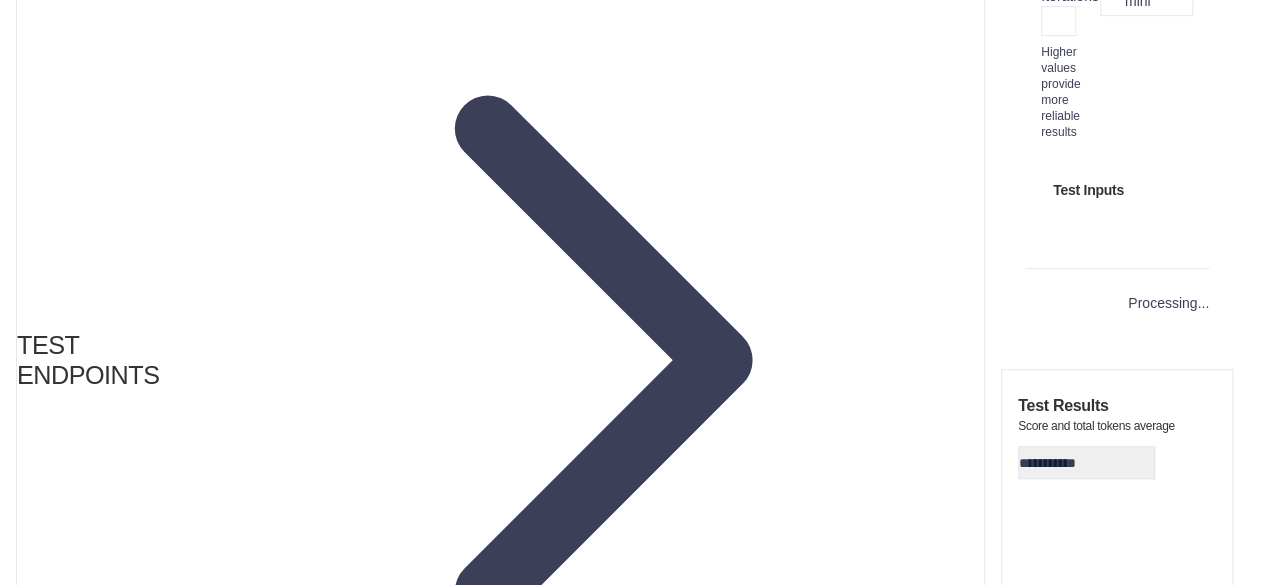 type on "**" 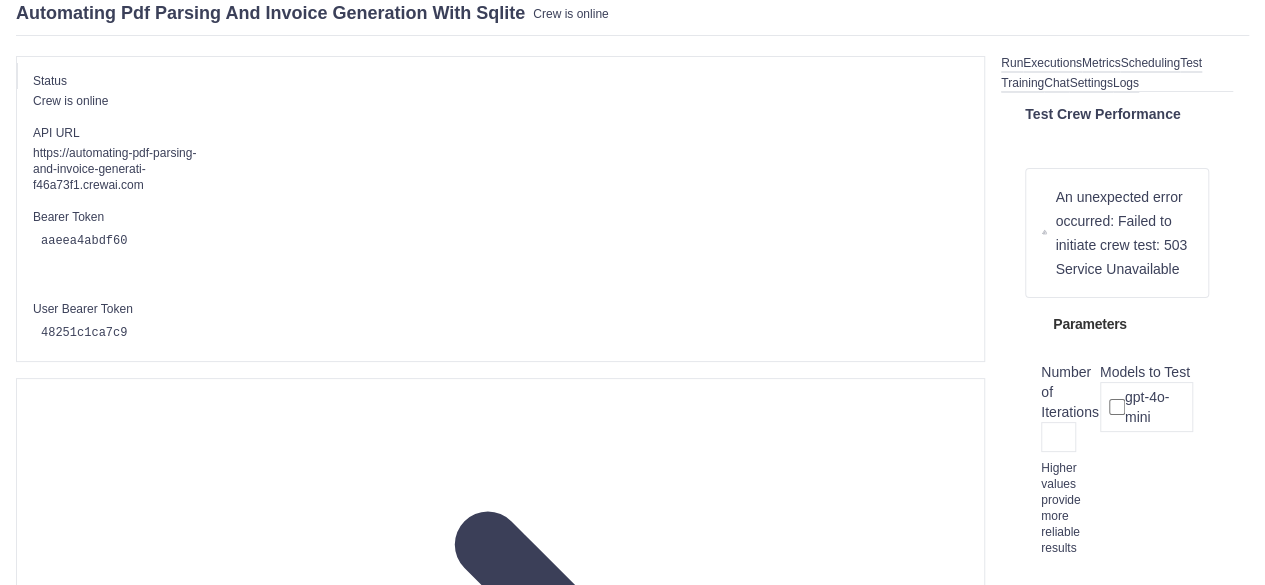 scroll, scrollTop: 0, scrollLeft: 0, axis: both 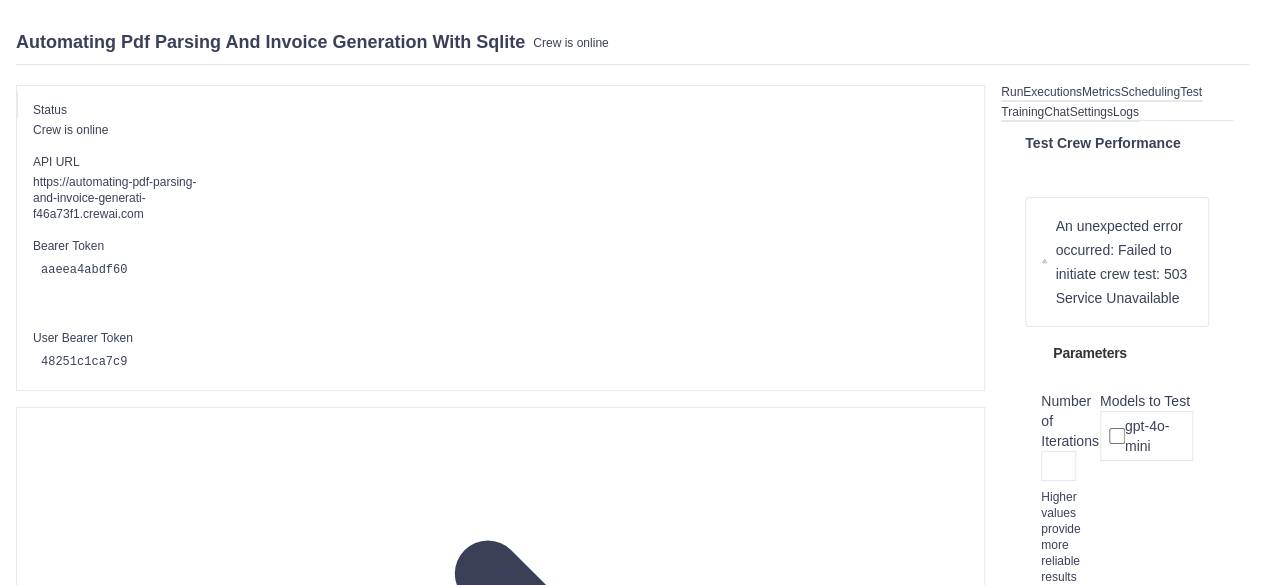 click on "*********" at bounding box center [1064, 748] 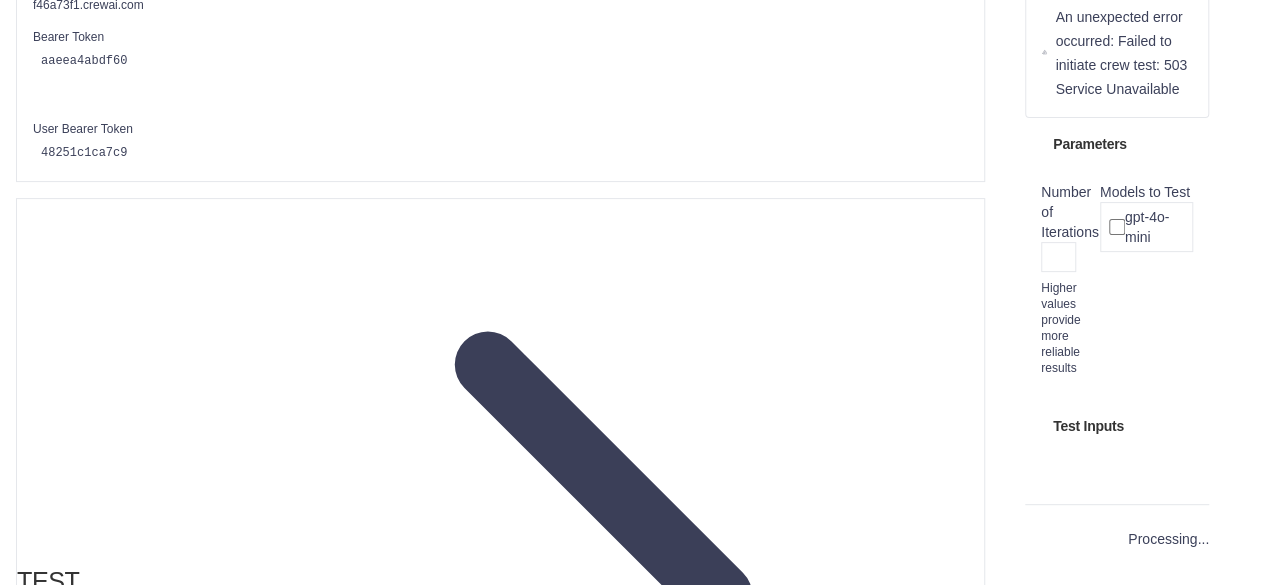 scroll, scrollTop: 0, scrollLeft: 0, axis: both 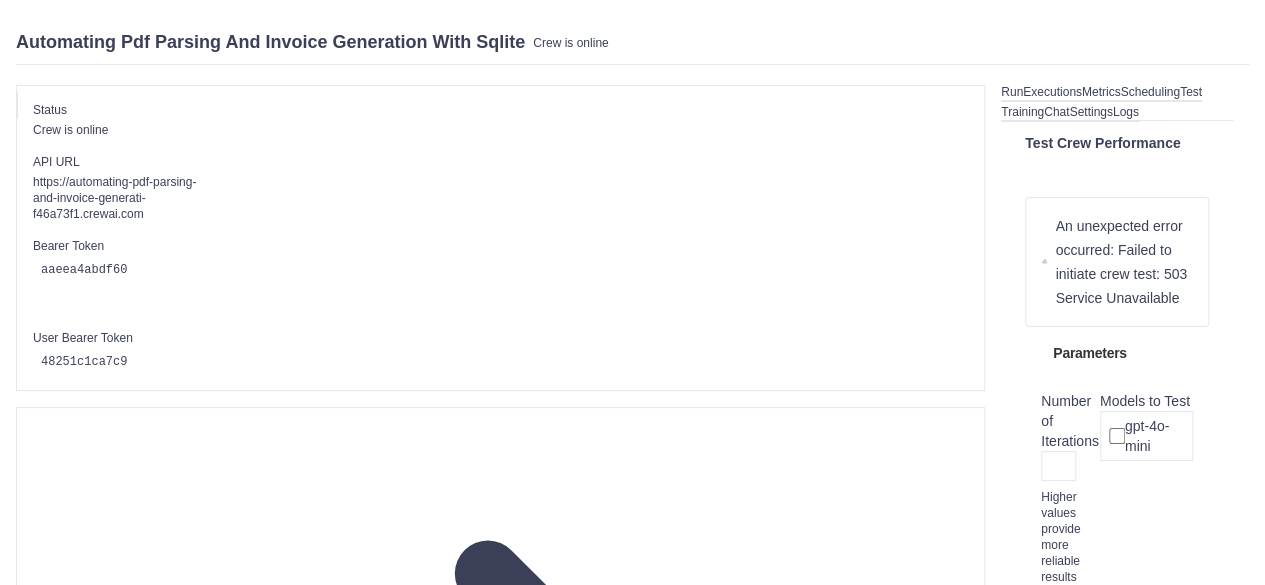 click on "Training" at bounding box center [1022, 113] 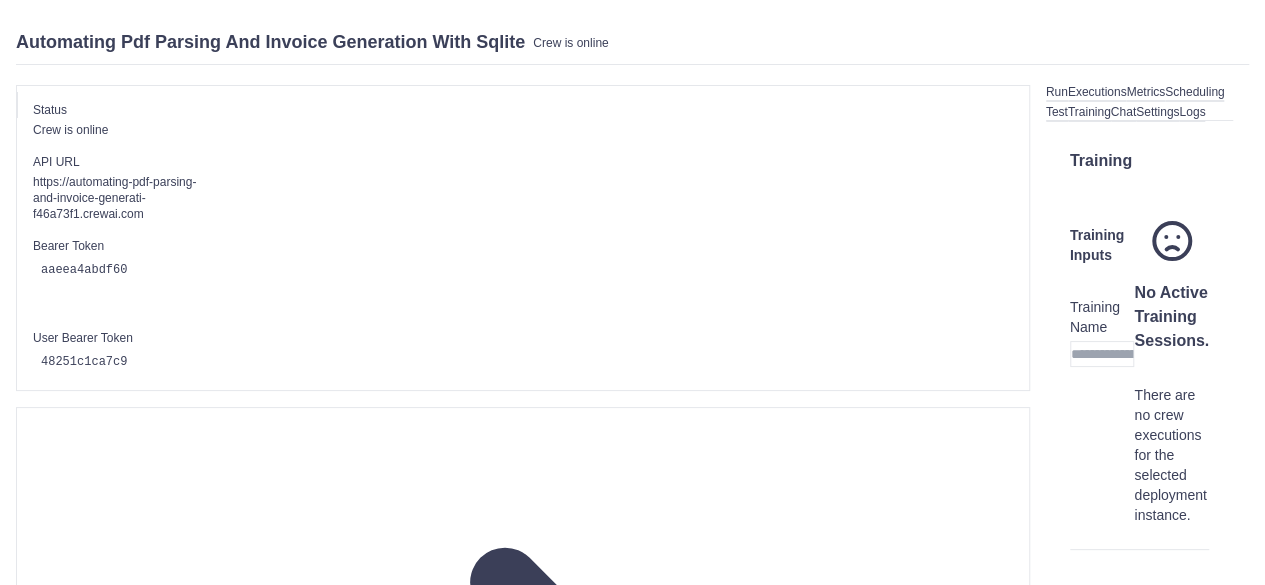 click on "Training Name" at bounding box center [1102, 354] 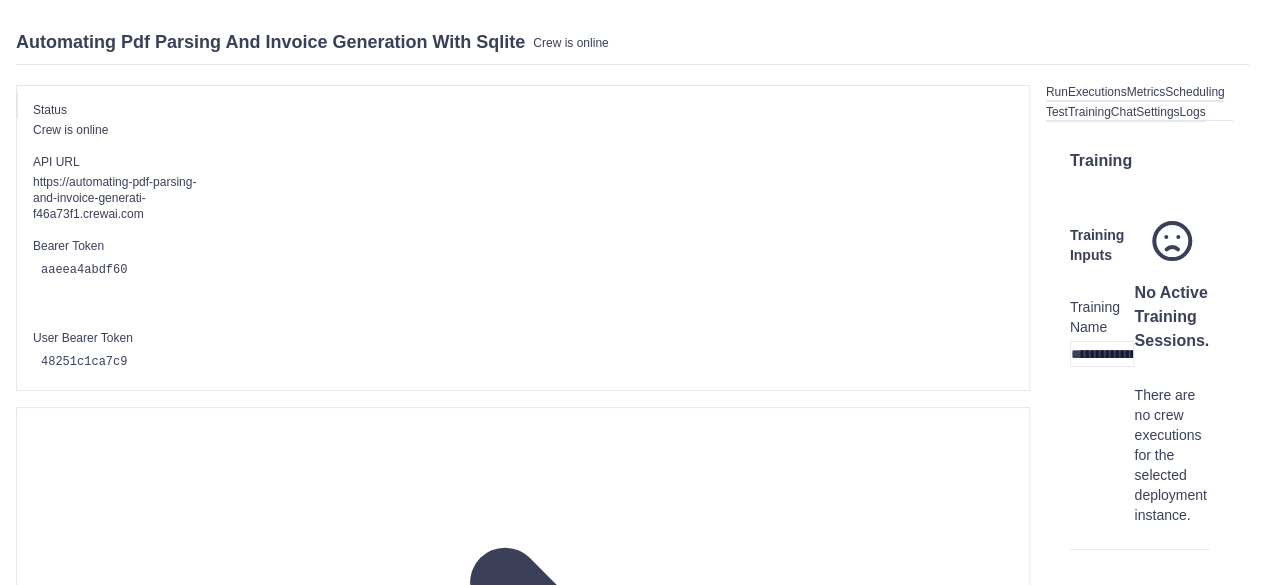 click on "Train Crew" at bounding box center [1102, 419] 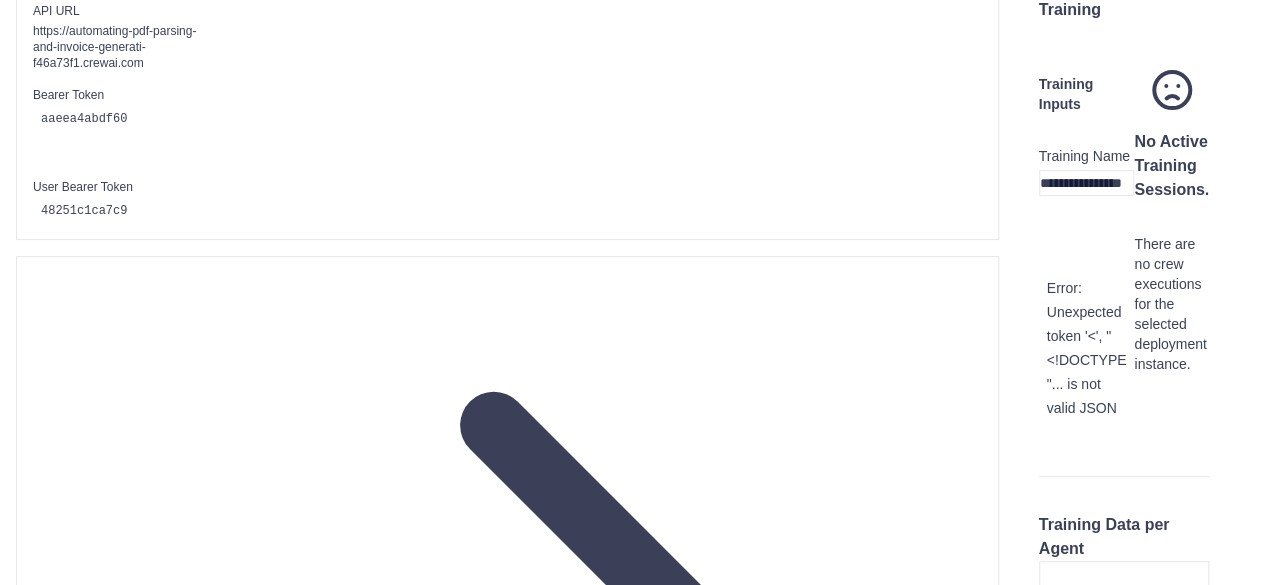 scroll, scrollTop: 152, scrollLeft: 0, axis: vertical 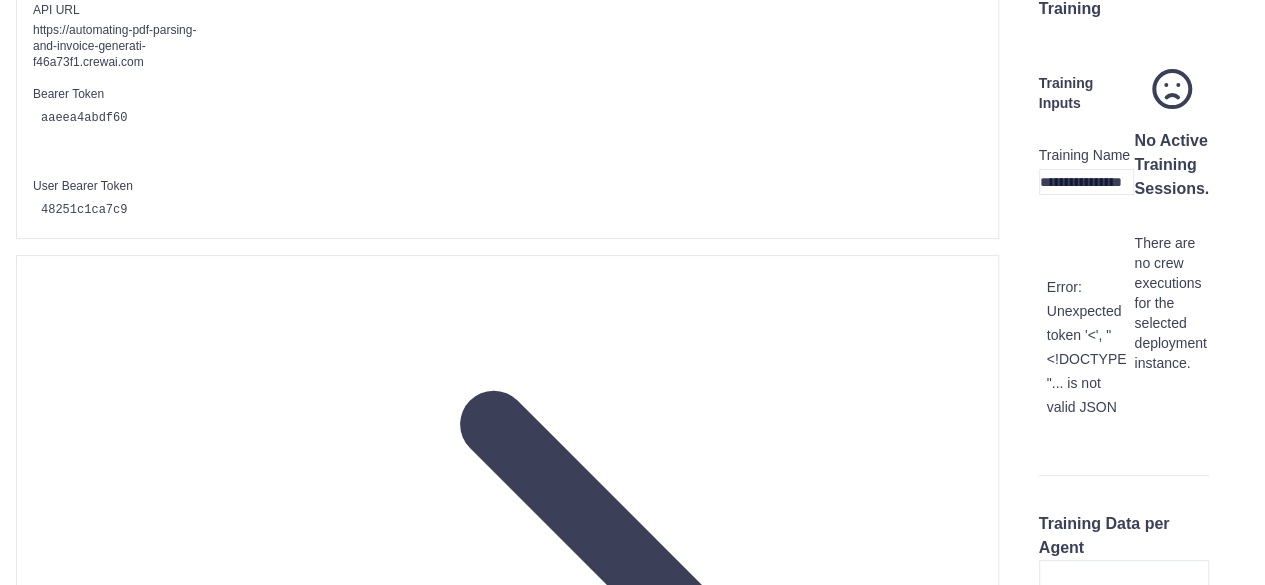 click on "**********" at bounding box center [1087, 182] 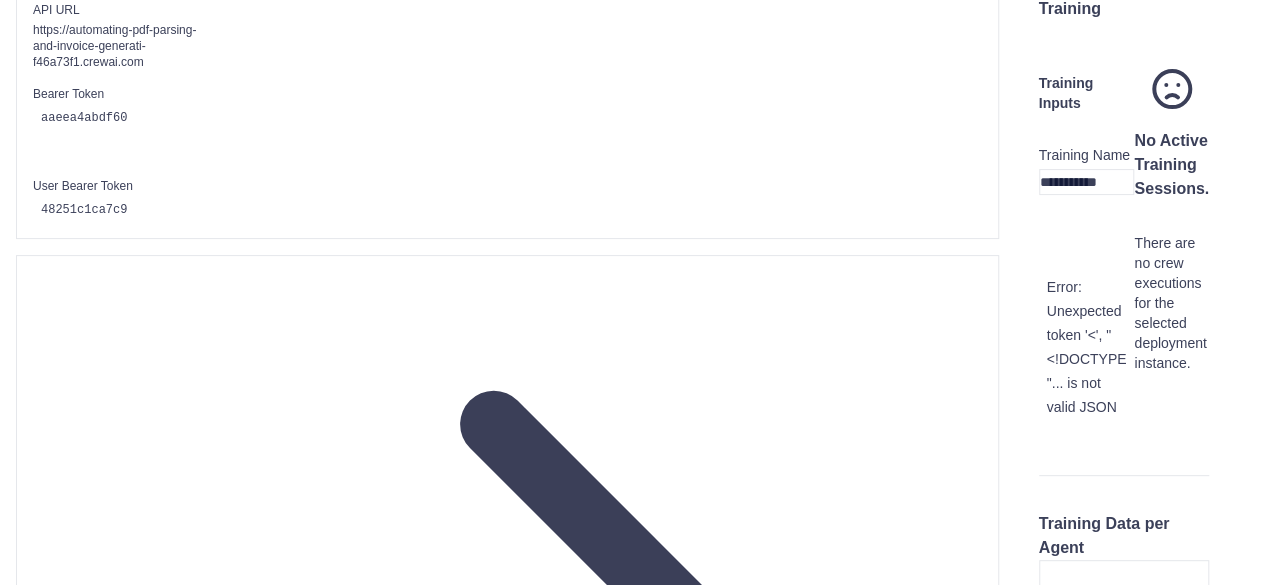 type on "**********" 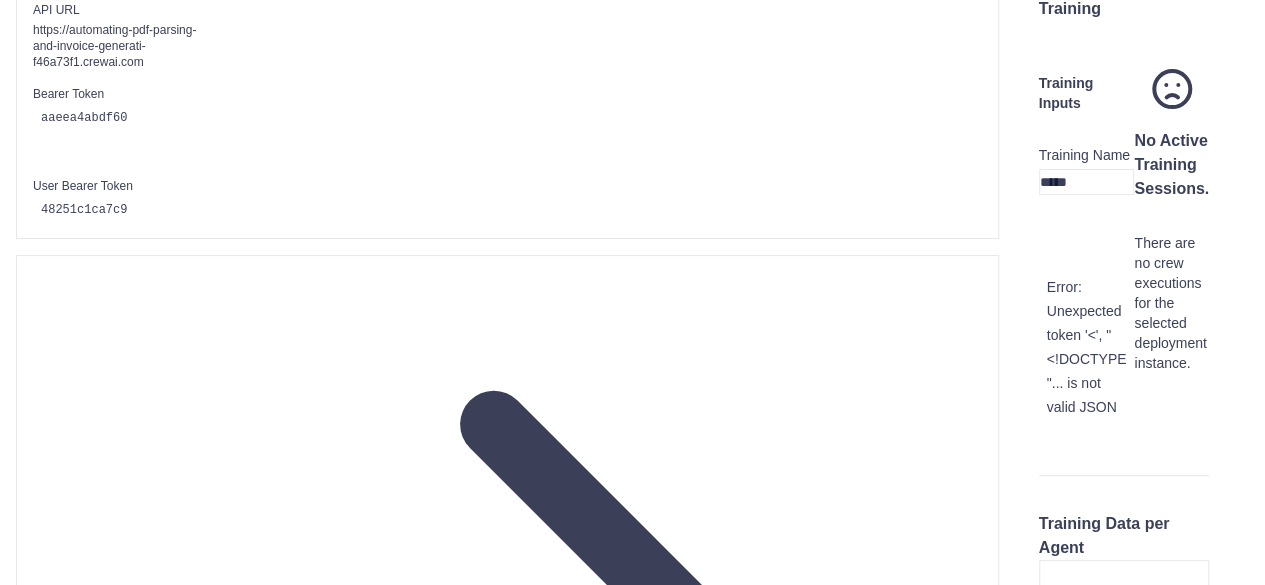 type on "*****" 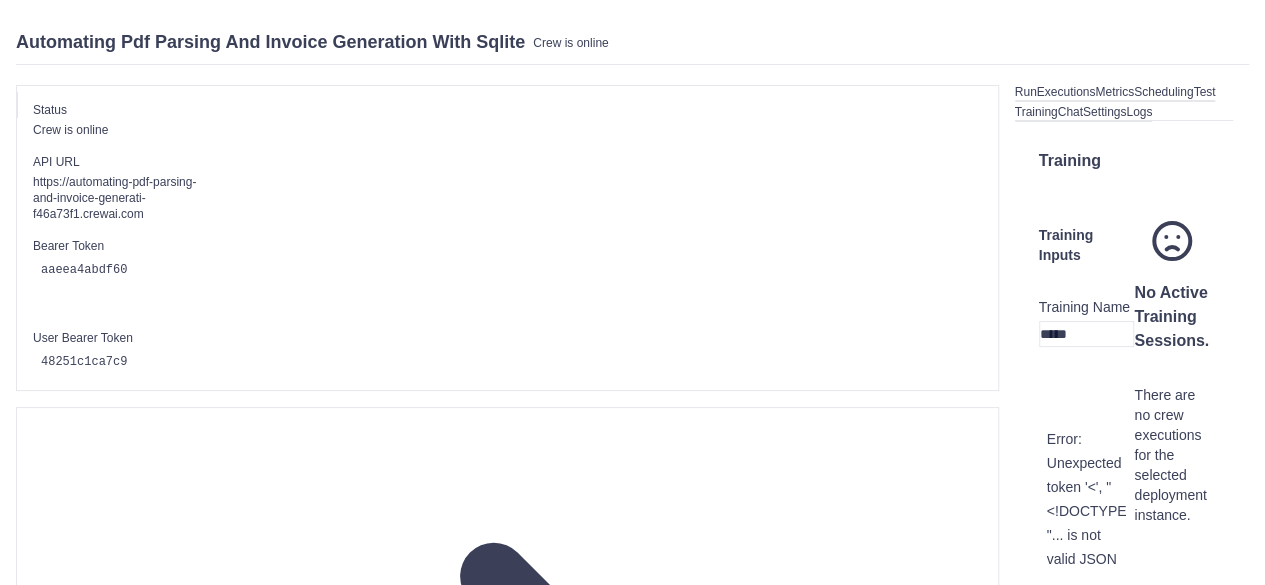 click on "Chat" at bounding box center [1069, 113] 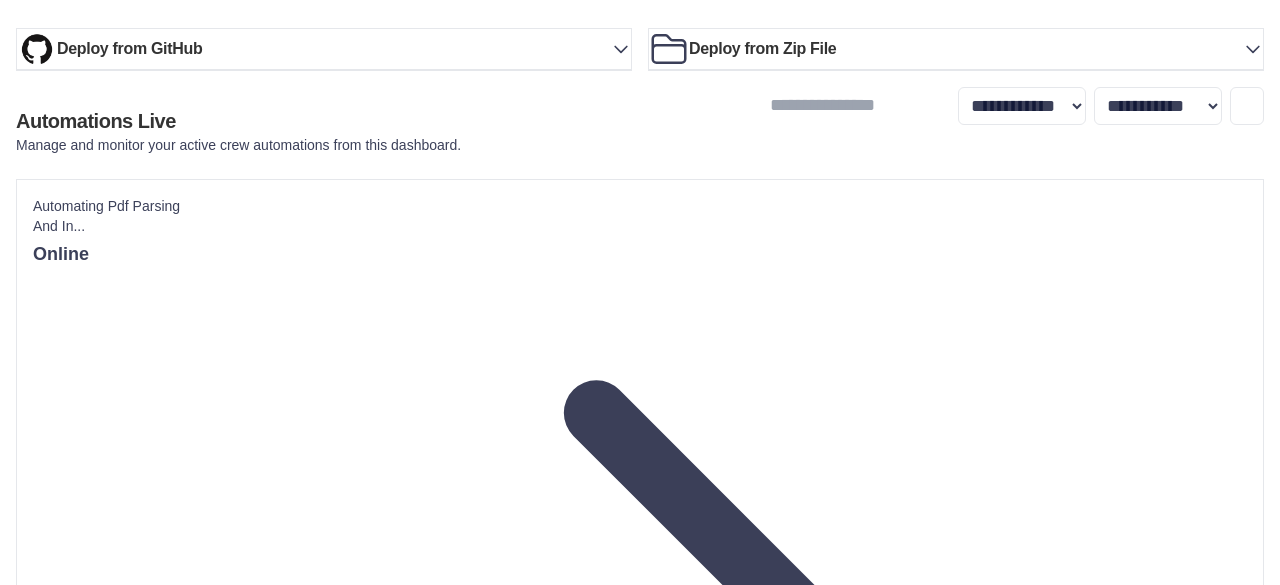 click 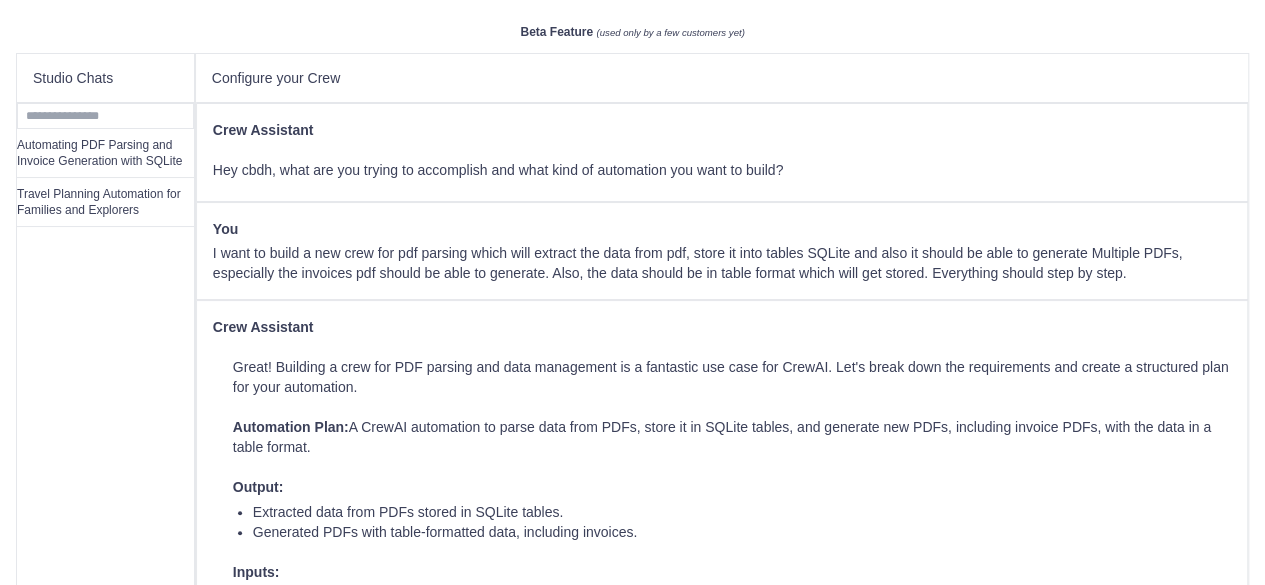 scroll, scrollTop: 4125, scrollLeft: 0, axis: vertical 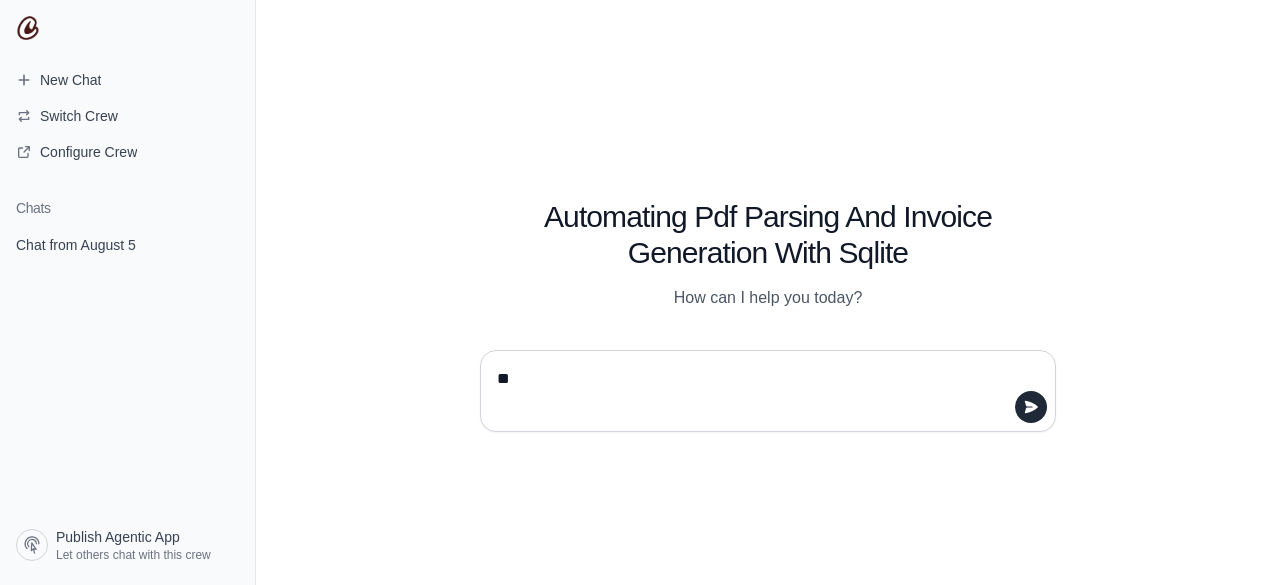type 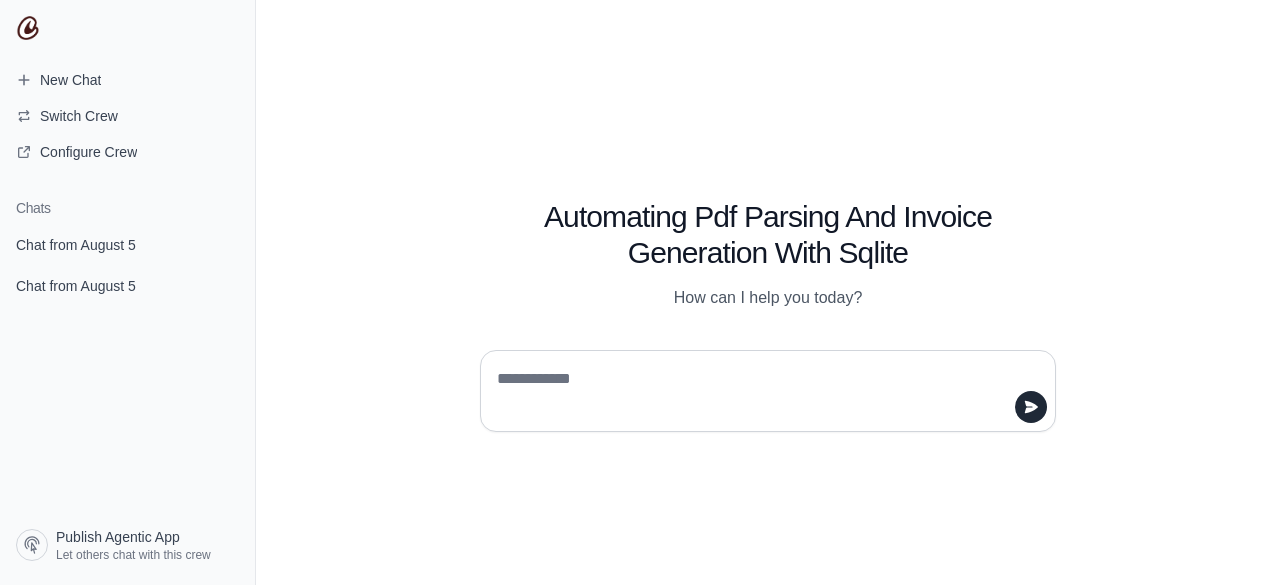 scroll, scrollTop: 0, scrollLeft: 0, axis: both 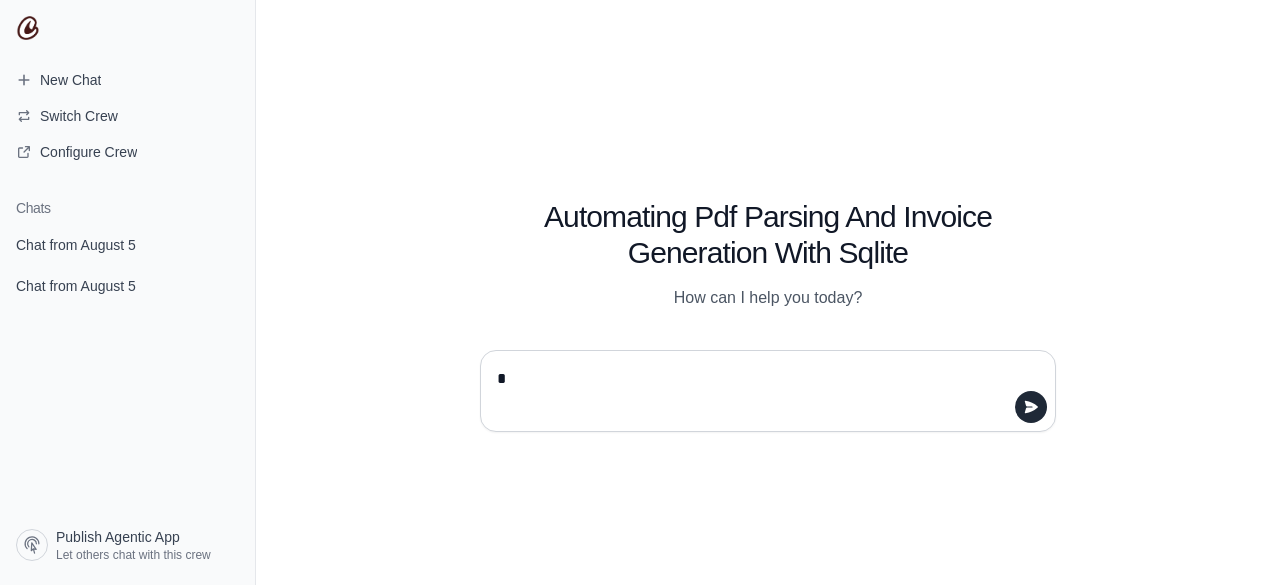 type on "**" 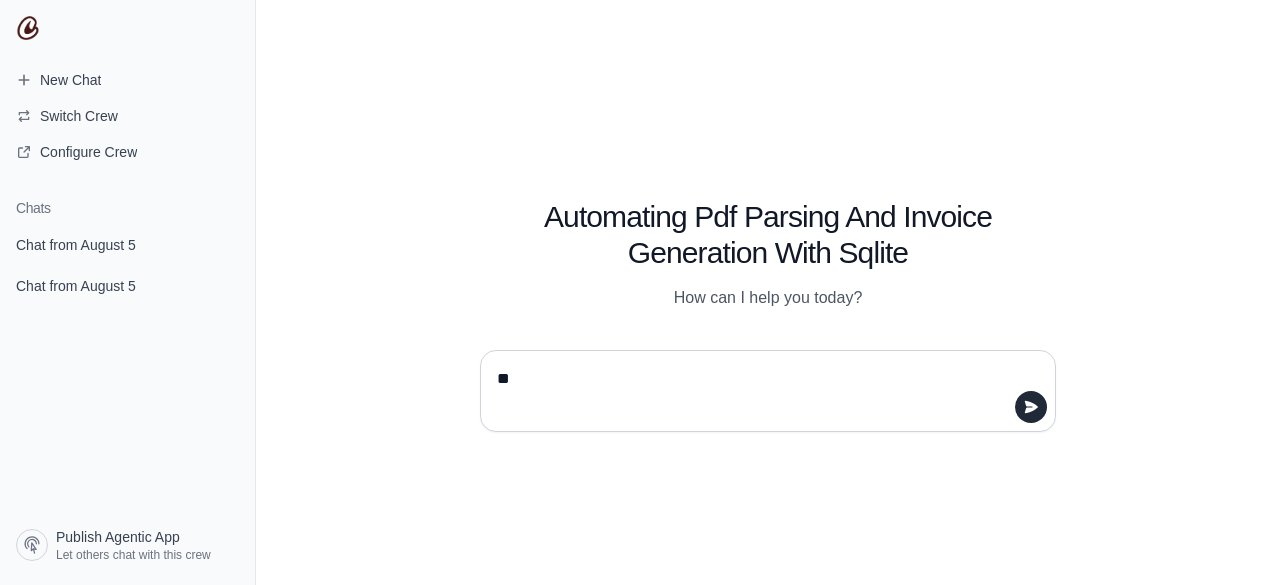 type 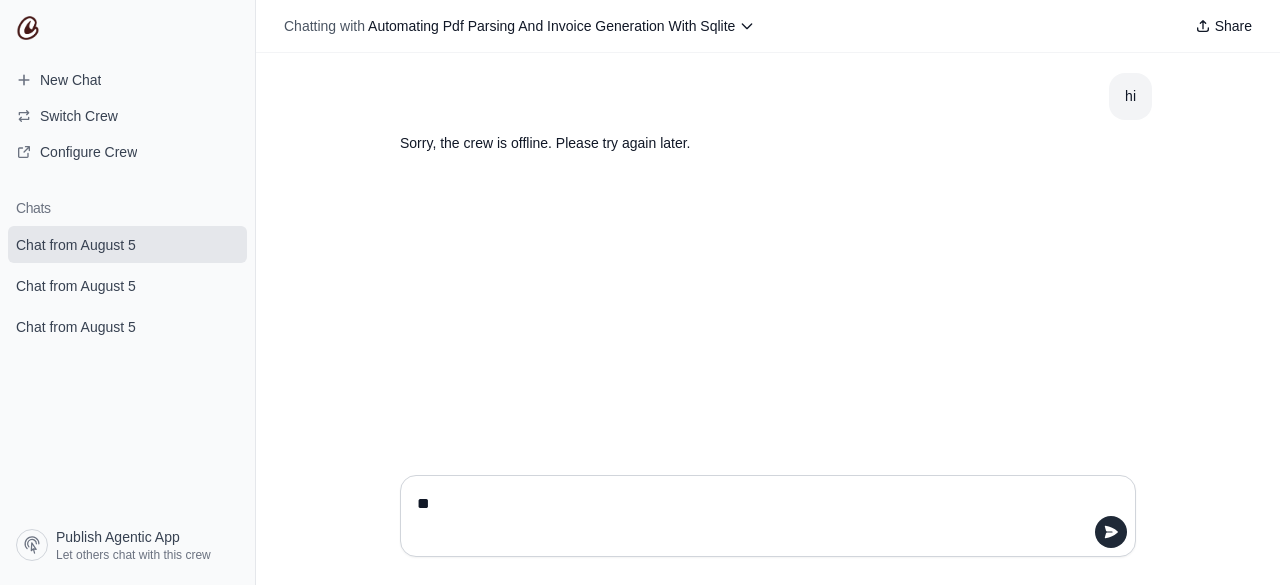 type on "***" 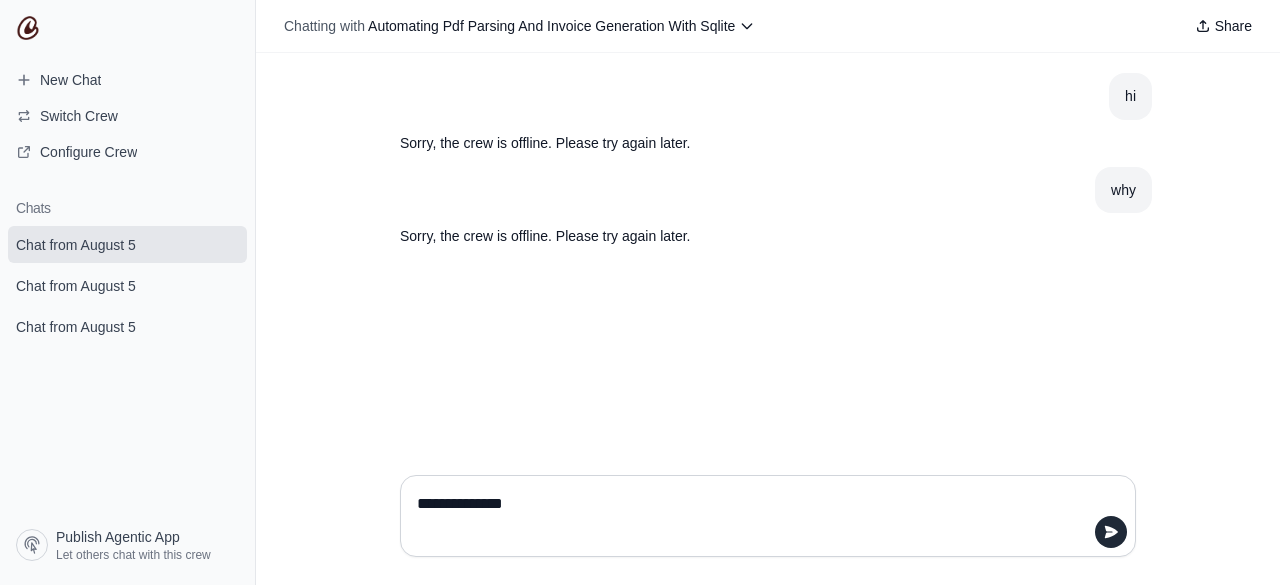 type on "**********" 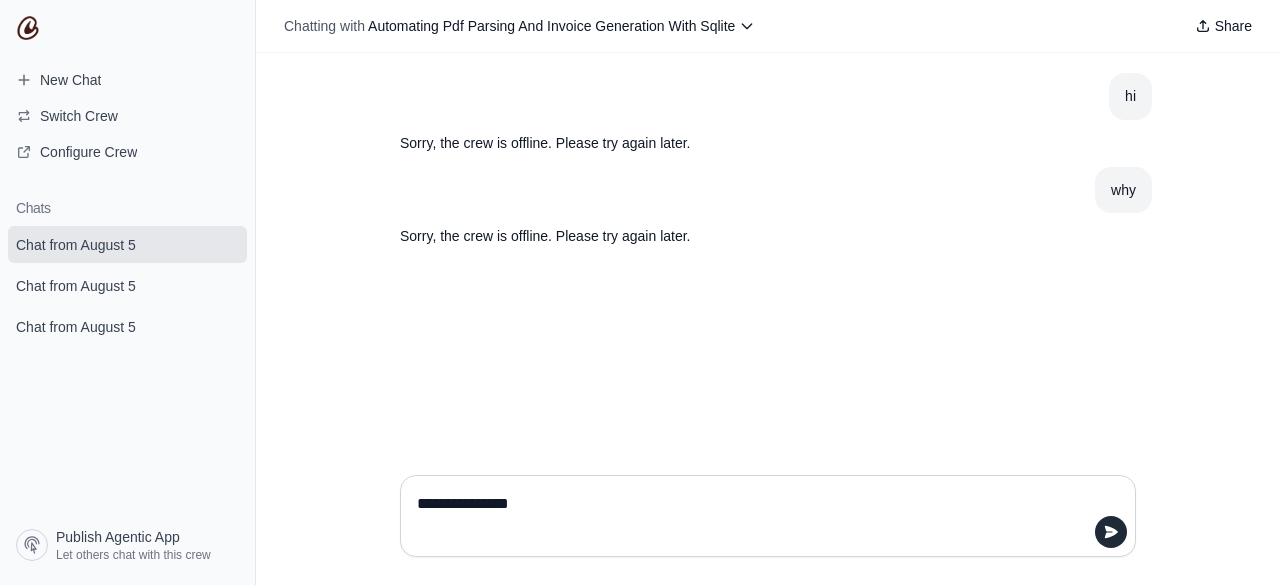 type 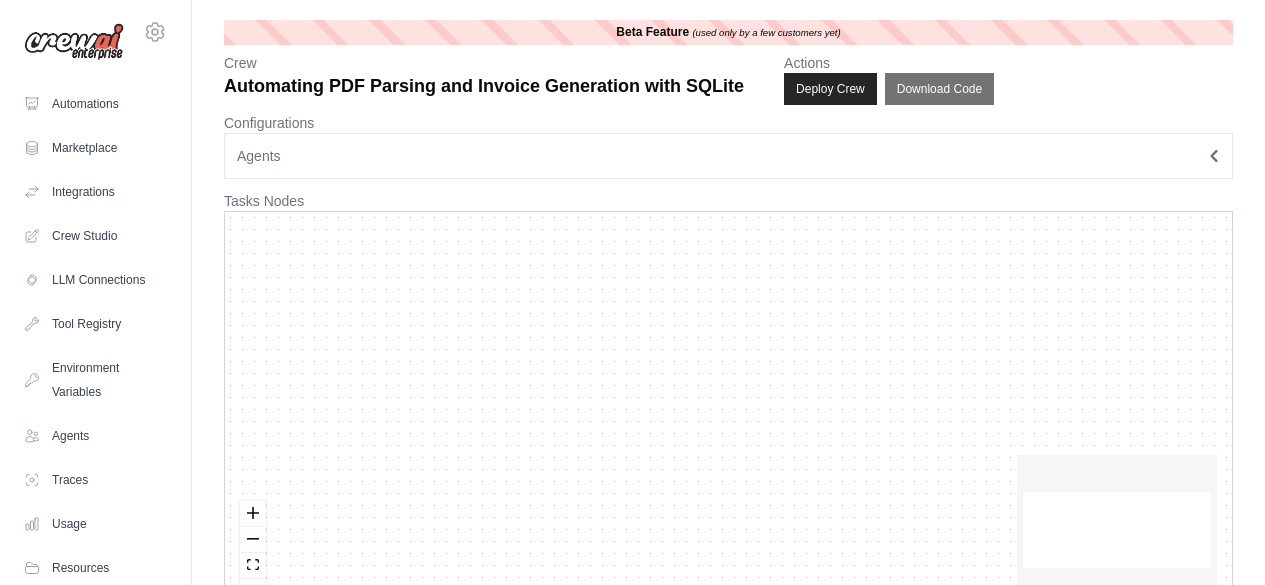 scroll, scrollTop: 0, scrollLeft: 0, axis: both 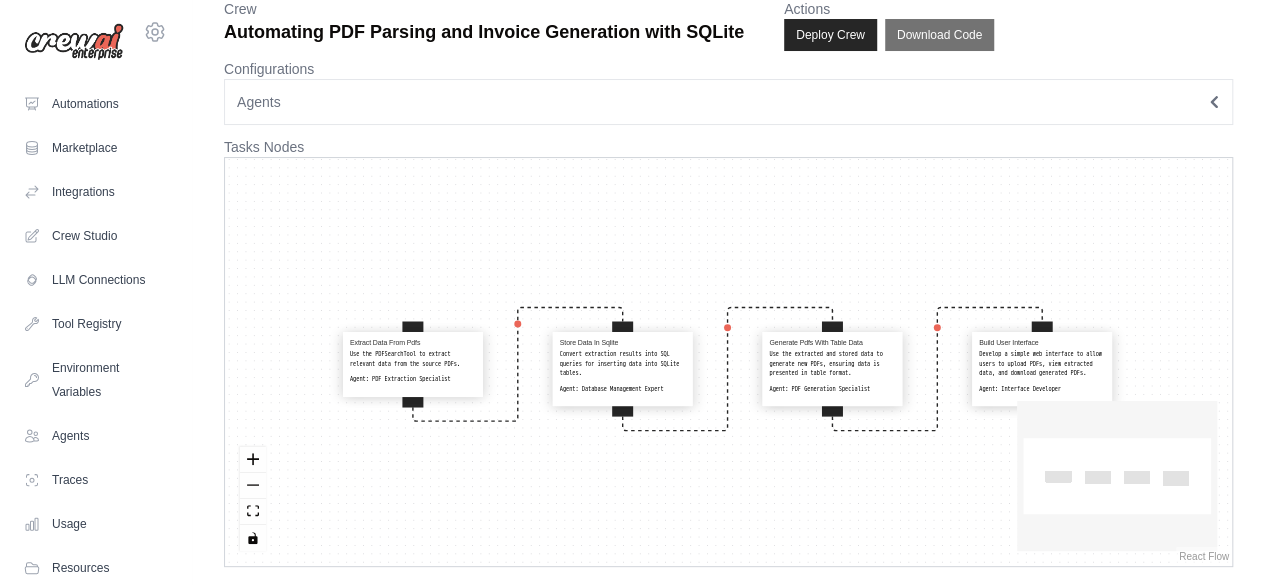 click on "Use the PDFSearchTool to extract relevant data from the source PDFs." at bounding box center (413, 359) 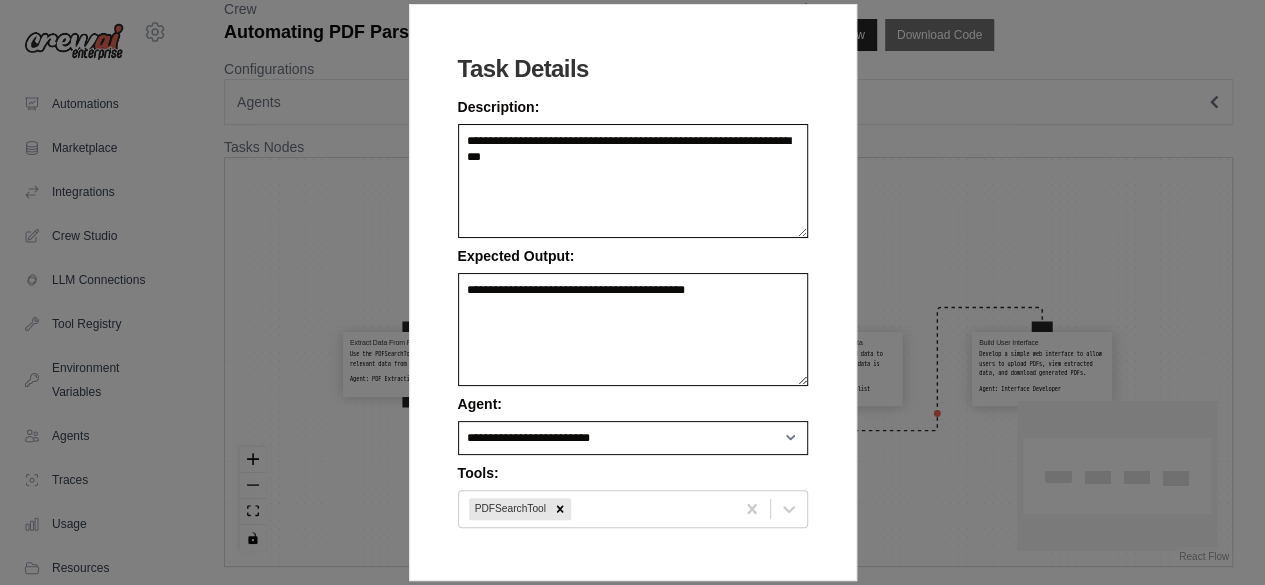 click on "**********" at bounding box center (632, 292) 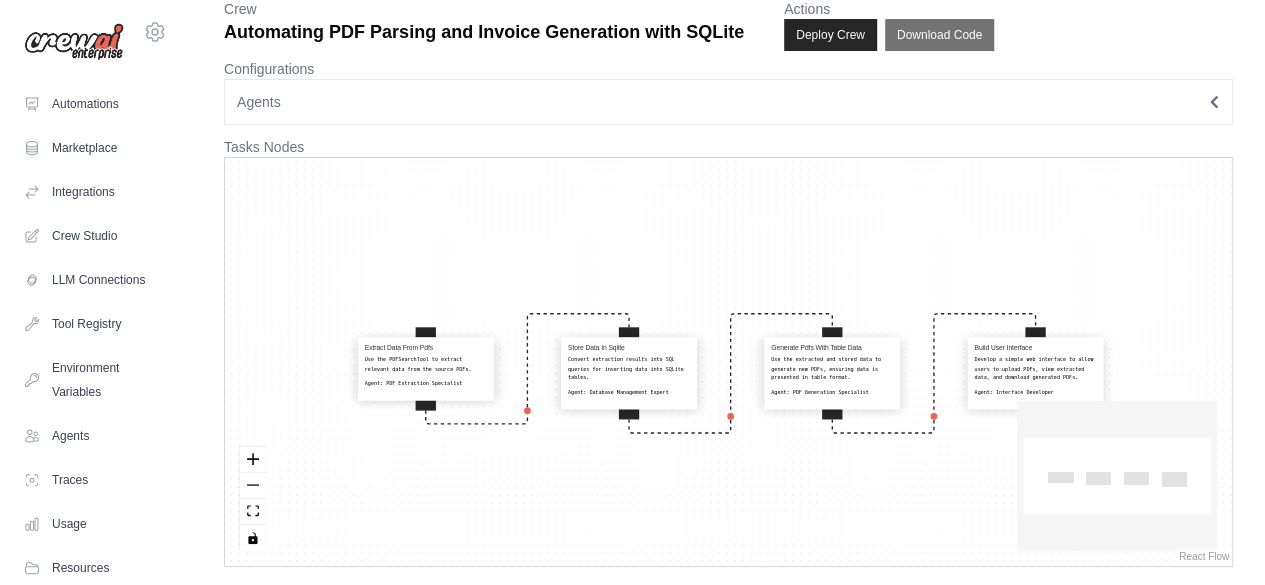click on "Agents" at bounding box center (728, 102) 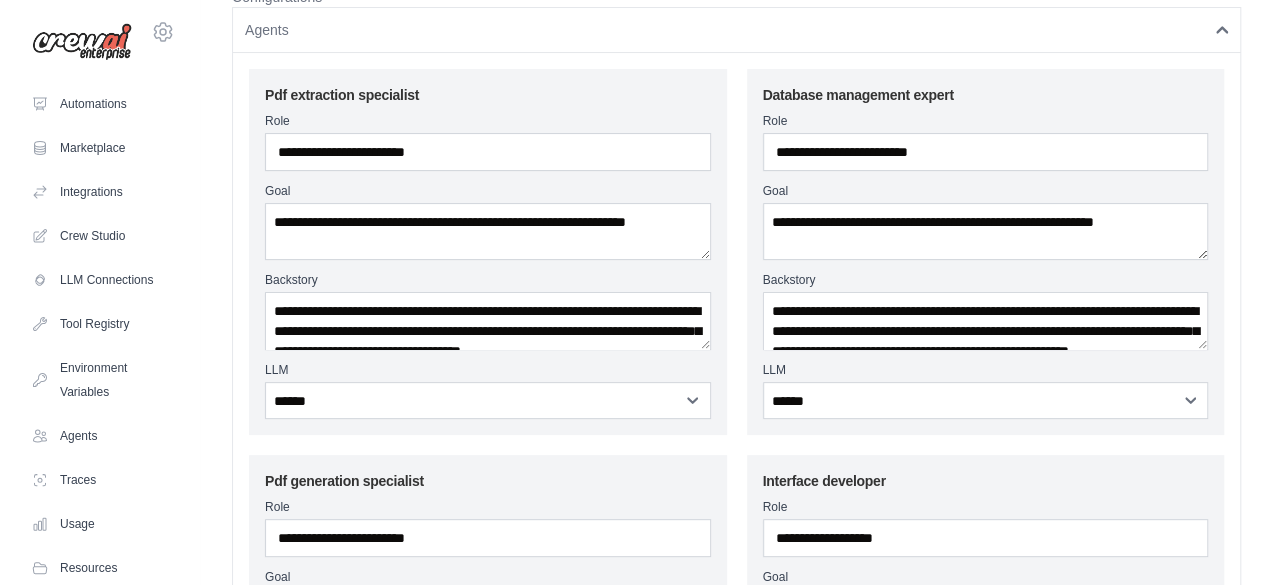 scroll, scrollTop: 0, scrollLeft: 0, axis: both 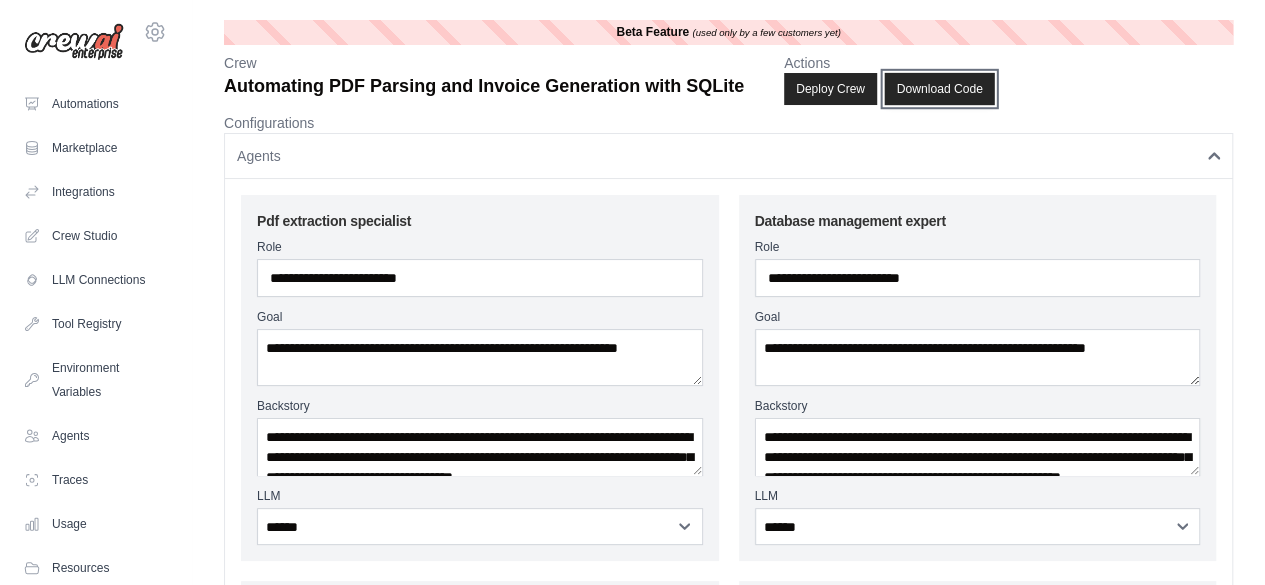 click on "Download Code" at bounding box center [939, 89] 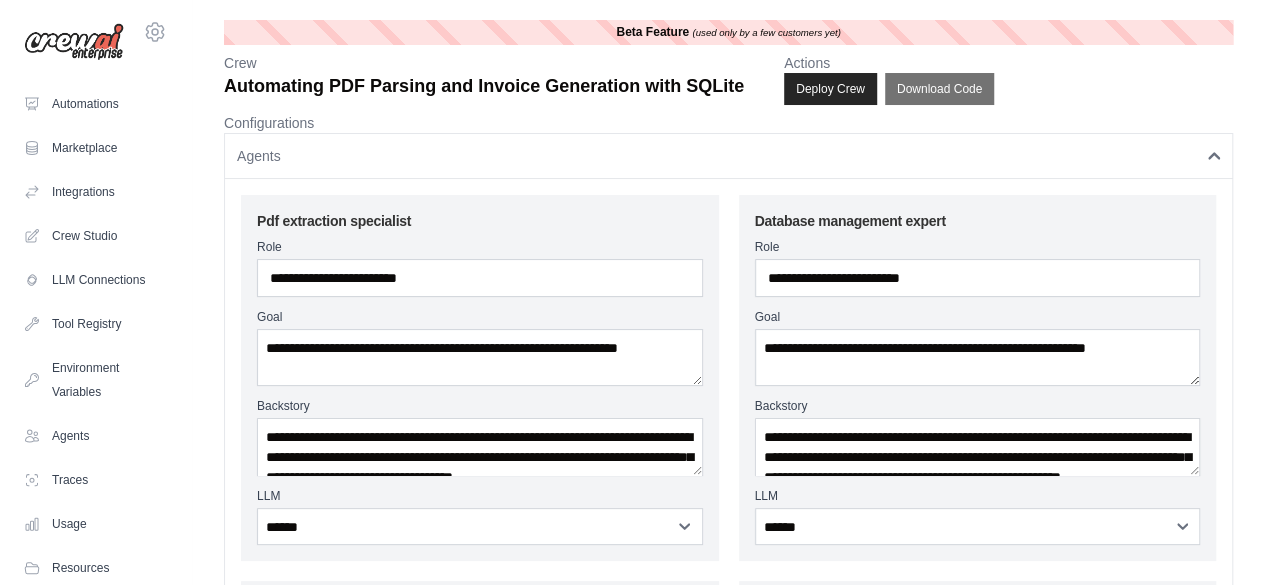 click on "Agents" at bounding box center [728, 156] 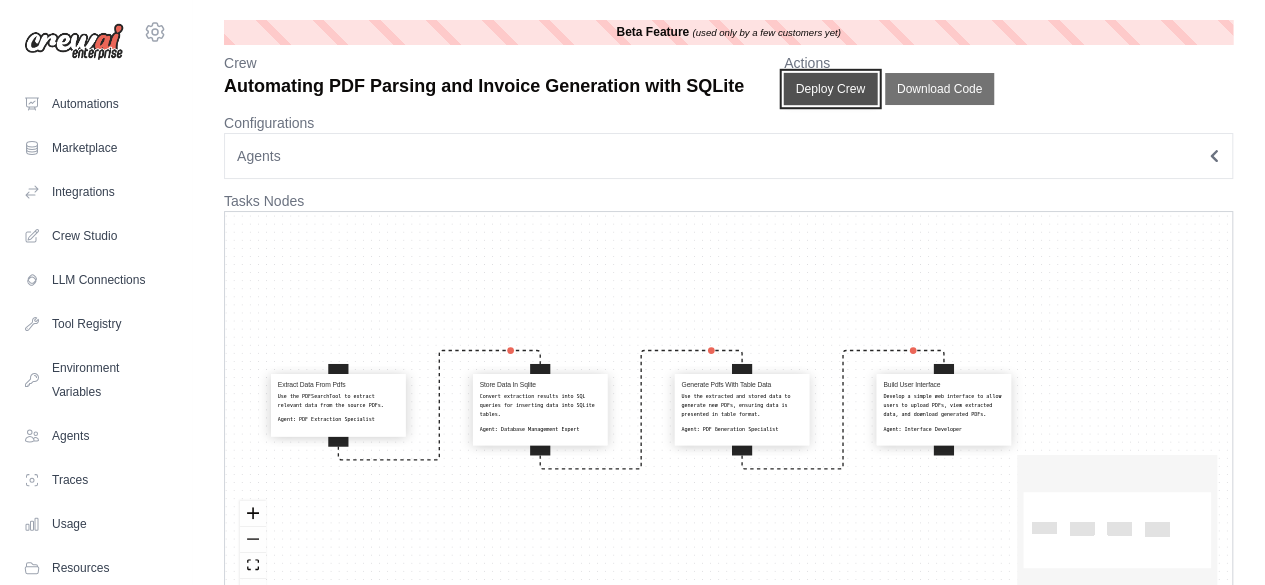 click on "Deploy Crew" at bounding box center [831, 89] 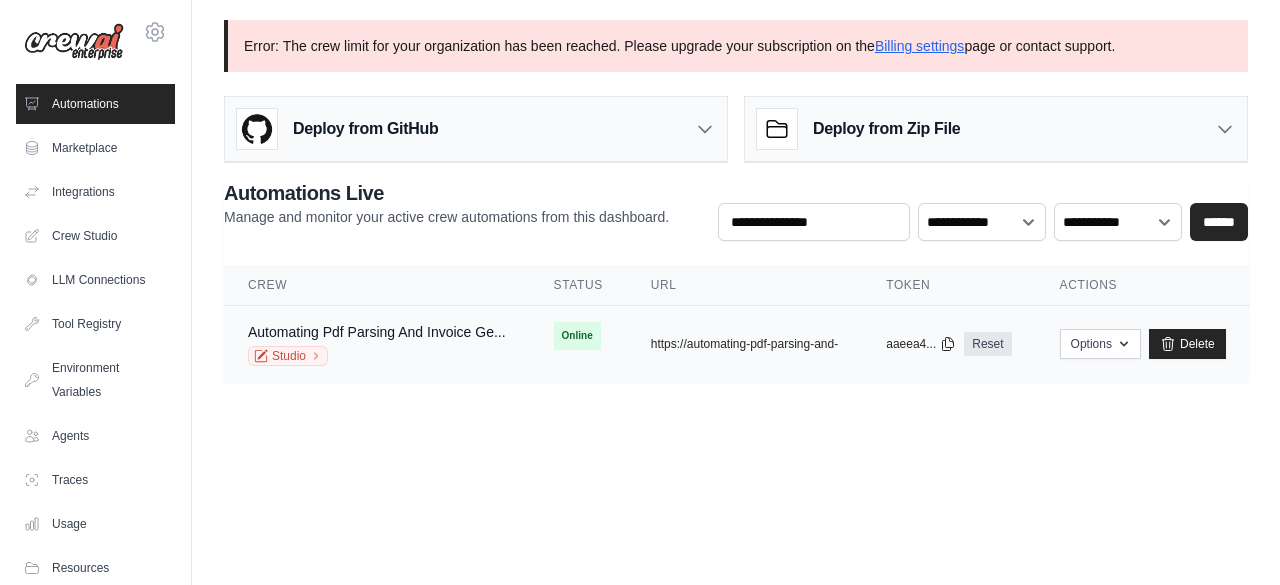 click on "copied
https://automating-pdf-parsing-and-" at bounding box center [744, 344] 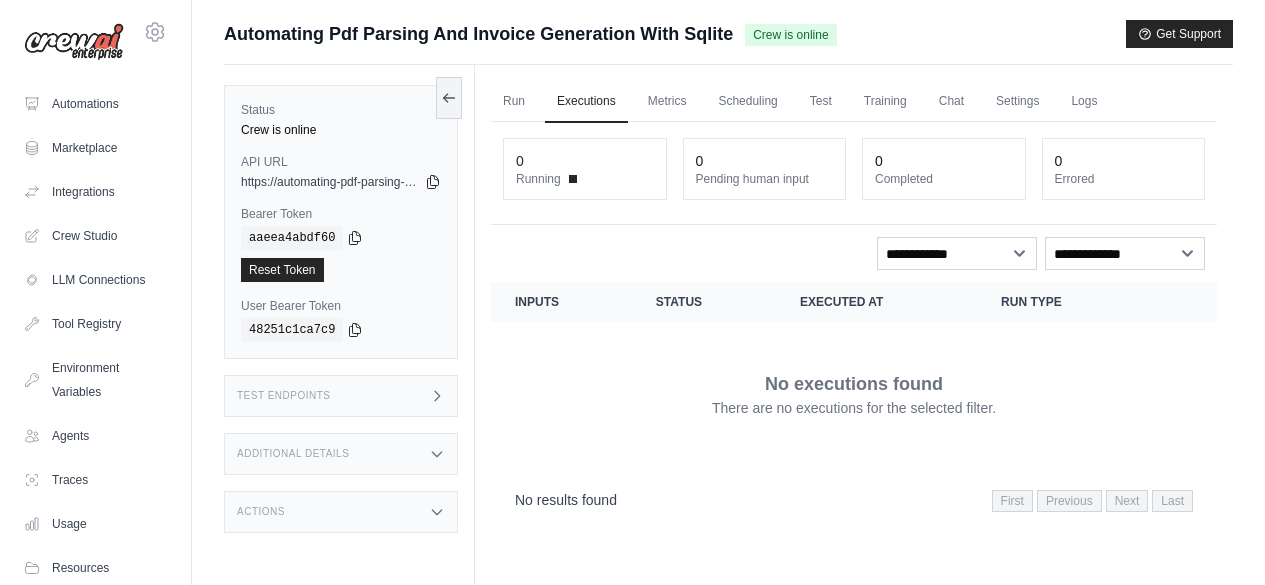 scroll, scrollTop: 0, scrollLeft: 0, axis: both 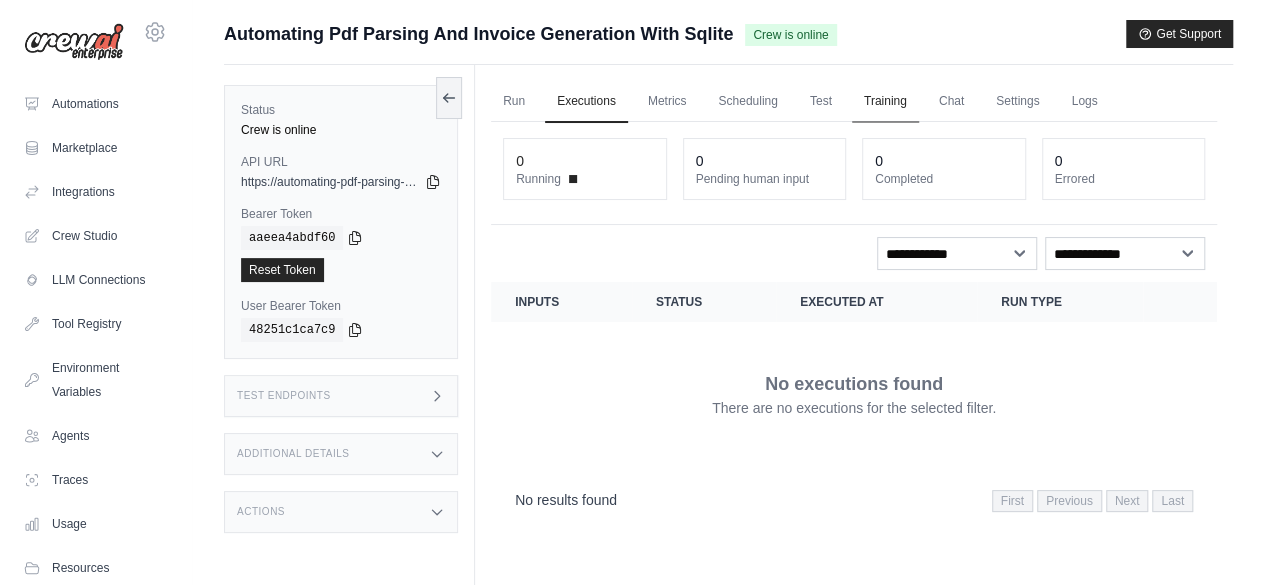 click on "Training" at bounding box center [885, 102] 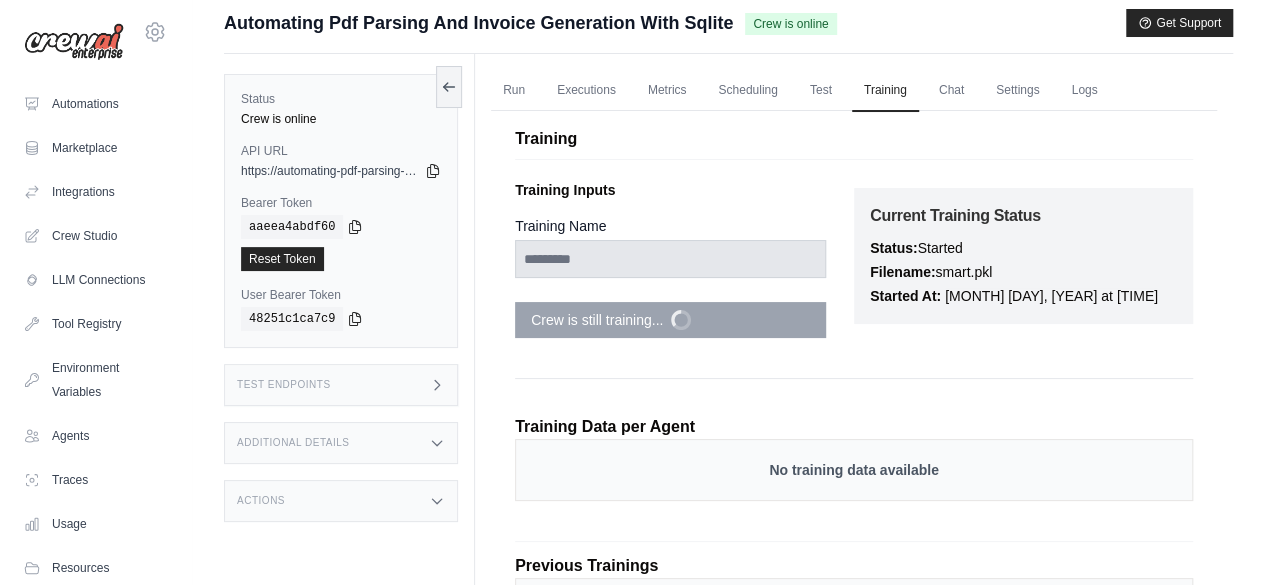 scroll, scrollTop: 0, scrollLeft: 0, axis: both 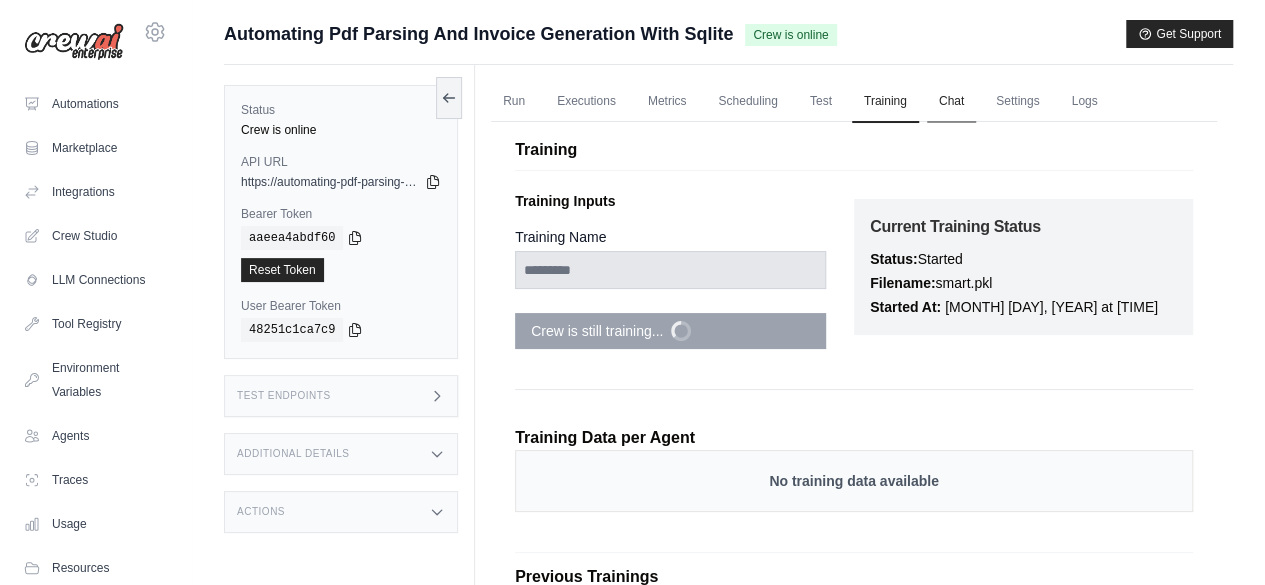 click on "Chat" at bounding box center (951, 102) 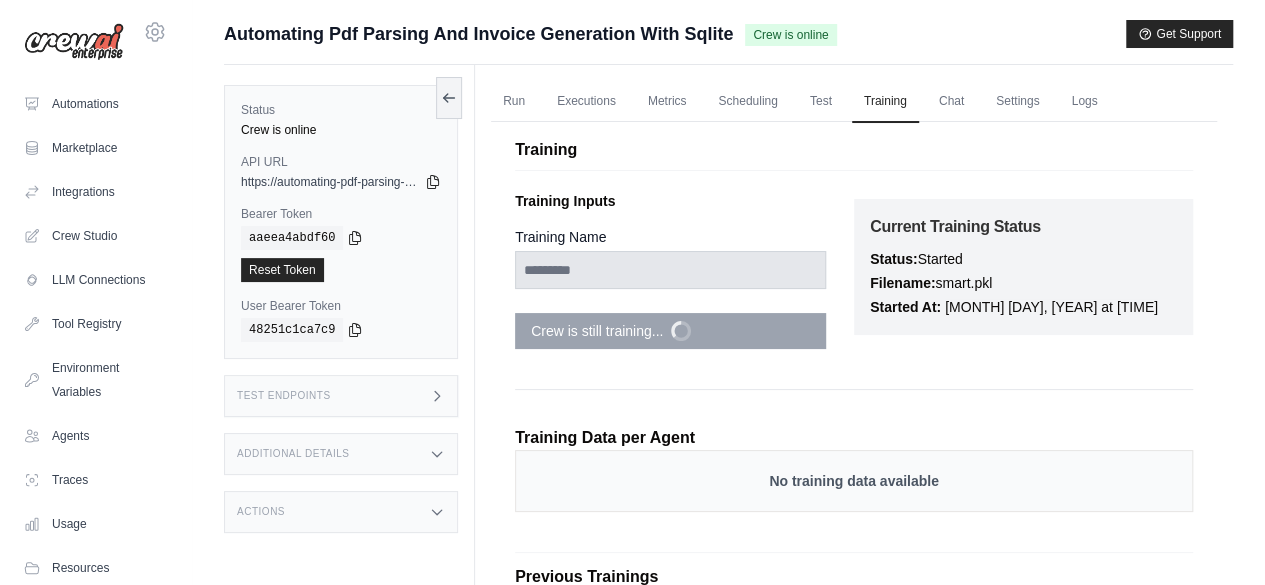 scroll, scrollTop: 134, scrollLeft: 0, axis: vertical 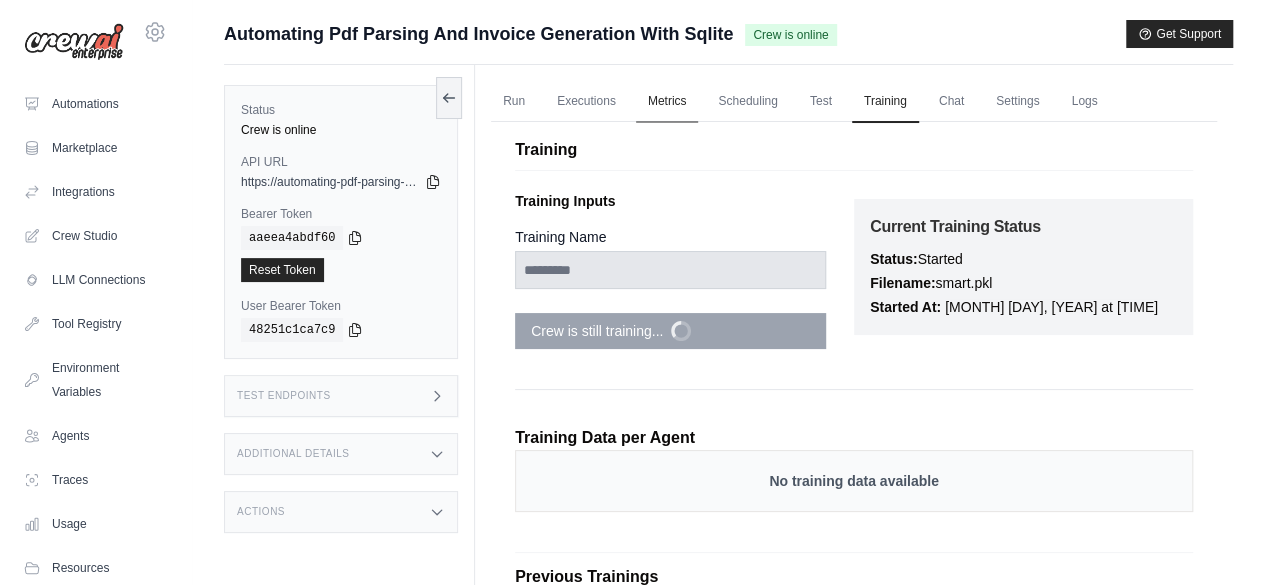 click on "Metrics" at bounding box center [667, 102] 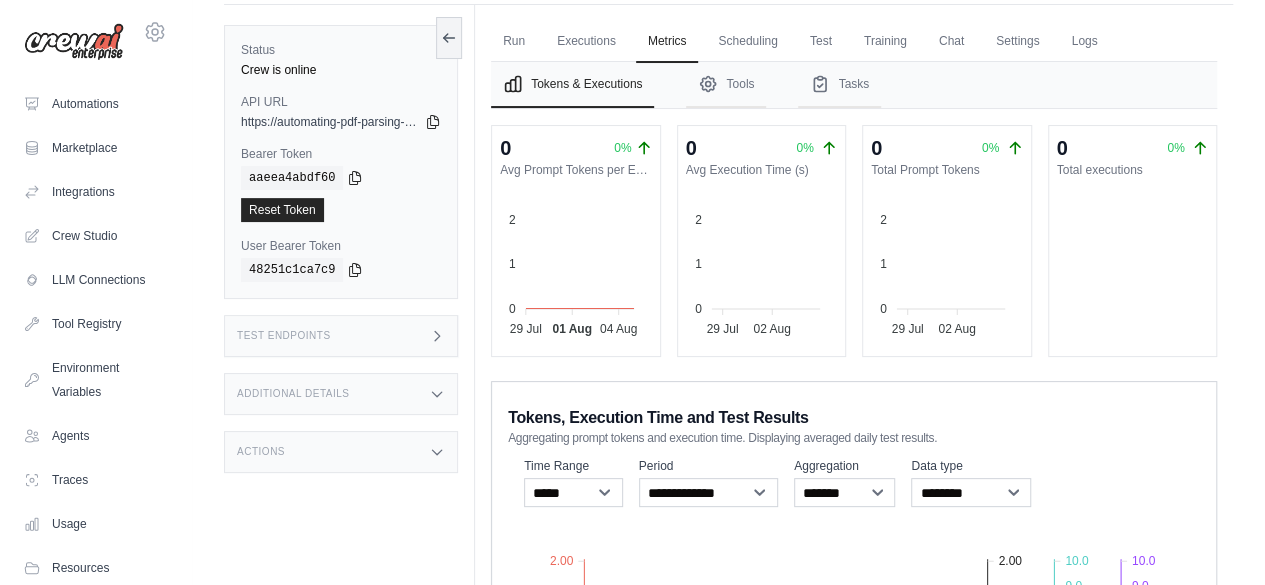 scroll, scrollTop: 0, scrollLeft: 0, axis: both 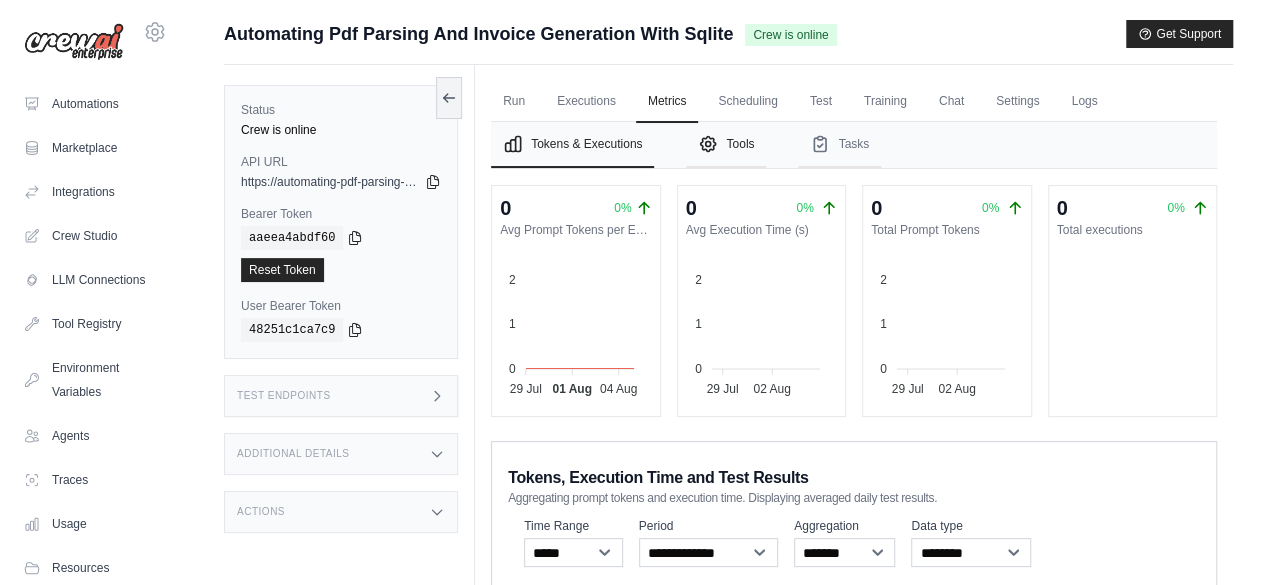 click 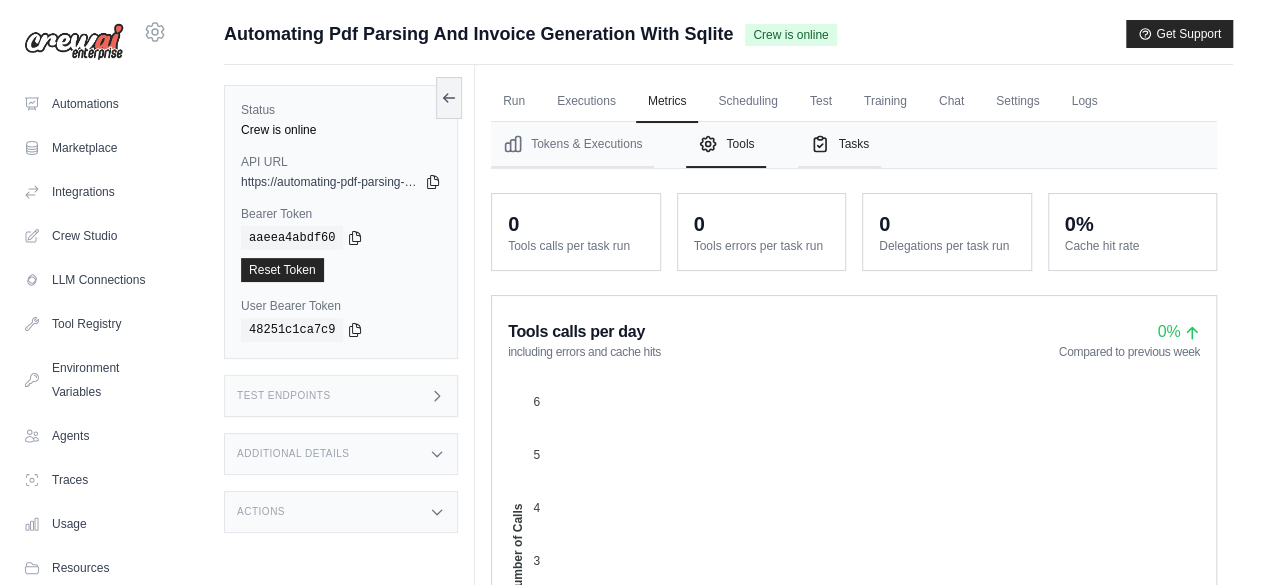 click on "Tasks" at bounding box center [839, 145] 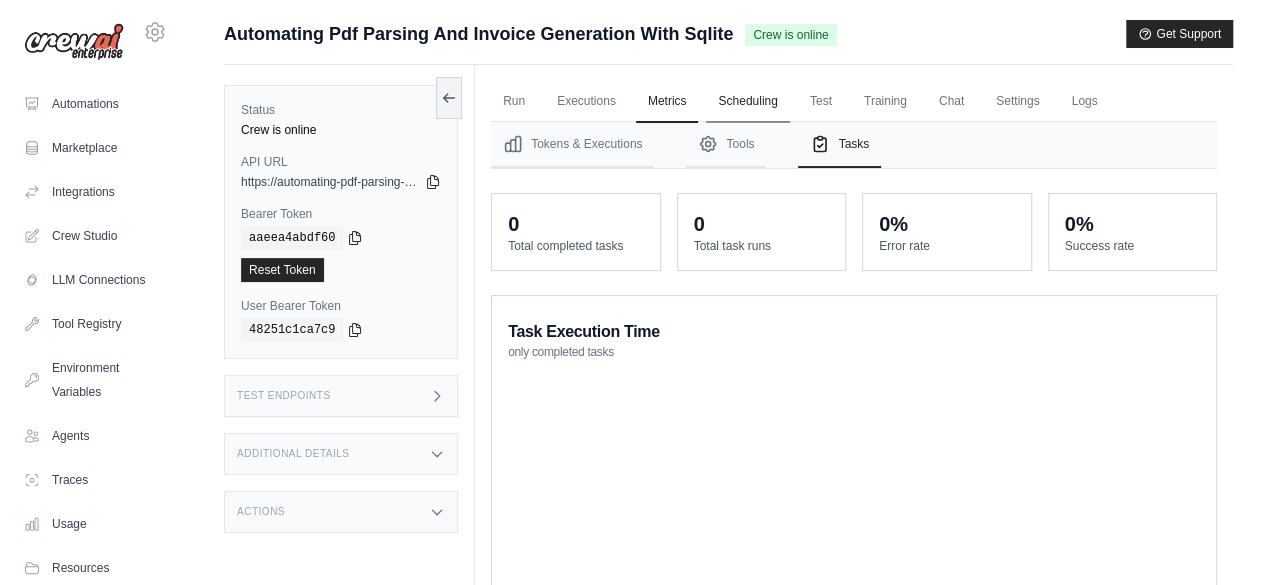 click on "Scheduling" at bounding box center [747, 102] 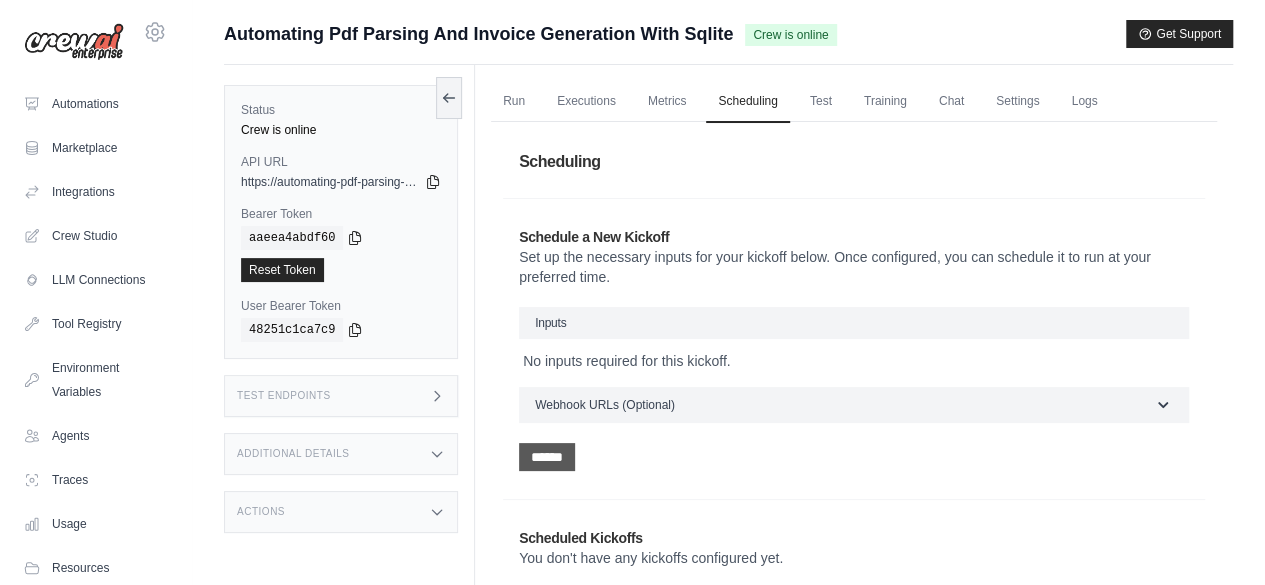 click on "******" at bounding box center [547, 457] 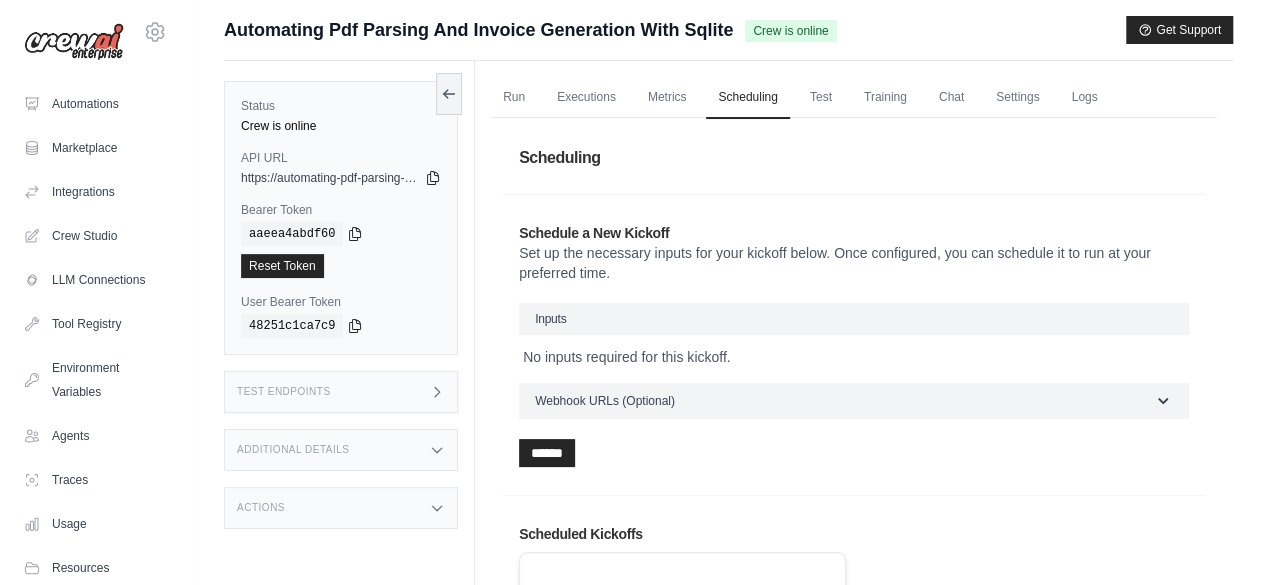 scroll, scrollTop: 0, scrollLeft: 0, axis: both 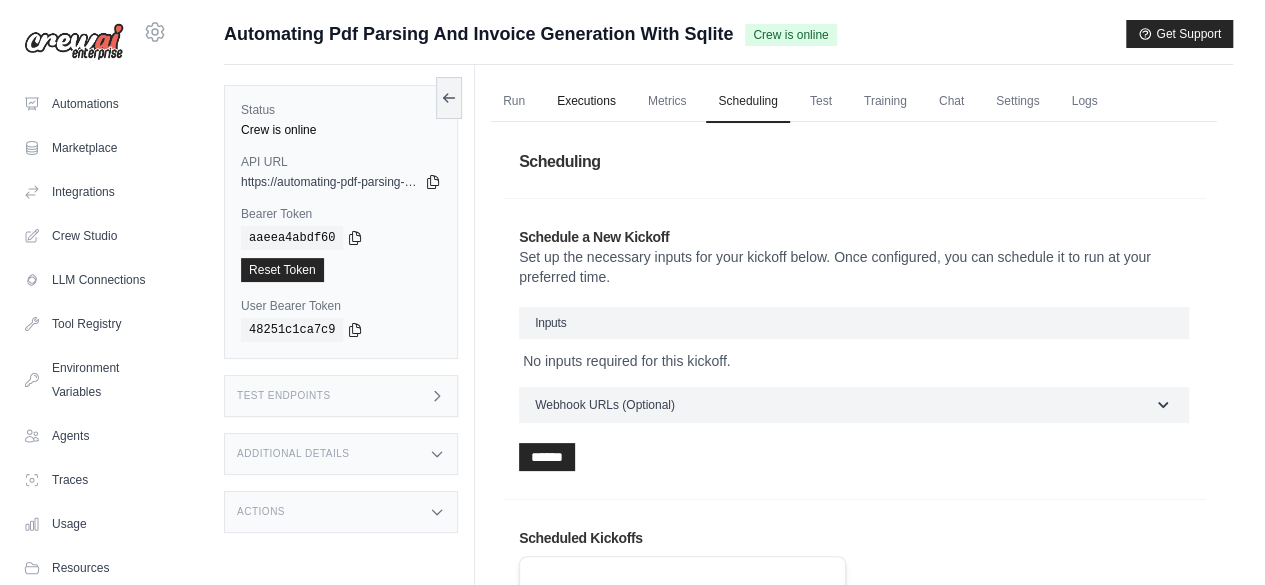 click on "Executions" at bounding box center [586, 102] 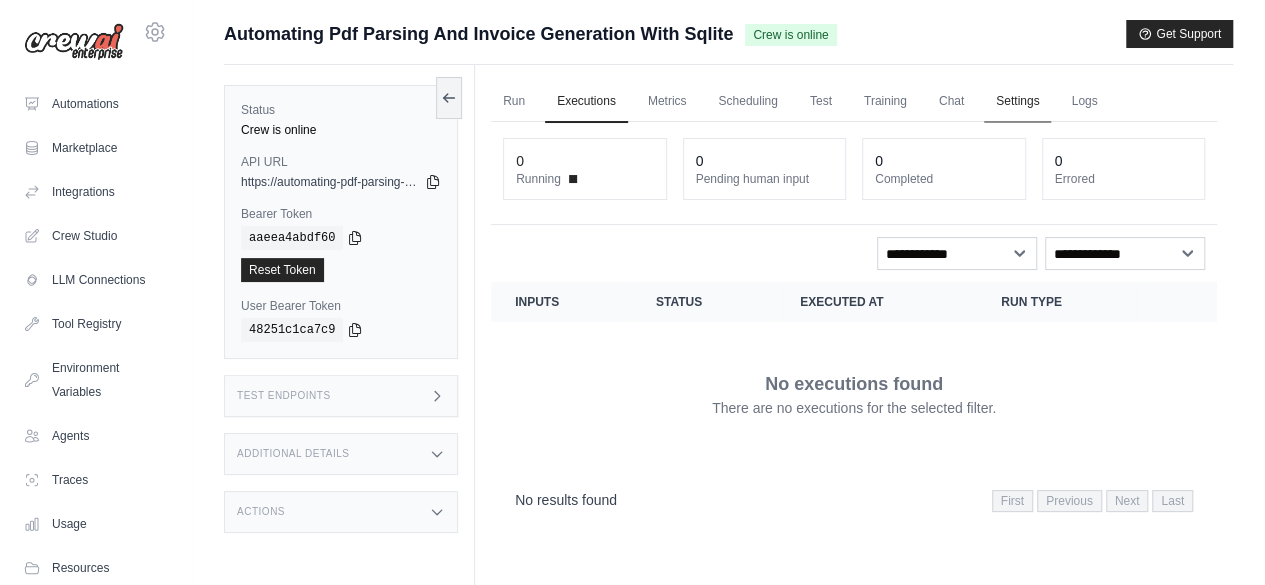 click on "Settings" at bounding box center [1017, 102] 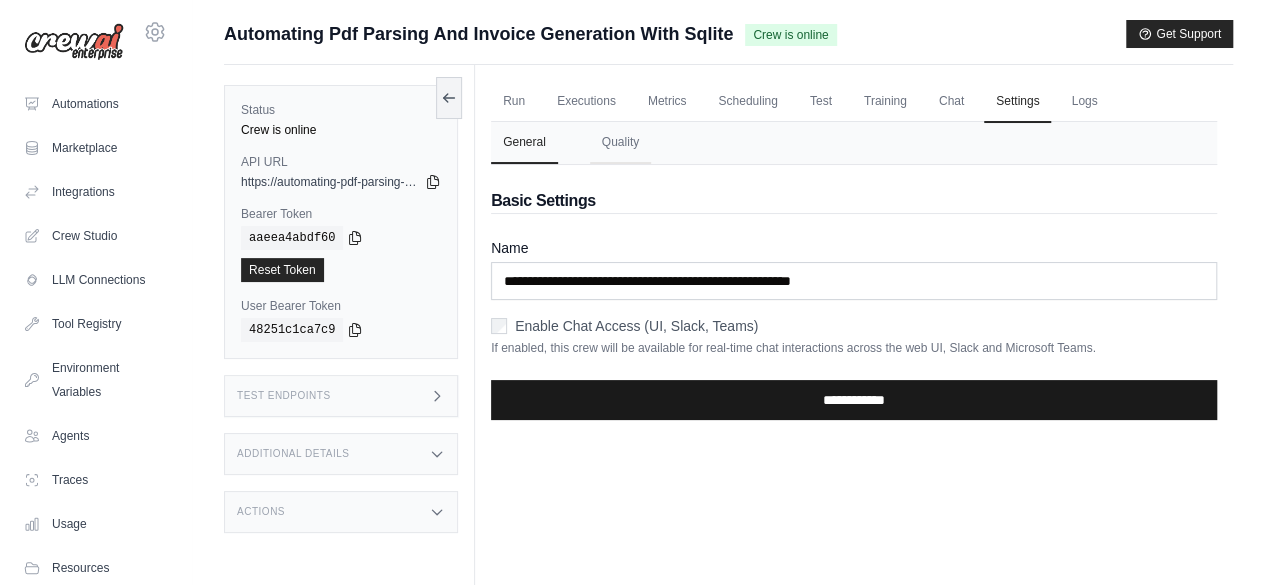 click on "**********" at bounding box center (854, 400) 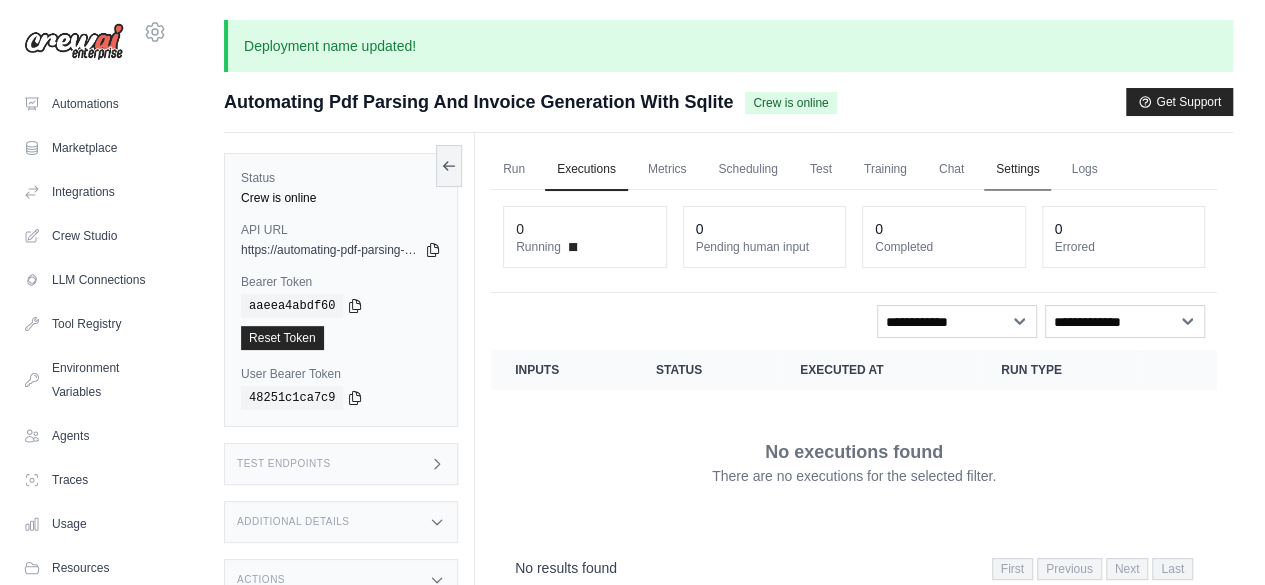 click on "Settings" at bounding box center [1017, 170] 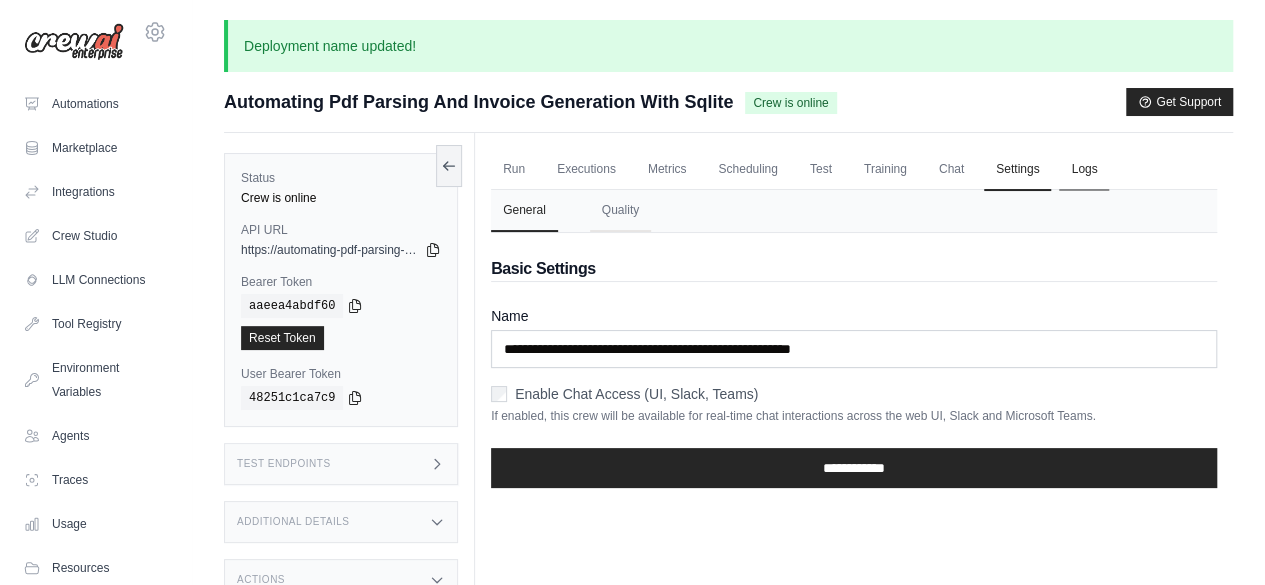 click on "Logs" at bounding box center (1084, 170) 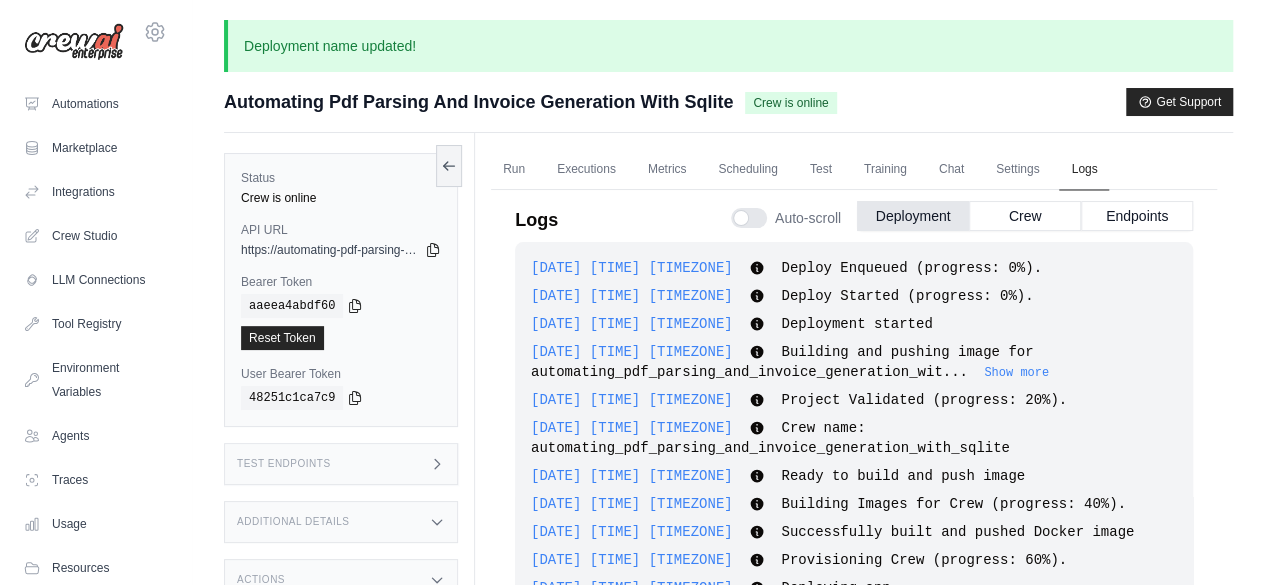 scroll, scrollTop: 14, scrollLeft: 0, axis: vertical 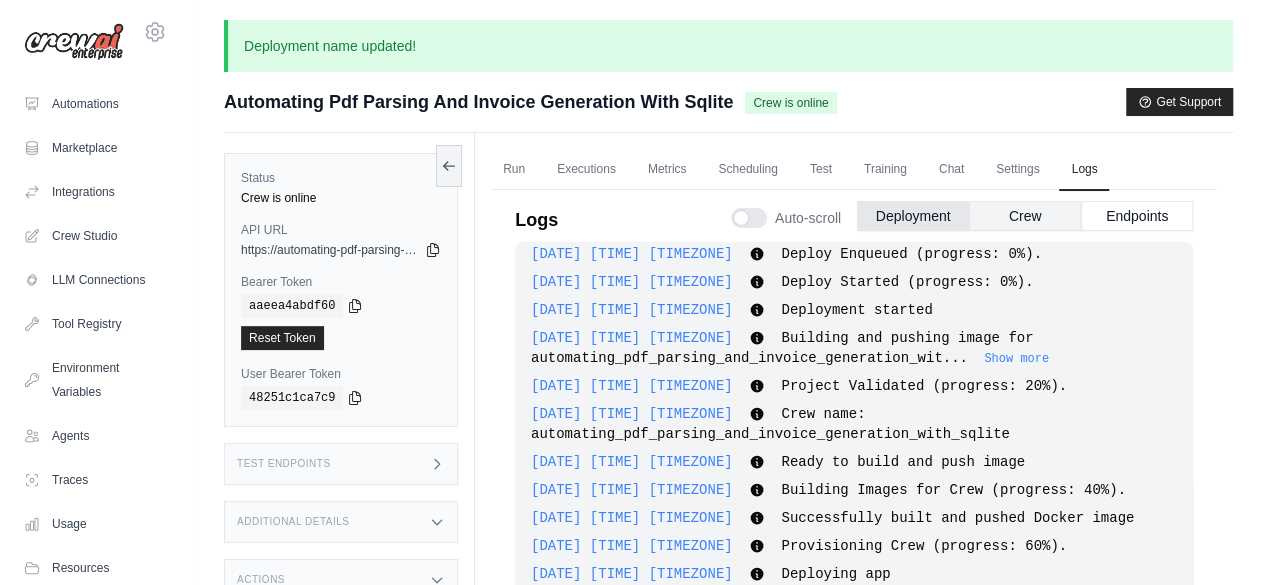 click on "Crew" at bounding box center (1025, 216) 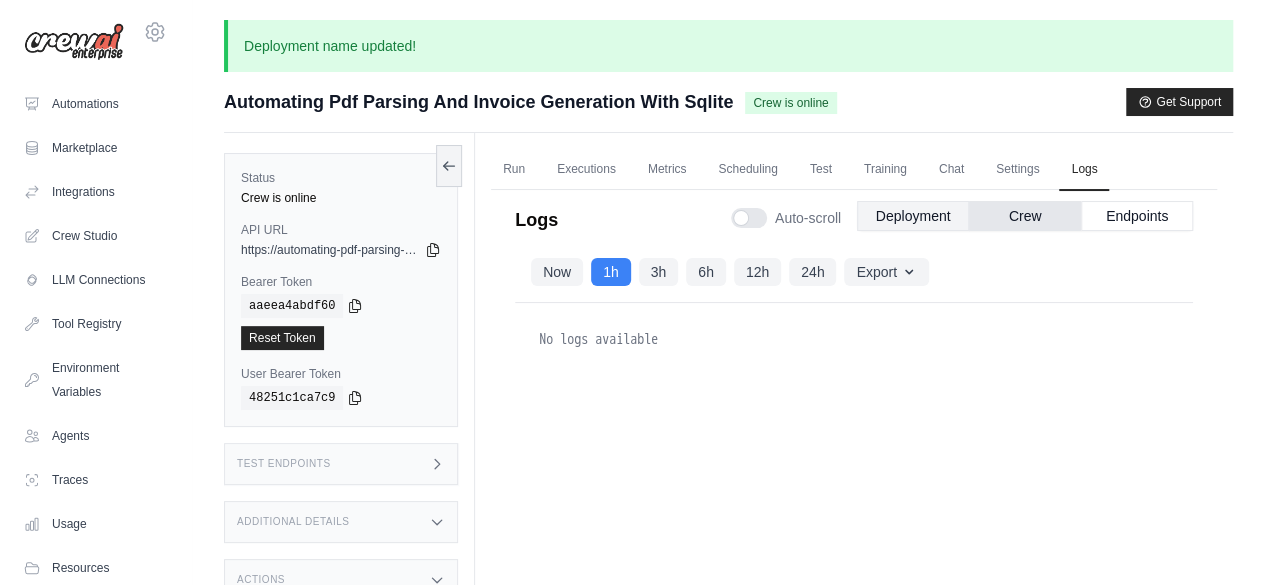 click on "Deployment" at bounding box center (913, 216) 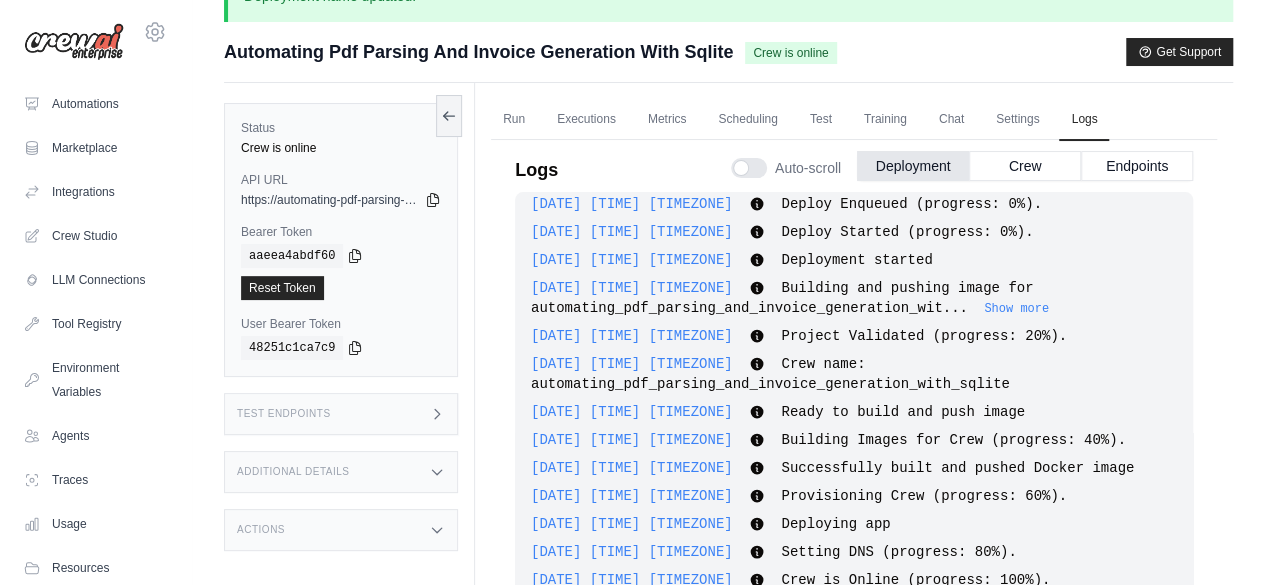 scroll, scrollTop: 0, scrollLeft: 0, axis: both 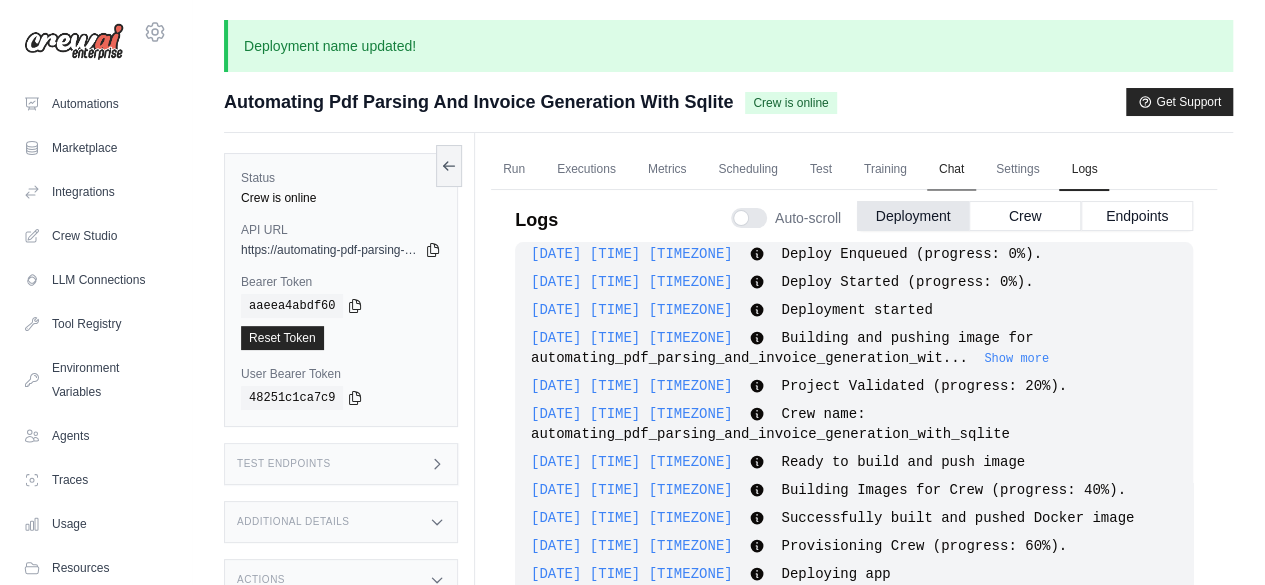 click on "Chat" at bounding box center (951, 170) 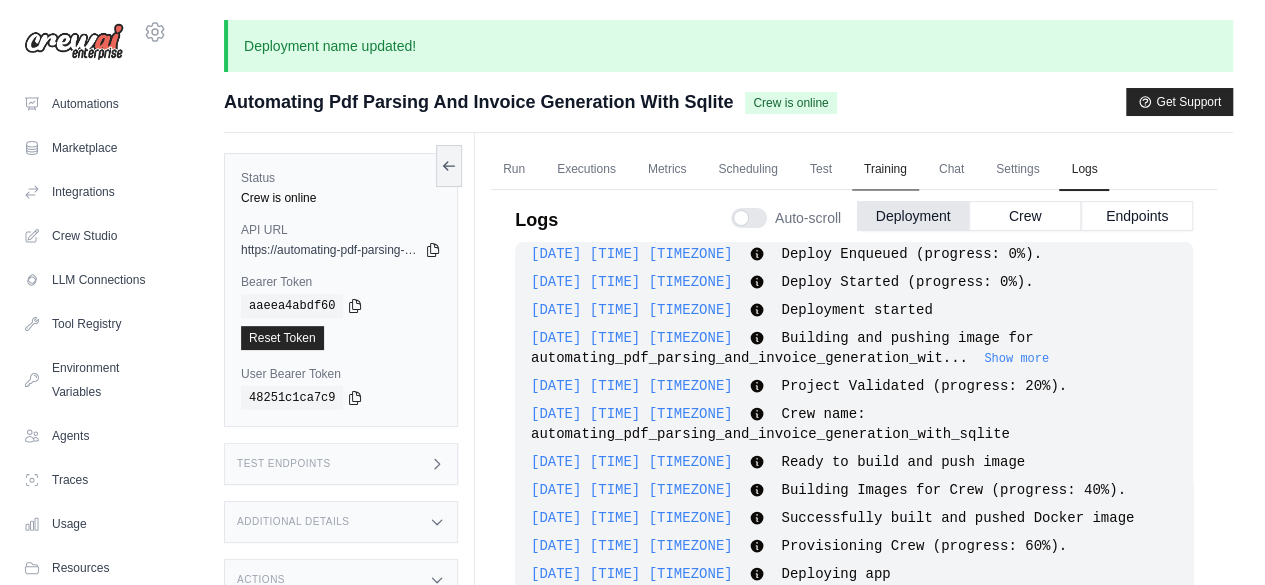 click on "Training" at bounding box center [885, 170] 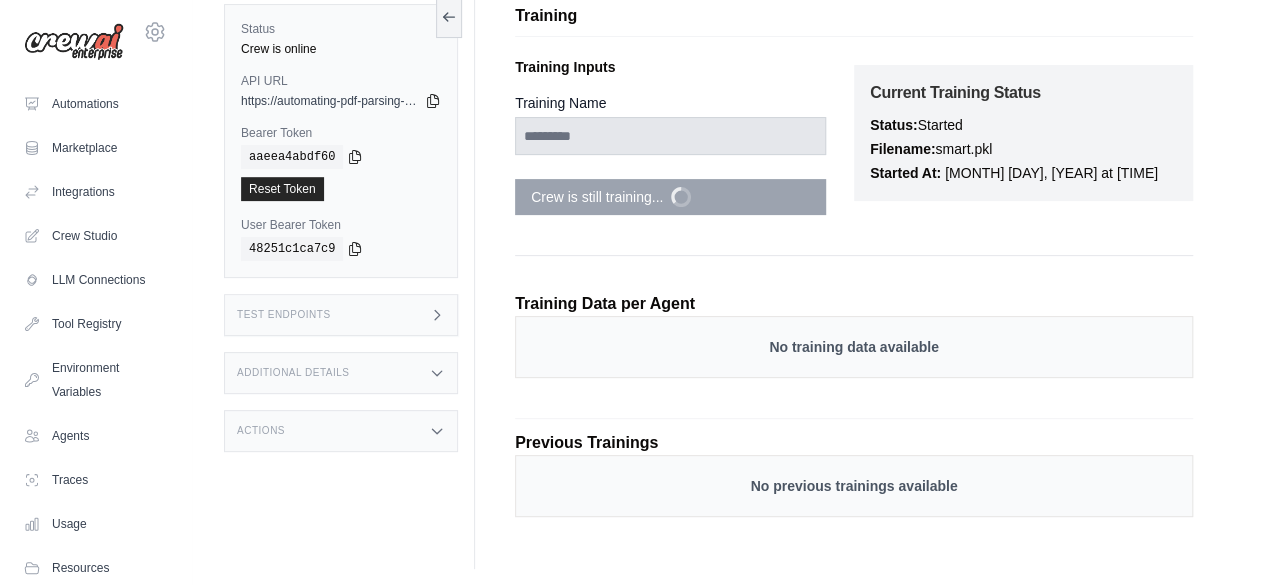 scroll, scrollTop: 166, scrollLeft: 0, axis: vertical 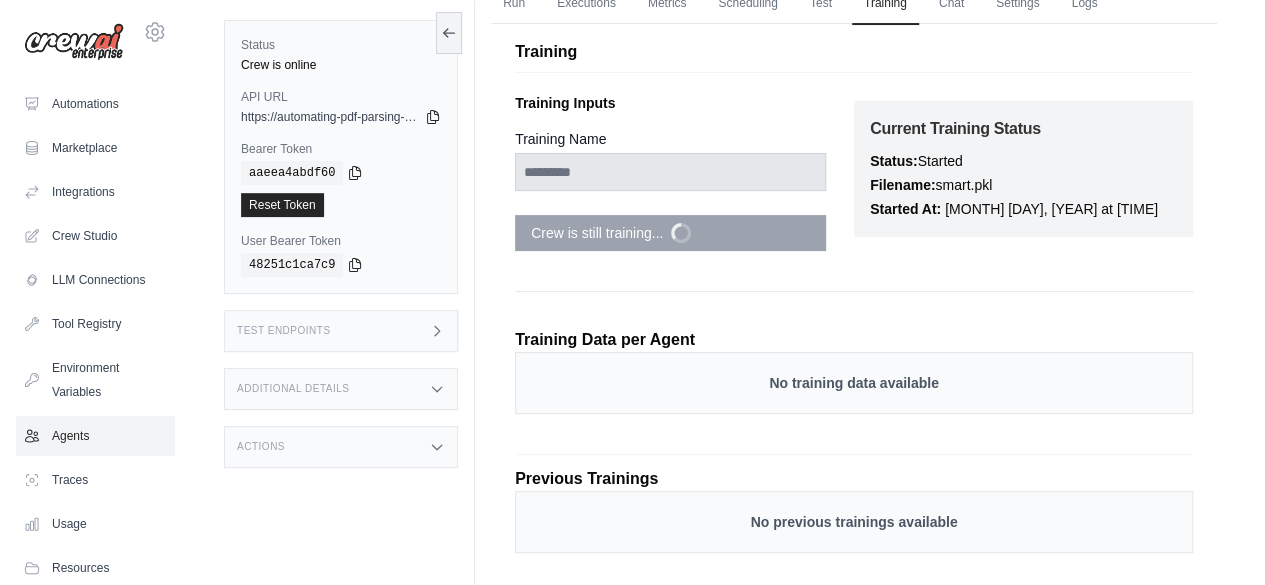click on "Agents" at bounding box center (95, 436) 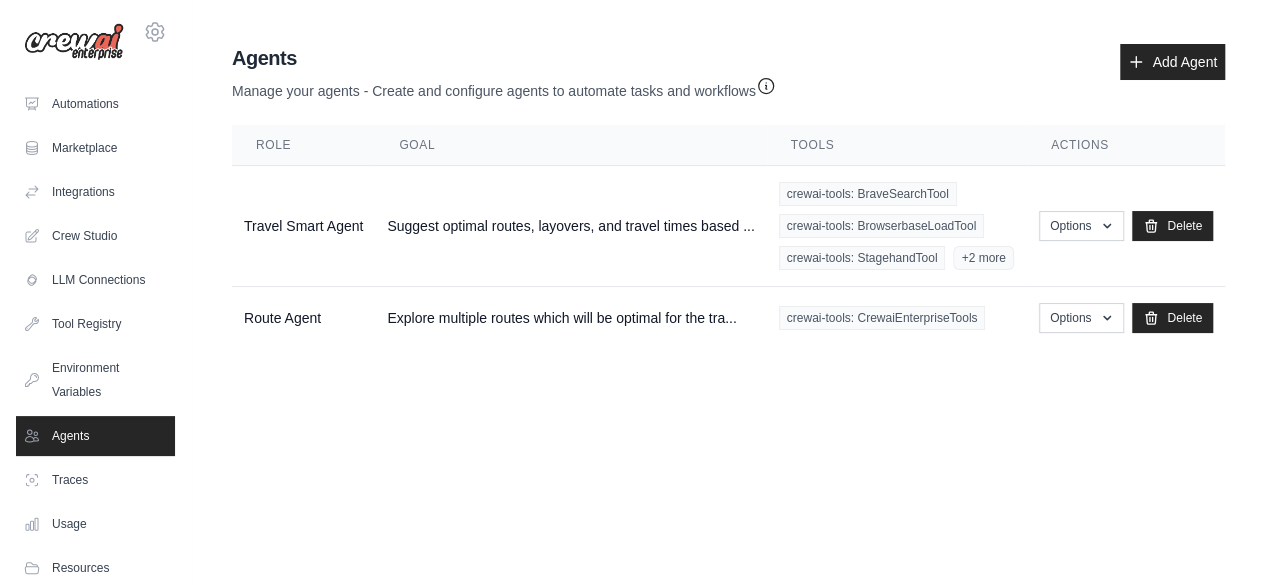 scroll, scrollTop: 0, scrollLeft: 0, axis: both 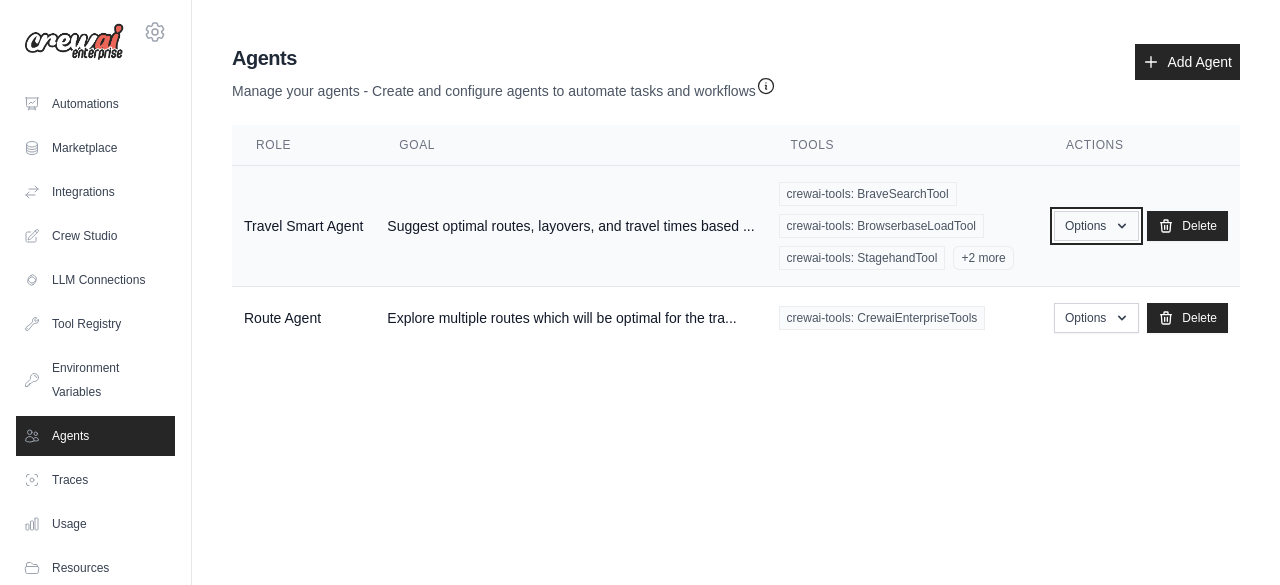 click on "Options" at bounding box center [1096, 226] 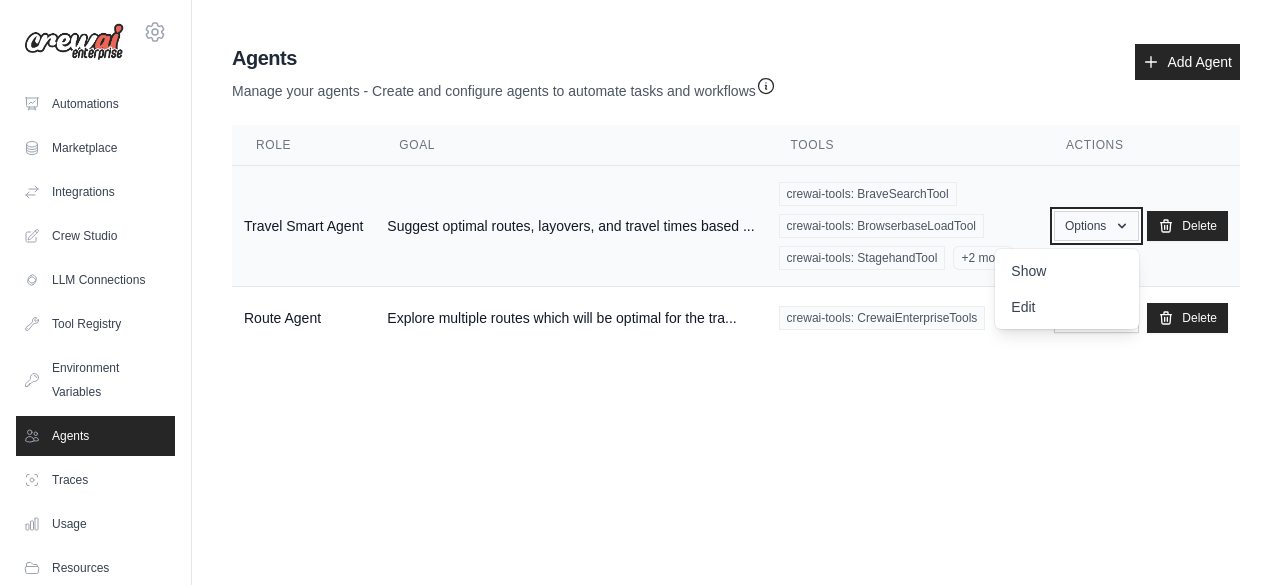 click on "Options" at bounding box center [1096, 226] 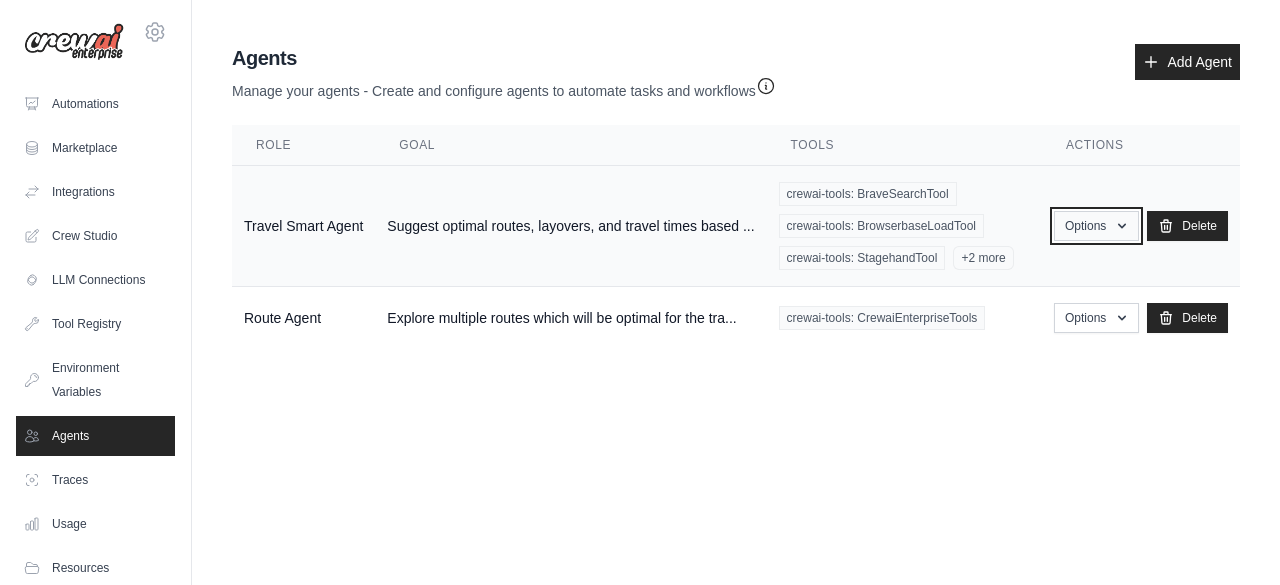 click on "Options" at bounding box center (1096, 226) 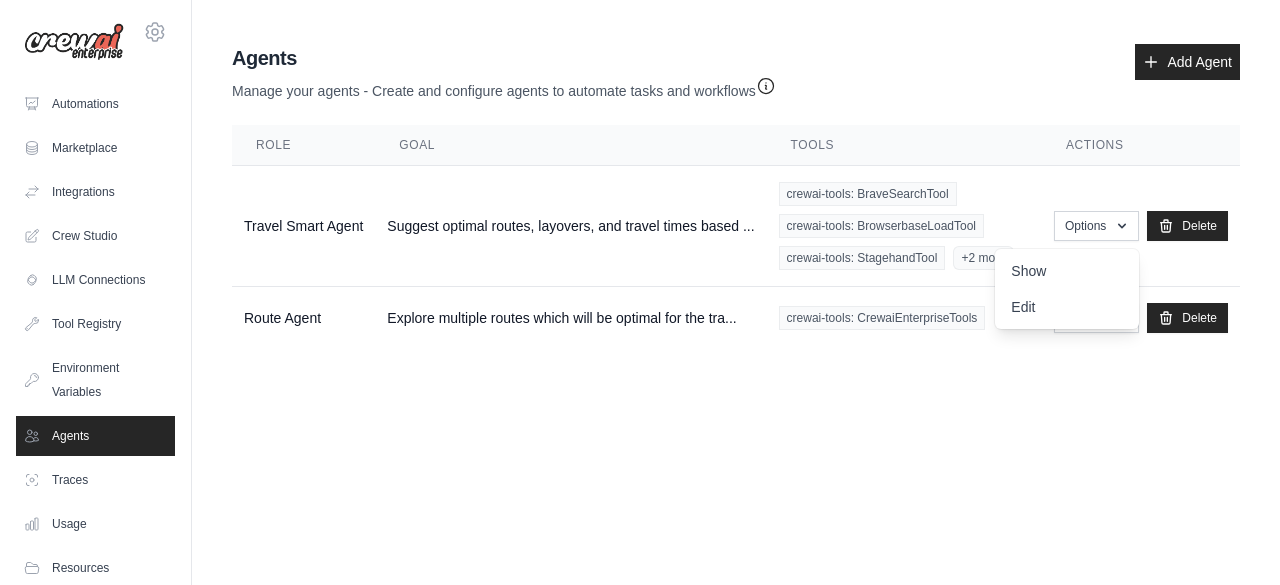 click on "muleysoham16@gmail.com
Settings
Automations
Marketplace
Integrations" at bounding box center (640, 292) 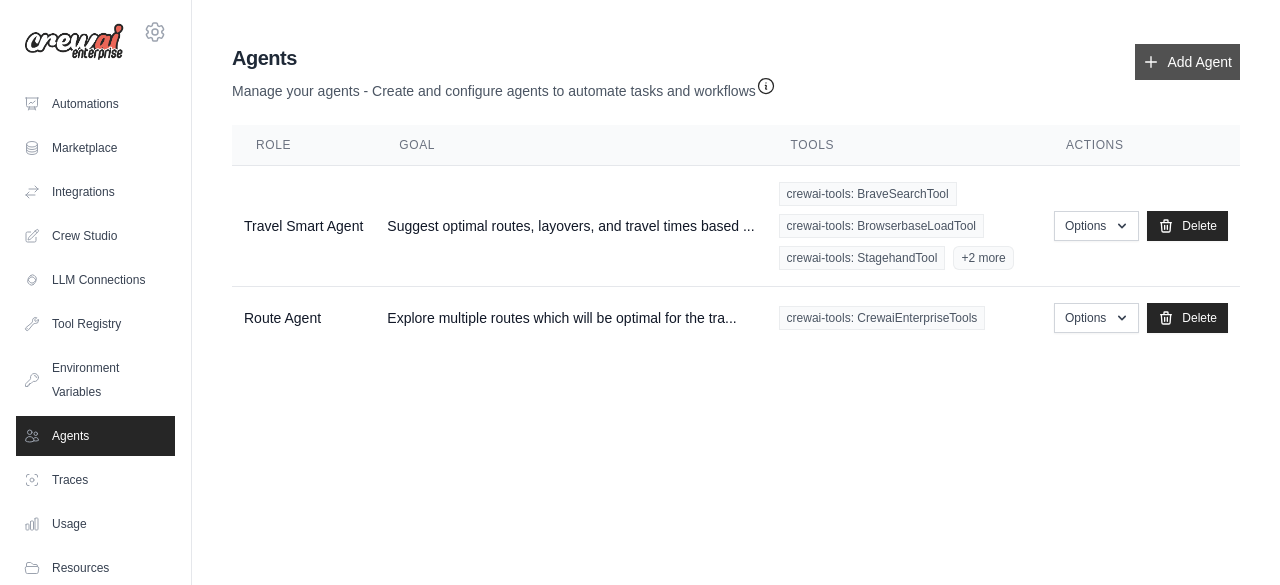 click 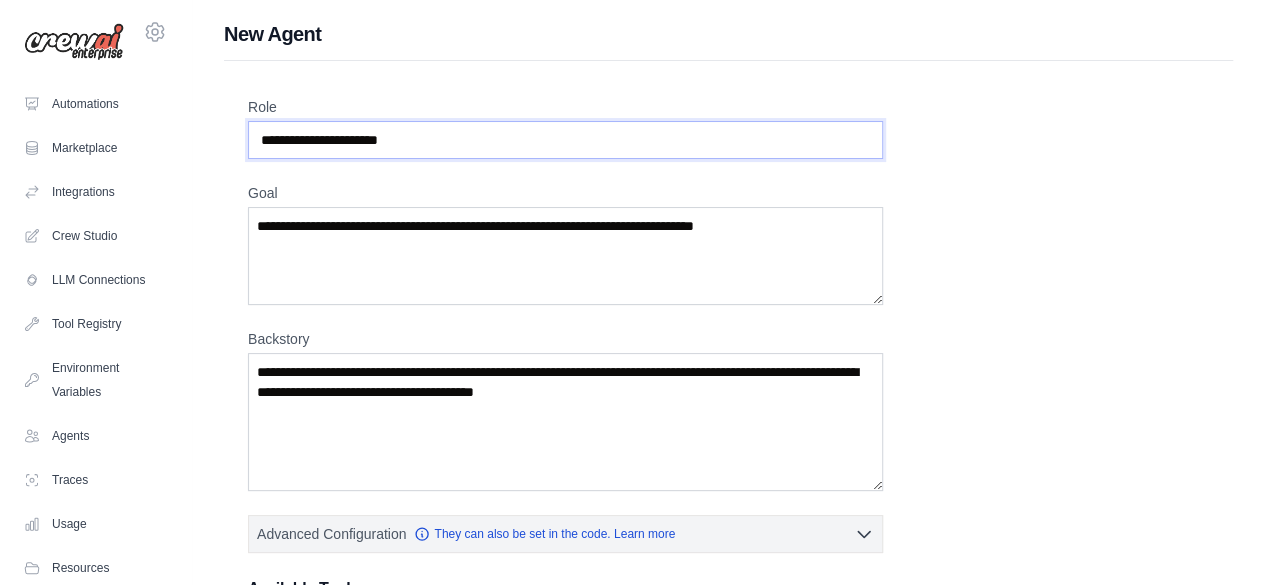 click on "Role" at bounding box center [565, 140] 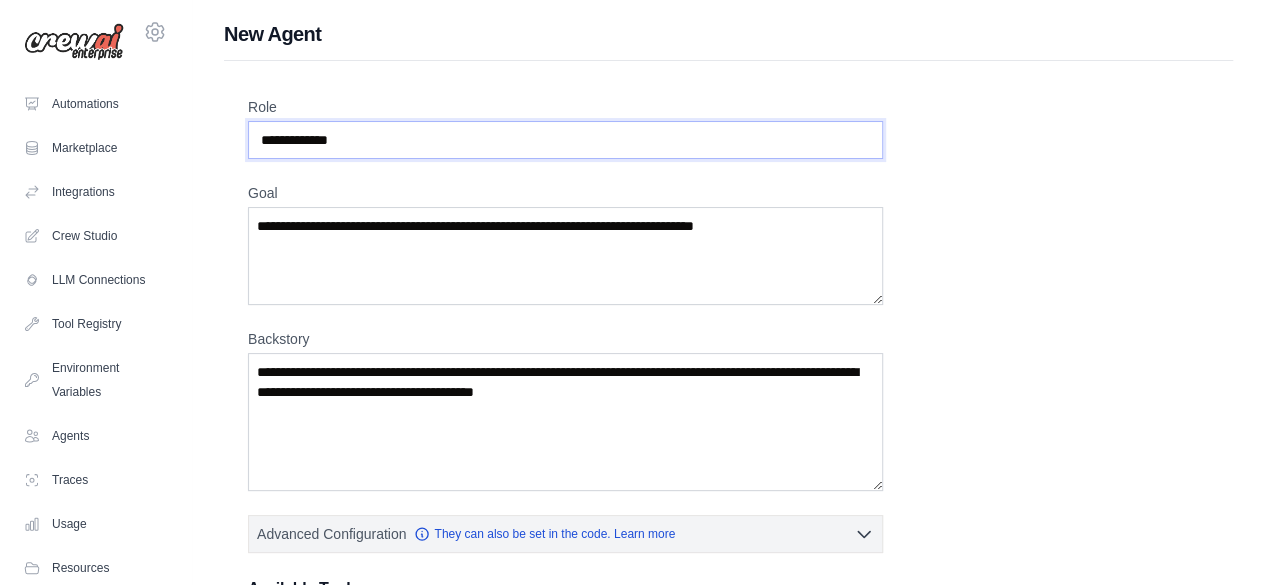 type on "**********" 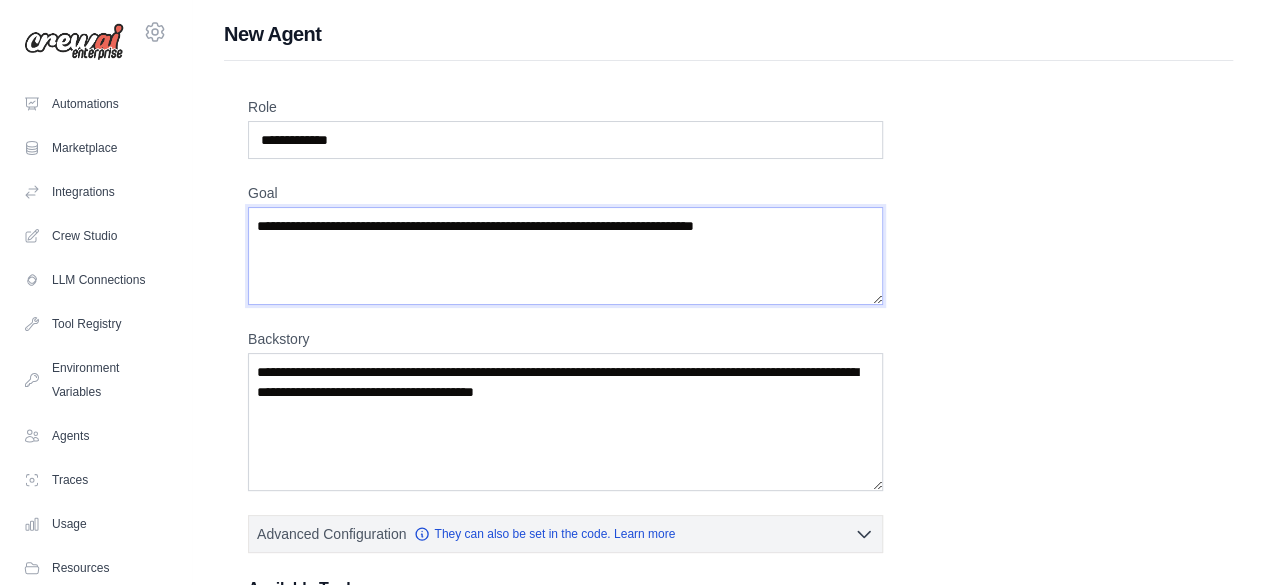 click on "Goal" at bounding box center [565, 256] 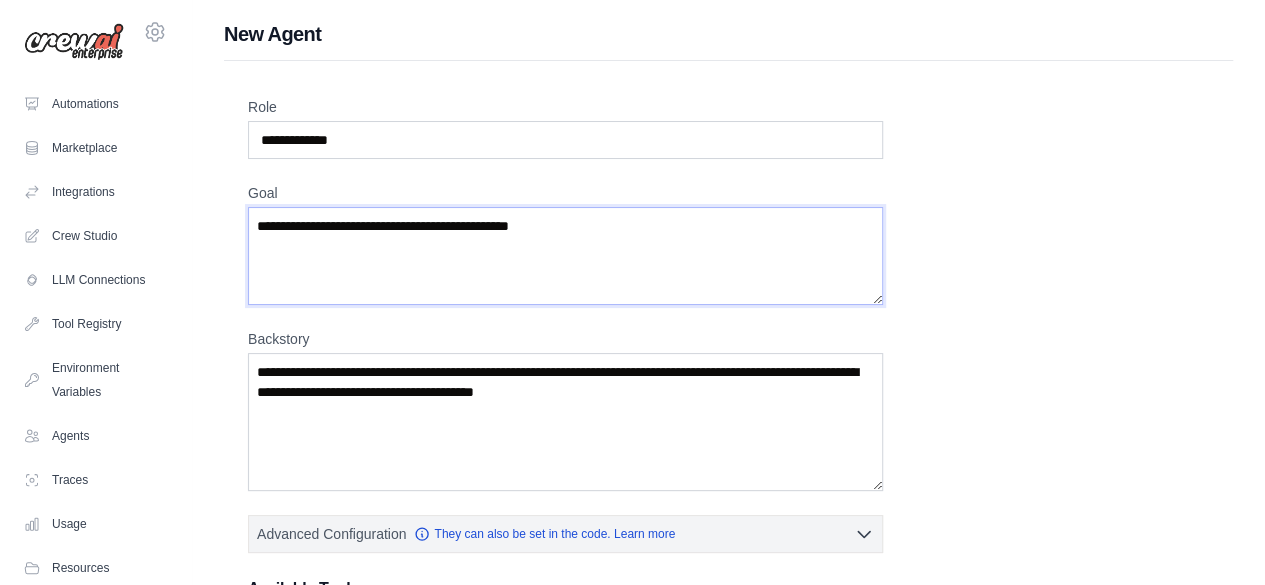 type on "**********" 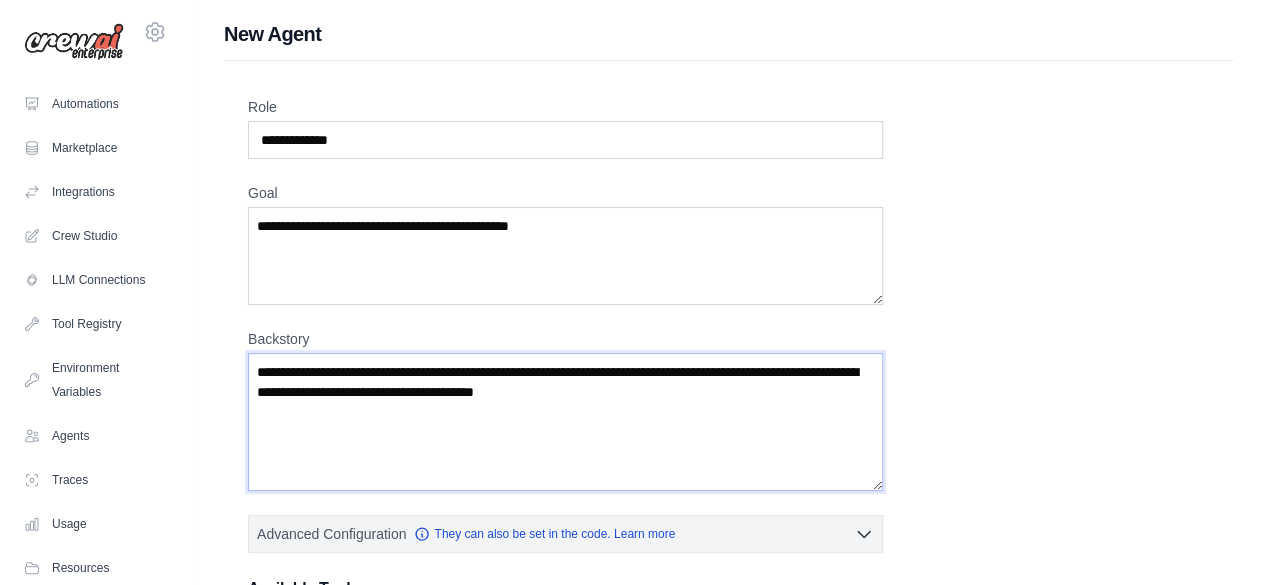 click on "Backstory" at bounding box center [565, 422] 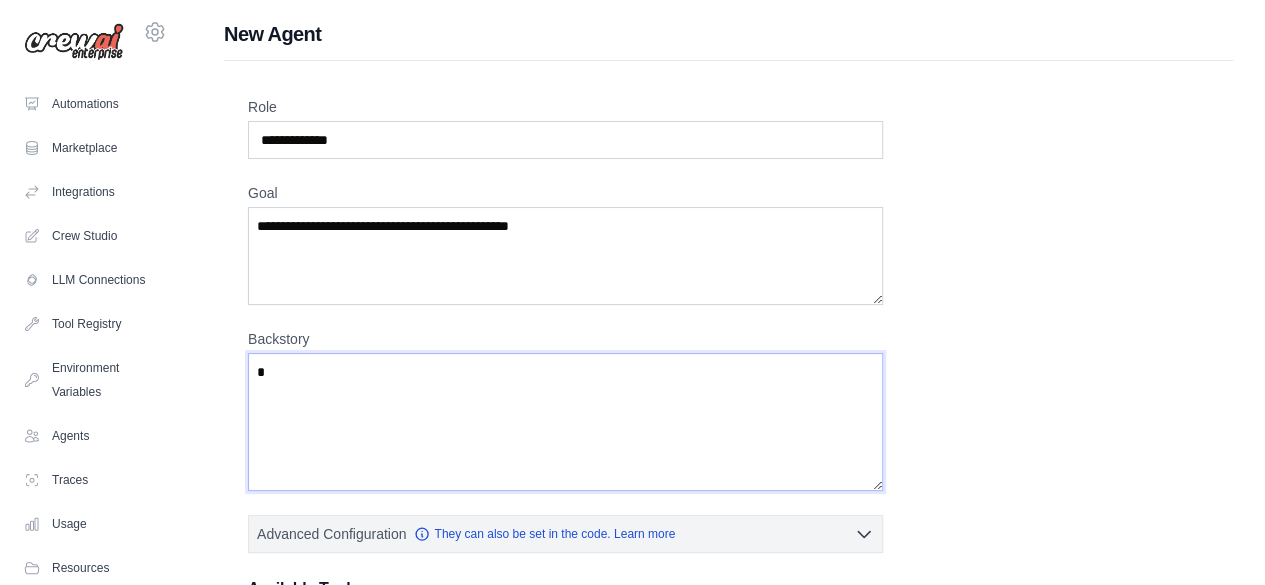 type 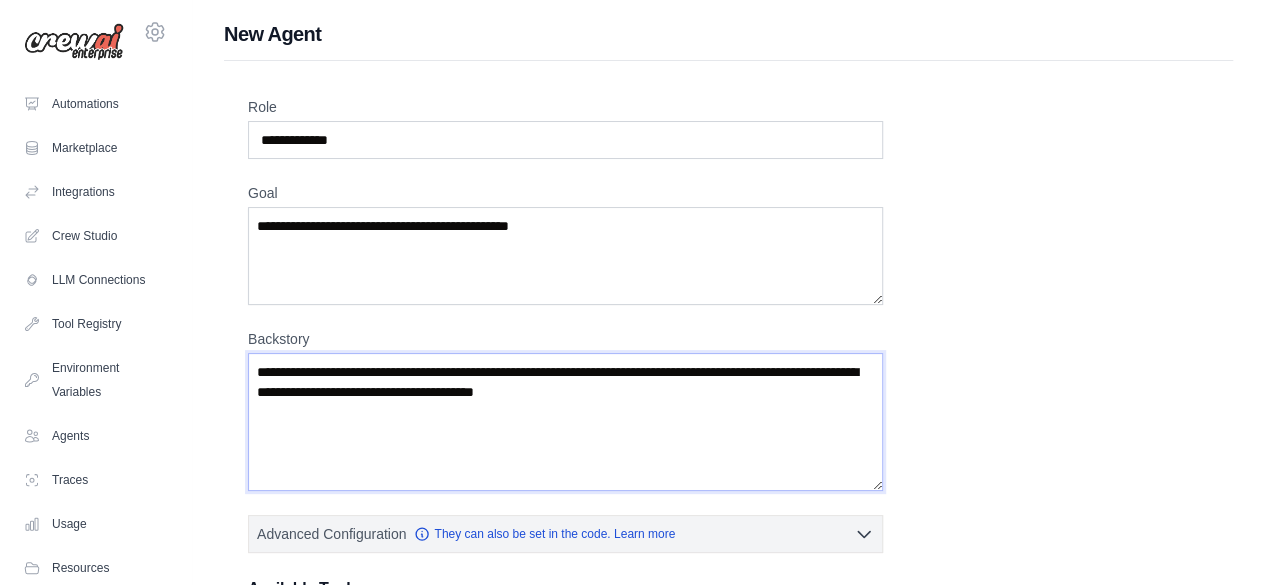 scroll, scrollTop: 232, scrollLeft: 0, axis: vertical 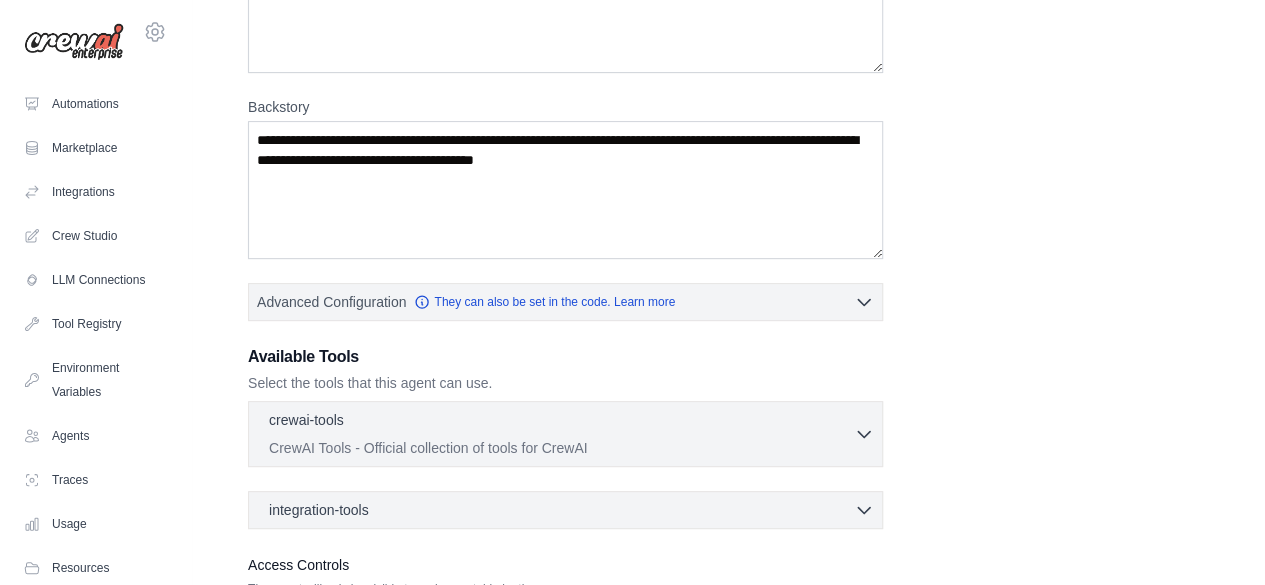 click on "crewai-tools
0 selected
CrewAI Tools - Official collection of tools for CrewAI
AIMindTool (official docs)" at bounding box center [565, 434] 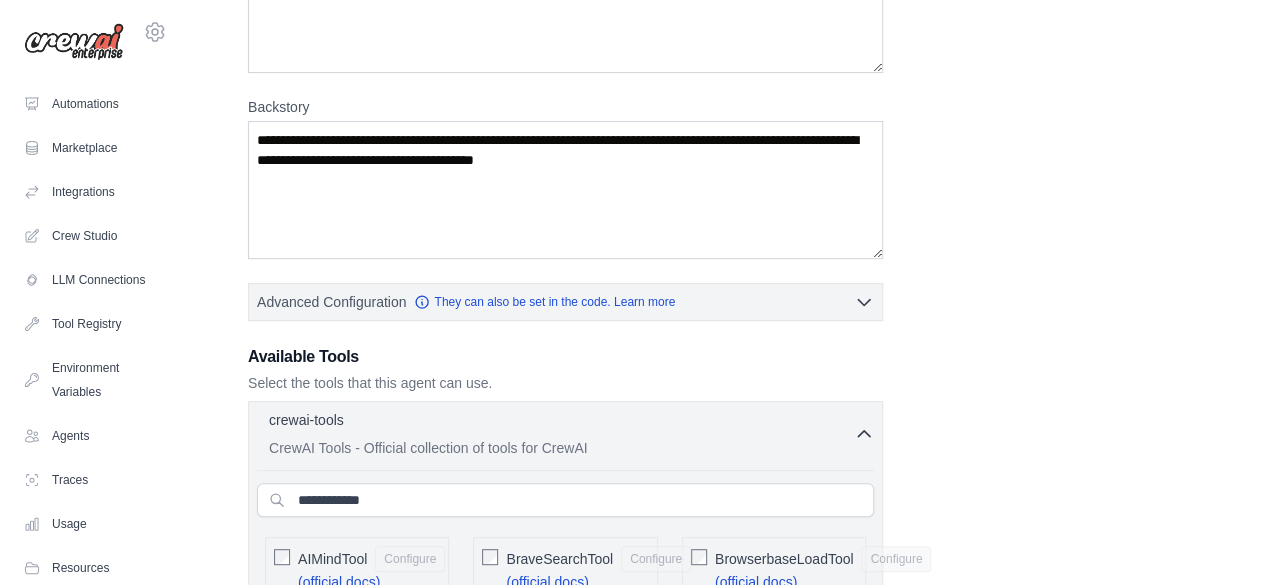 scroll, scrollTop: 397, scrollLeft: 0, axis: vertical 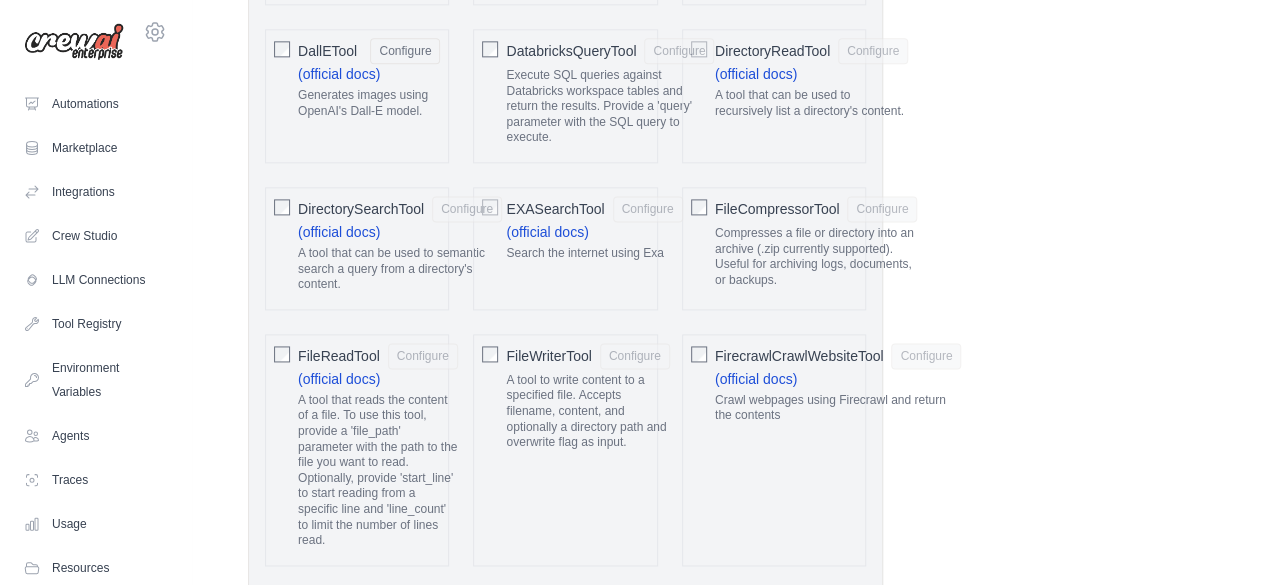 click on "FileCompressorTool" 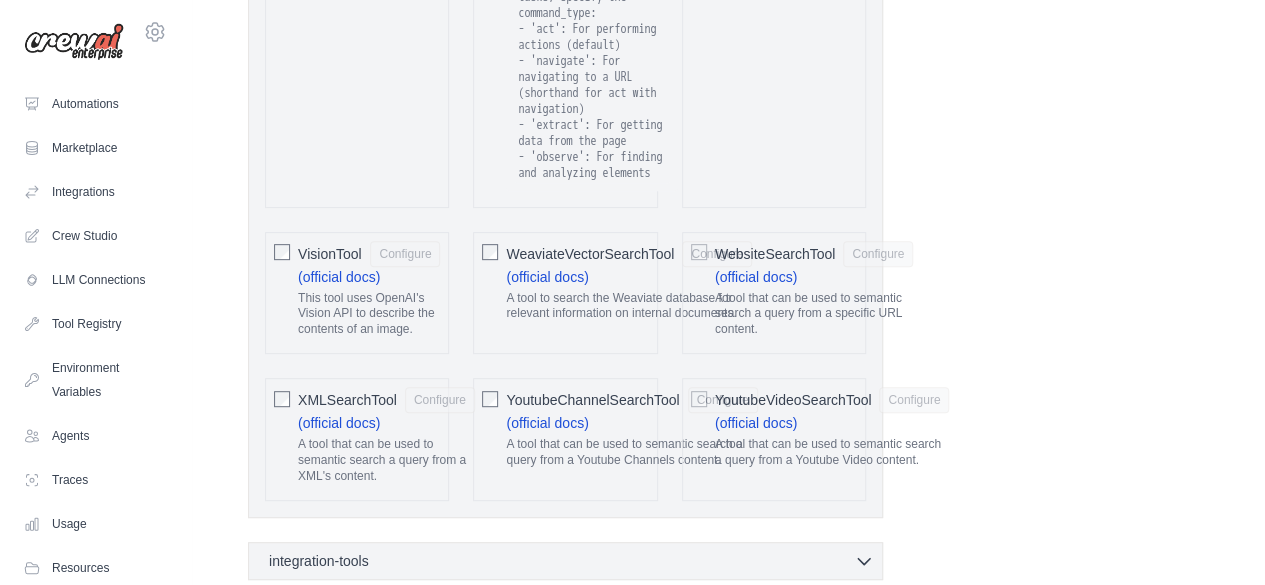 scroll, scrollTop: 4406, scrollLeft: 0, axis: vertical 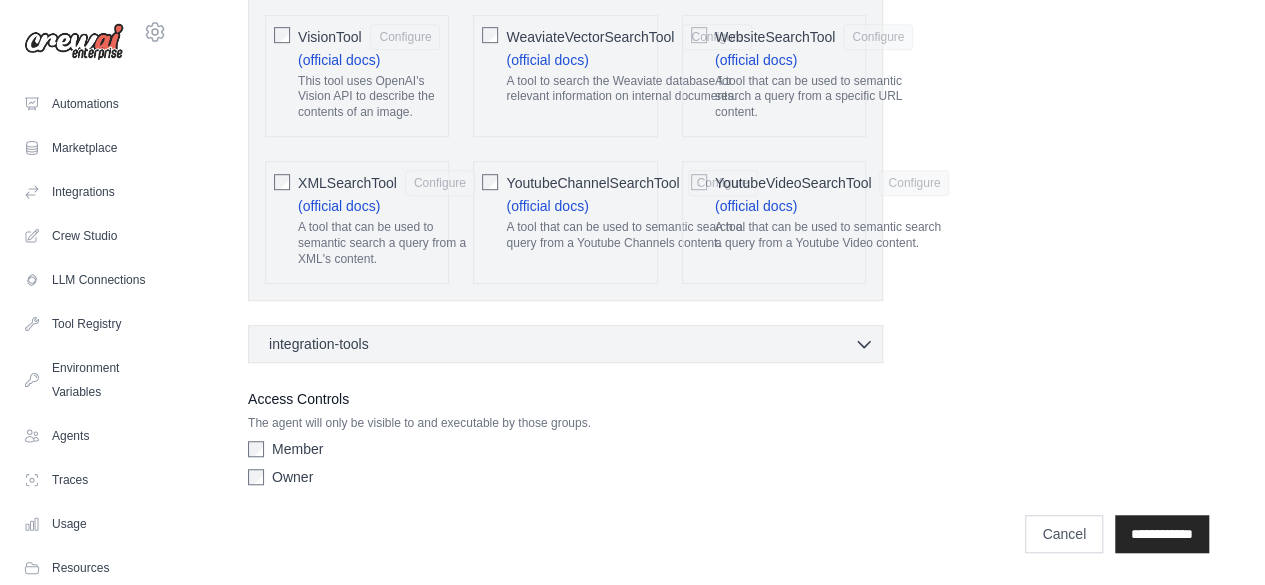 click on "integration-tools
0 selected" at bounding box center [571, 344] 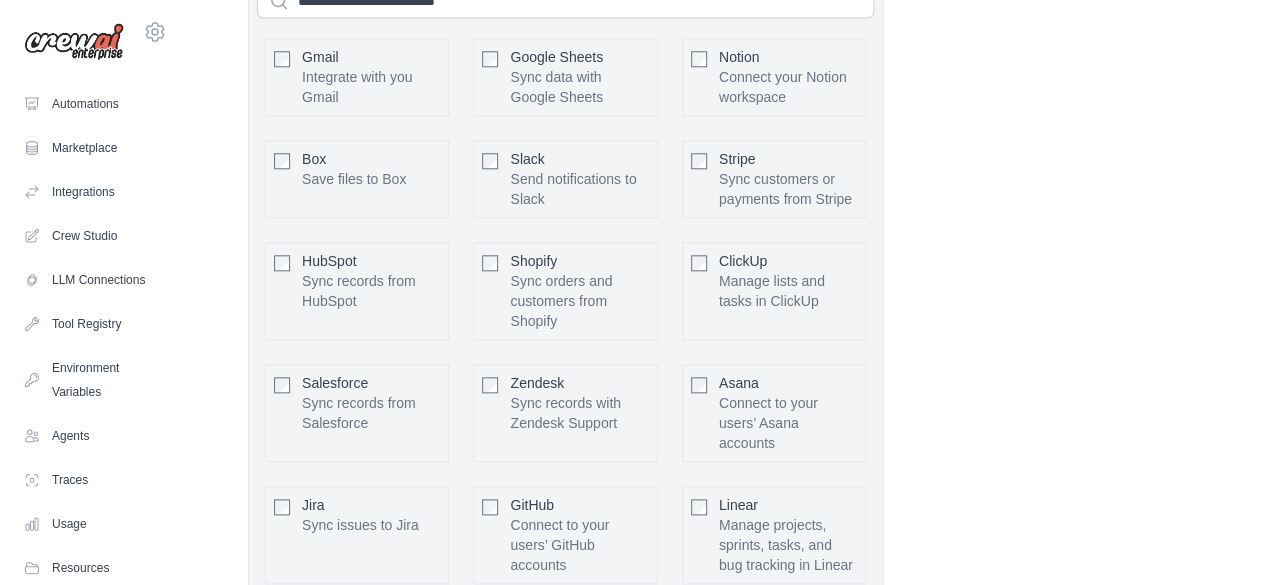 scroll, scrollTop: 4742, scrollLeft: 0, axis: vertical 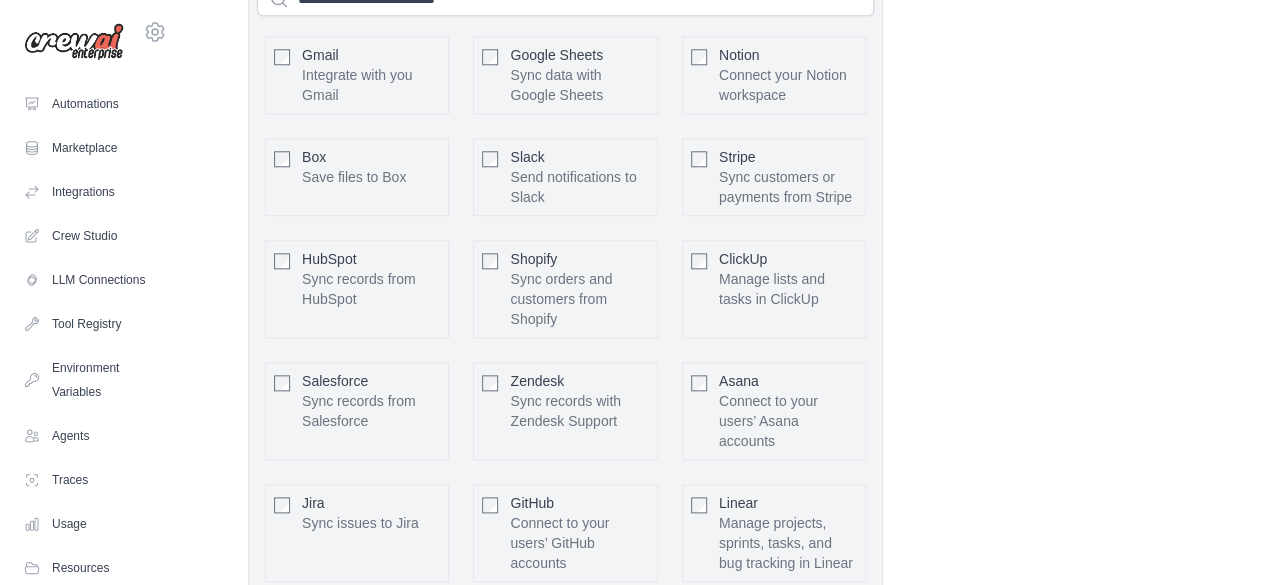 click on "Gmail
Integrate with you Gmail
Configure" at bounding box center (357, 75) 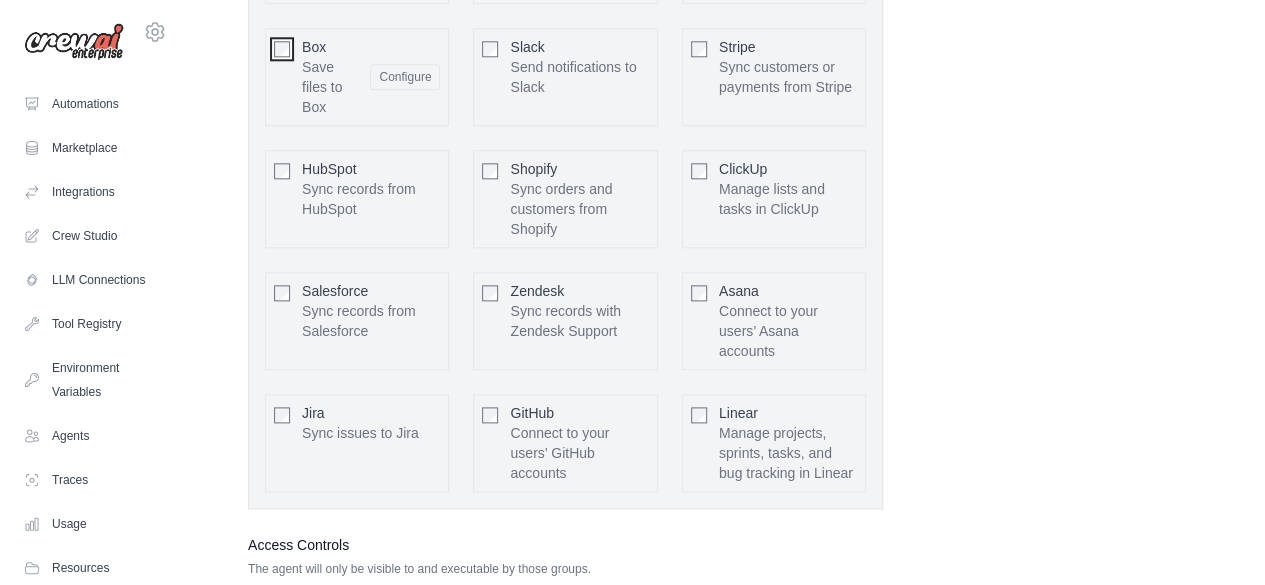 scroll, scrollTop: 4874, scrollLeft: 0, axis: vertical 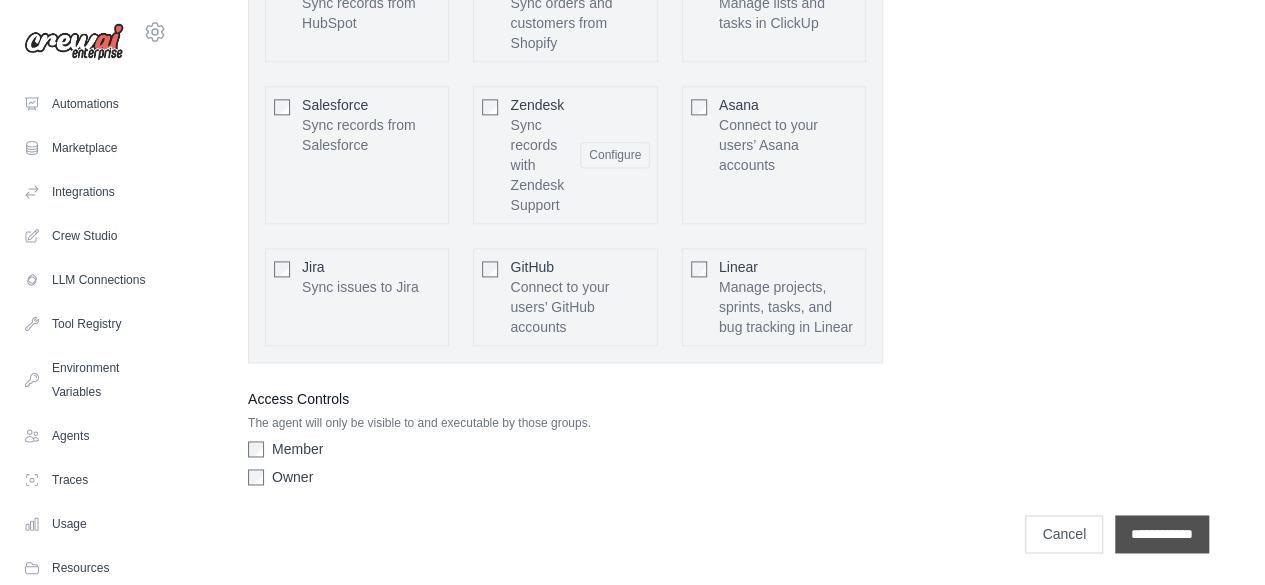 click on "**********" at bounding box center (1162, 534) 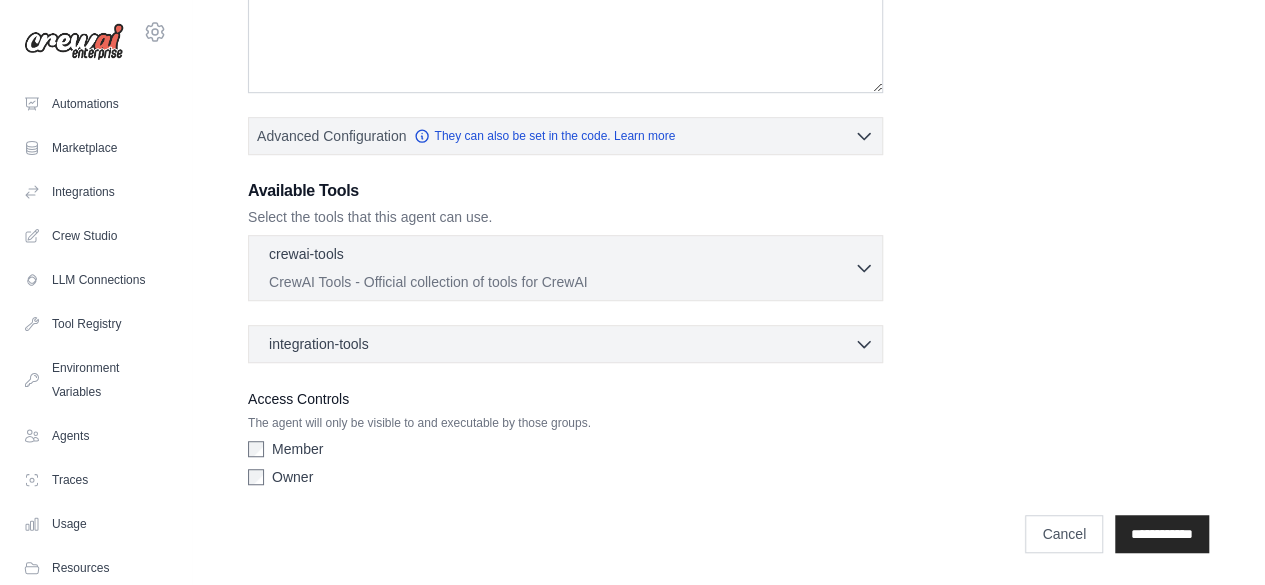 scroll, scrollTop: 0, scrollLeft: 0, axis: both 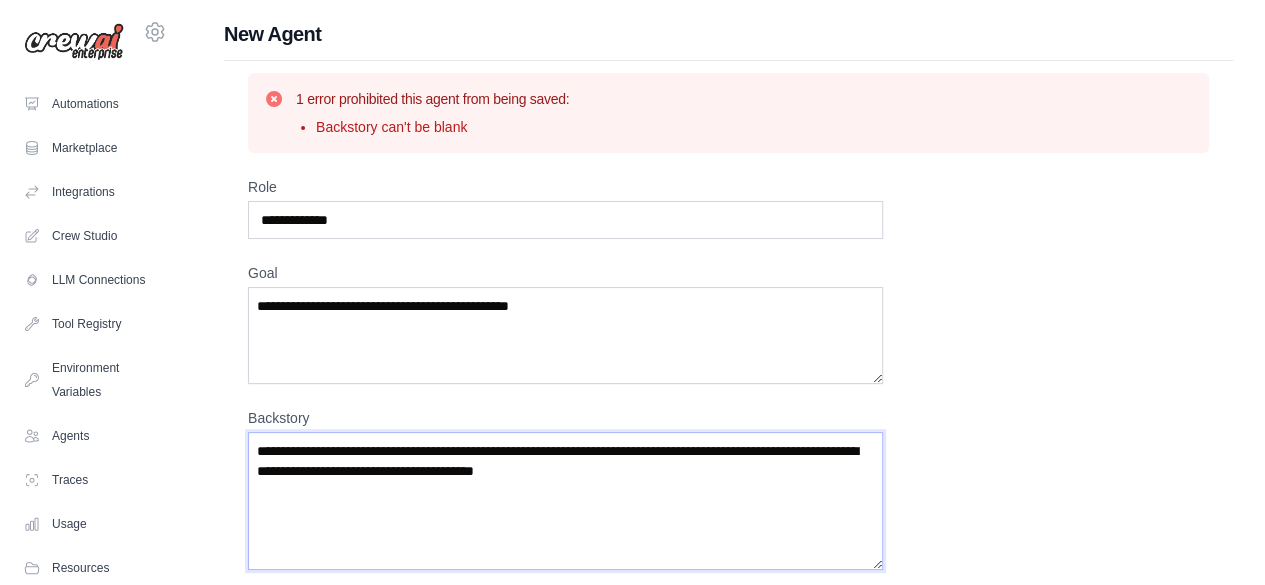 click on "Backstory" at bounding box center (565, 501) 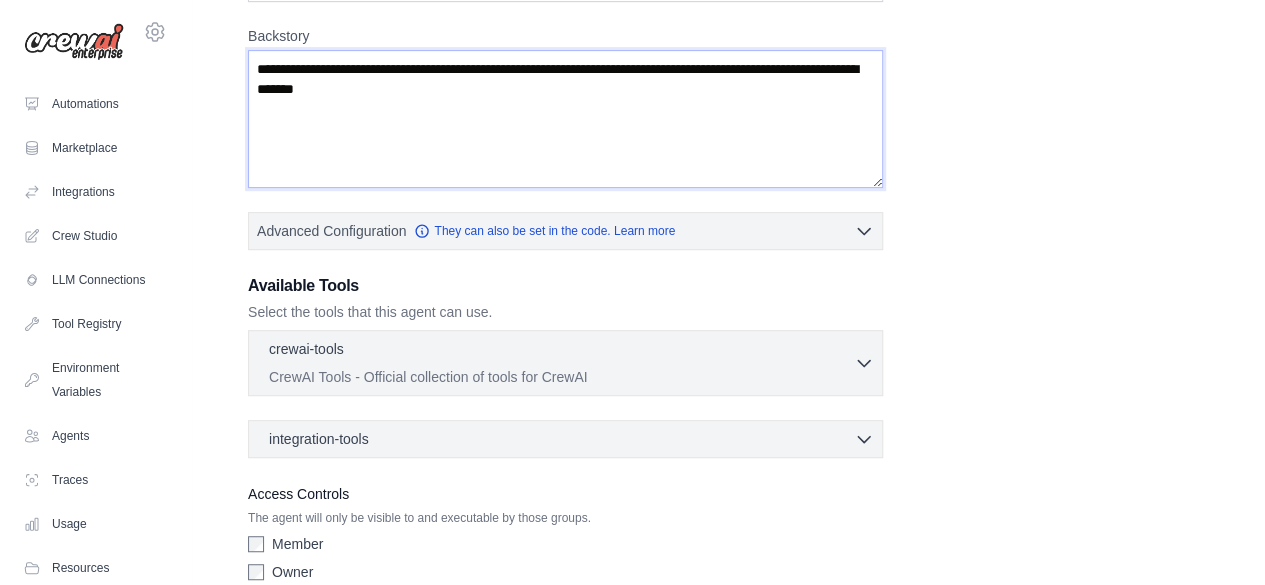 scroll, scrollTop: 472, scrollLeft: 0, axis: vertical 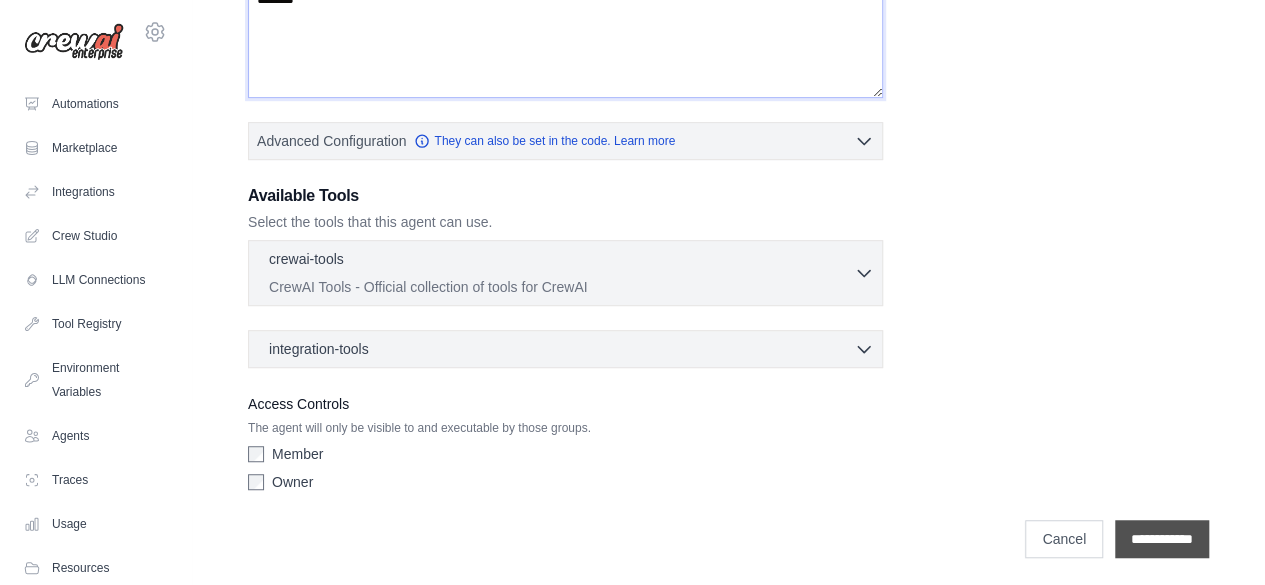 type on "**********" 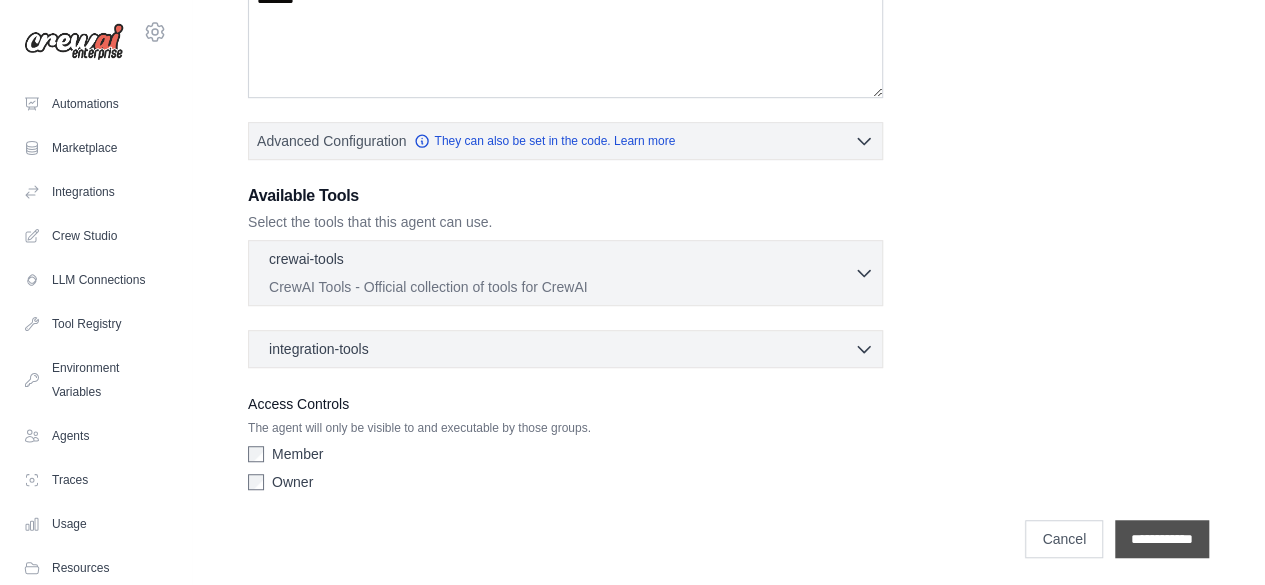 click on "**********" at bounding box center (1162, 539) 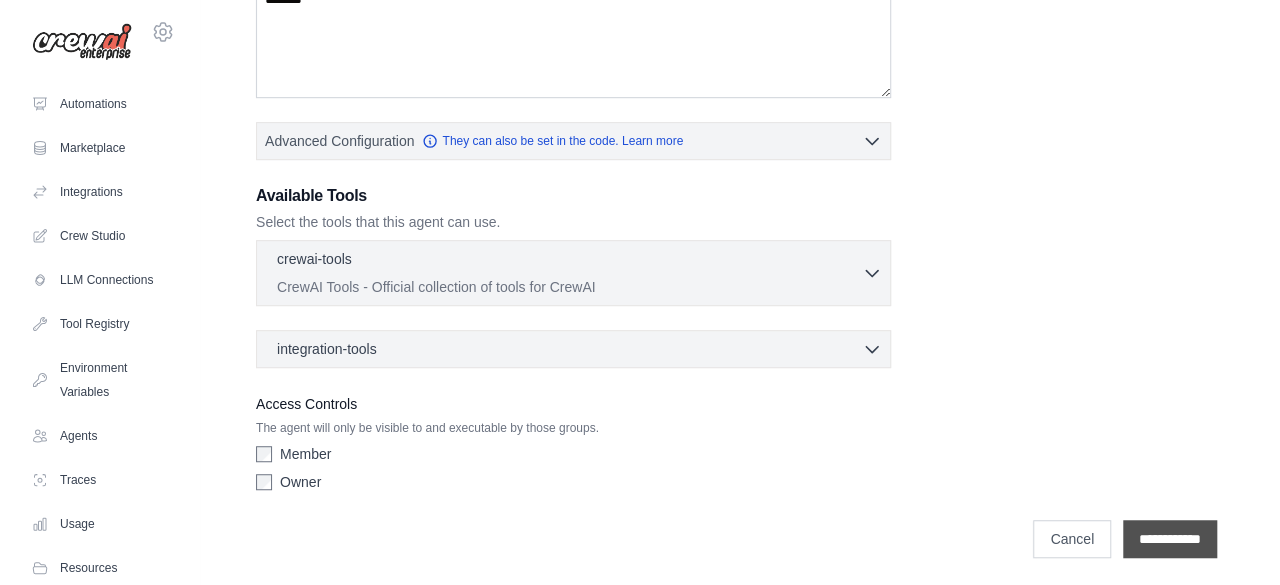 scroll, scrollTop: 0, scrollLeft: 0, axis: both 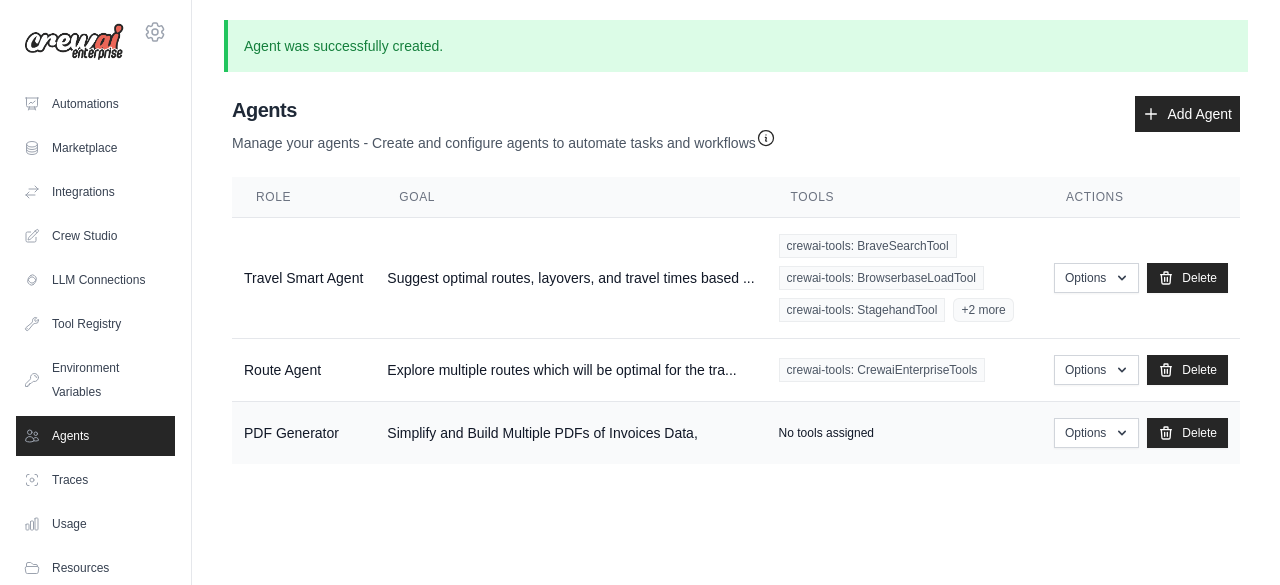 click on "No tools assigned" at bounding box center (826, 433) 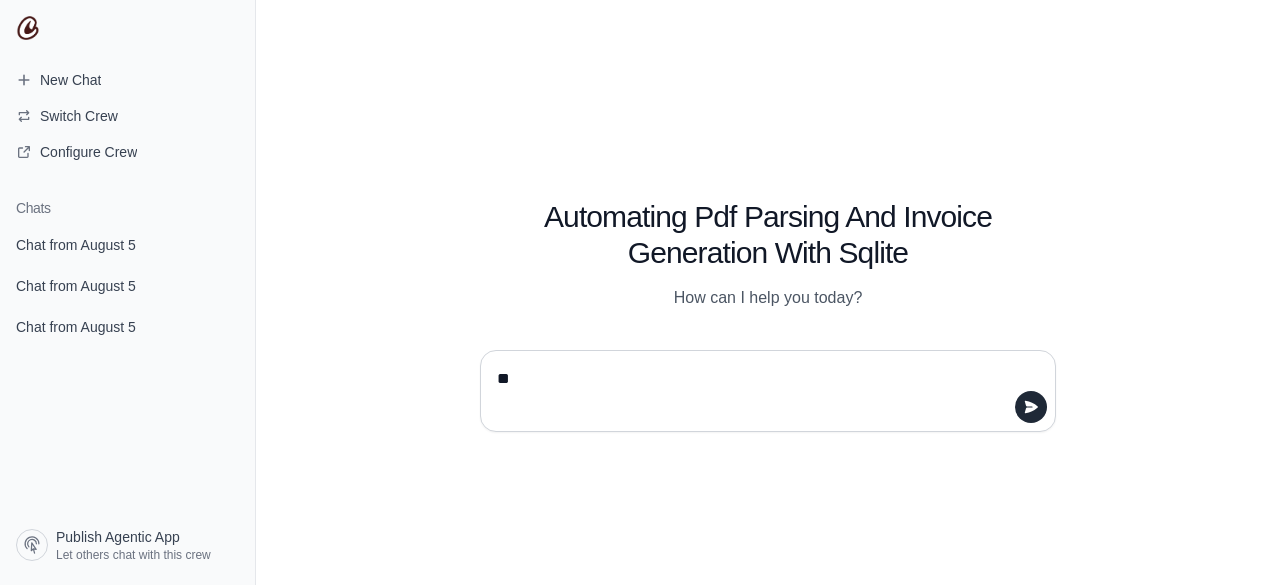 scroll, scrollTop: 0, scrollLeft: 0, axis: both 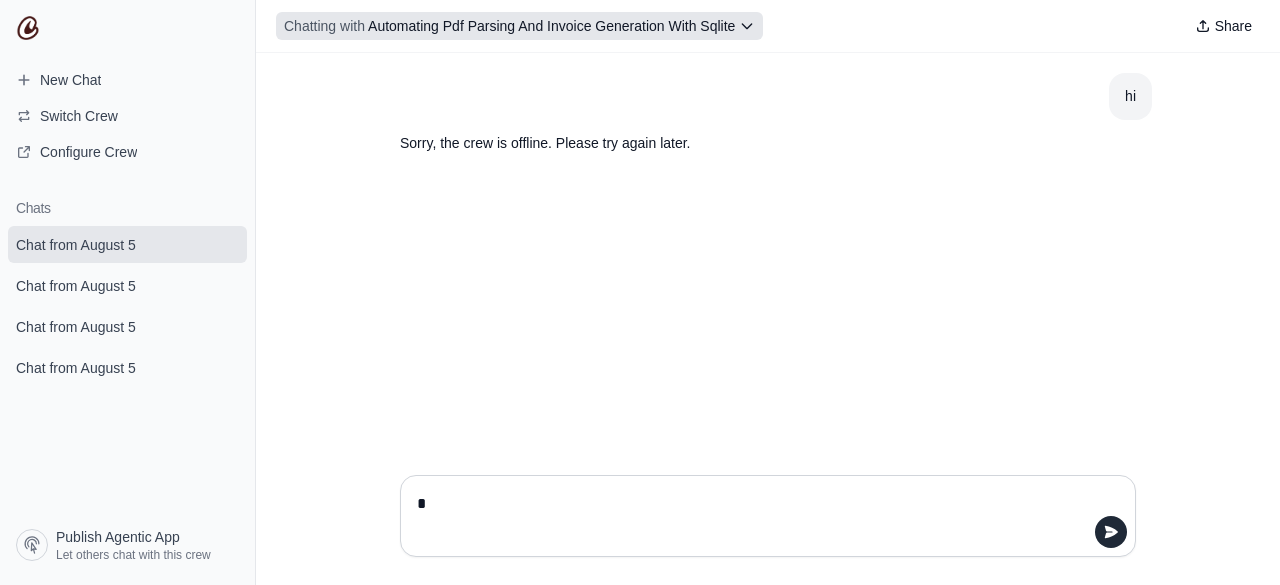 type on "**" 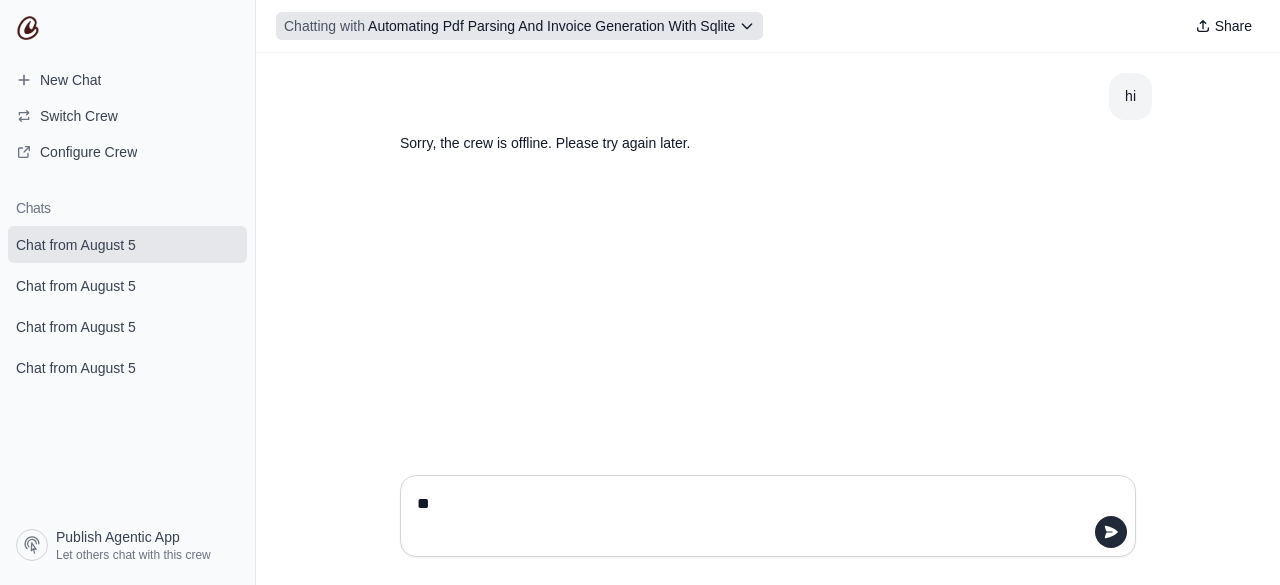 type 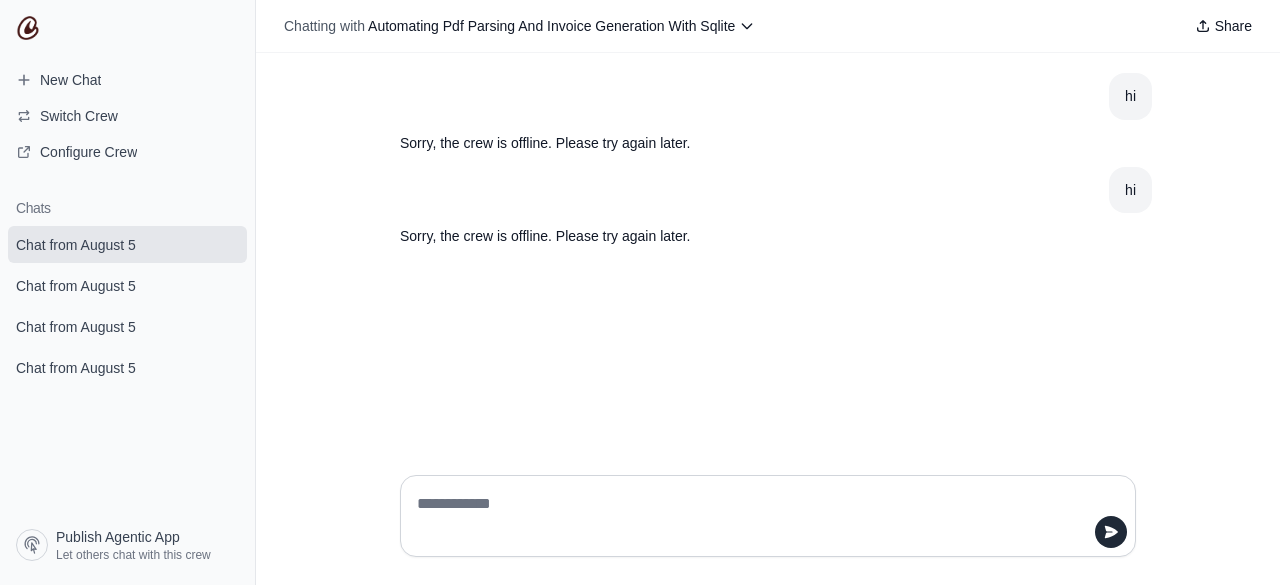 scroll, scrollTop: 0, scrollLeft: 0, axis: both 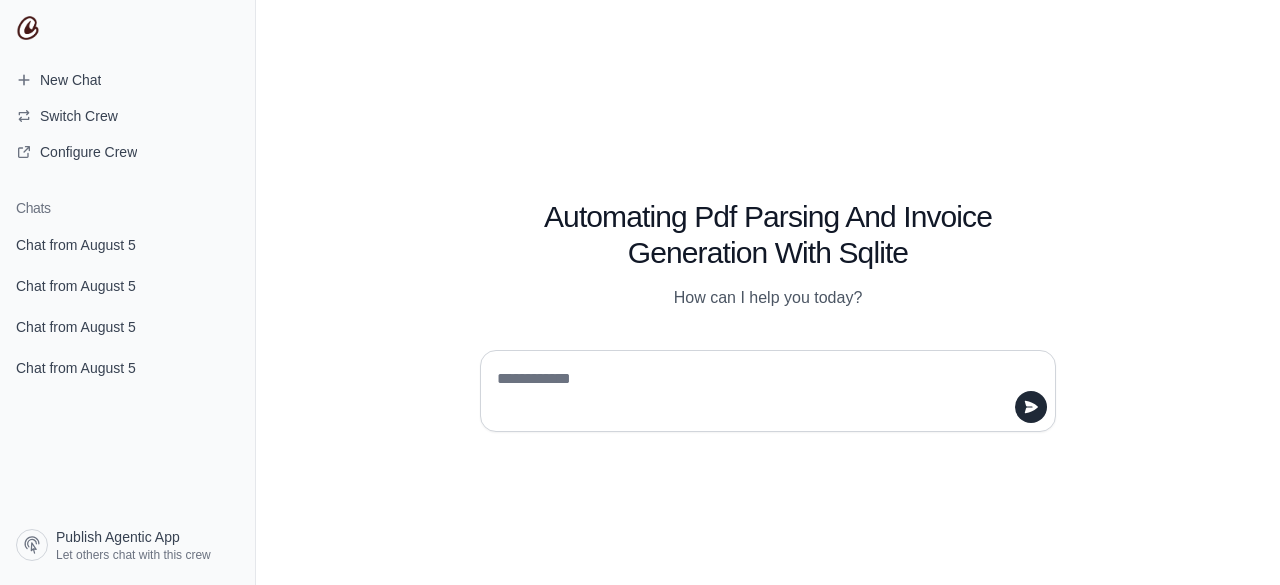 click at bounding box center [762, 391] 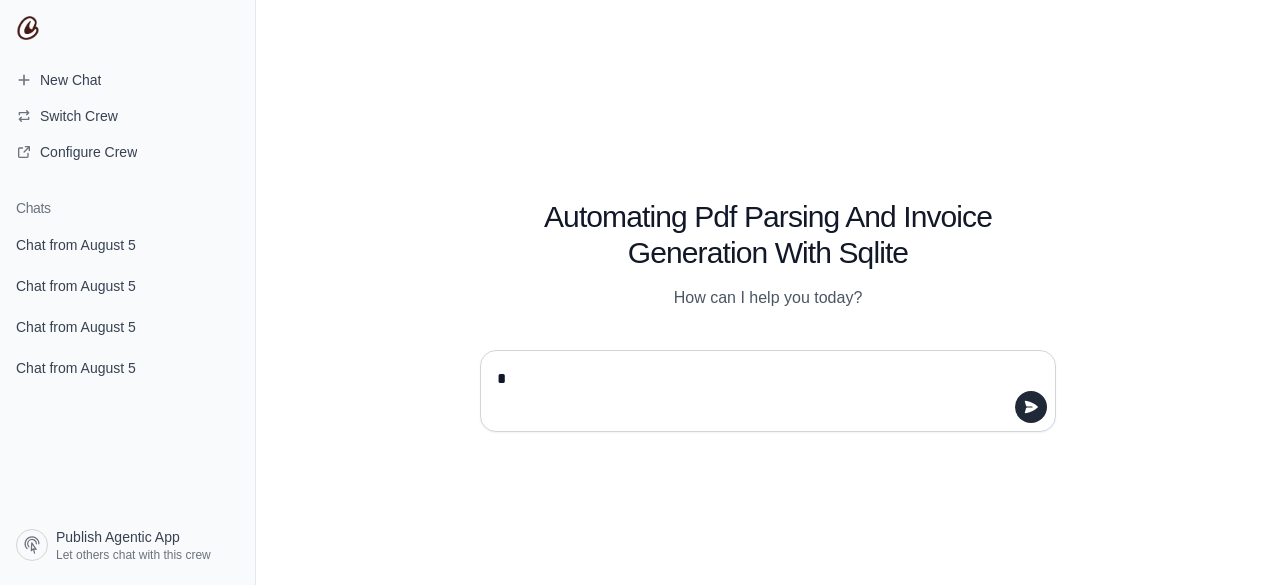 type on "**" 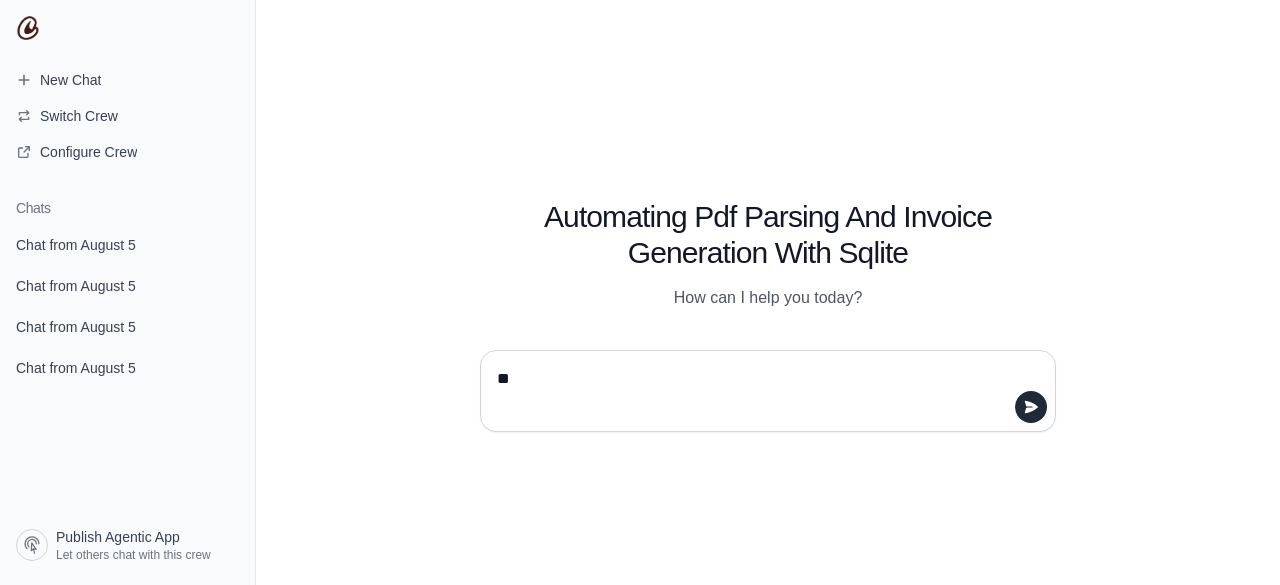 type 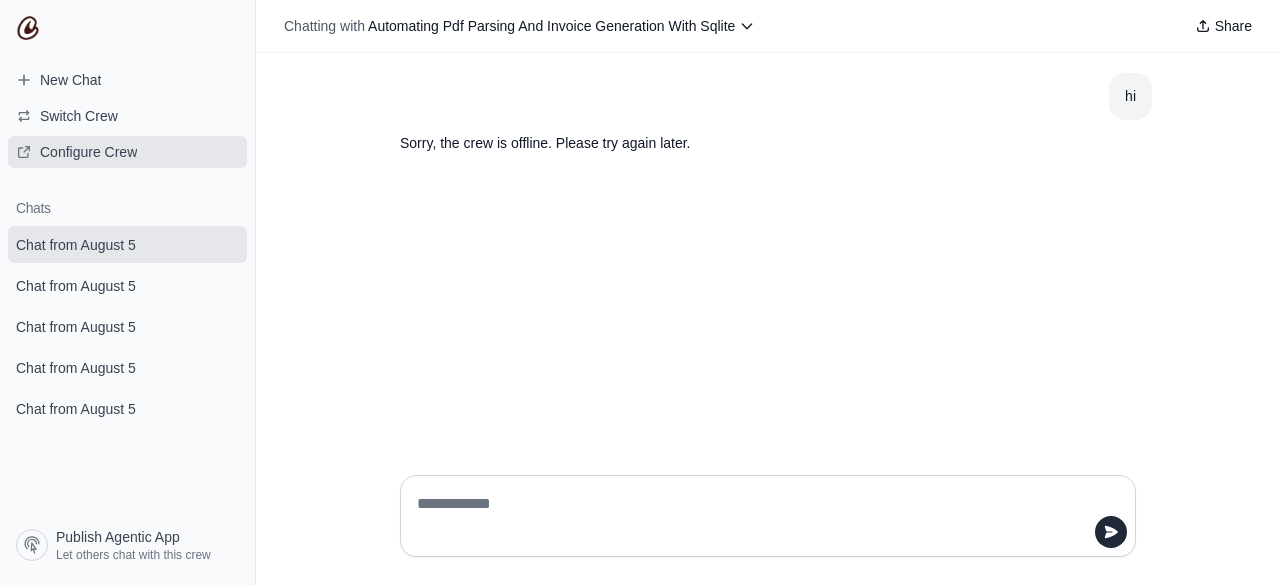 click on "Configure
Crew" at bounding box center [127, 152] 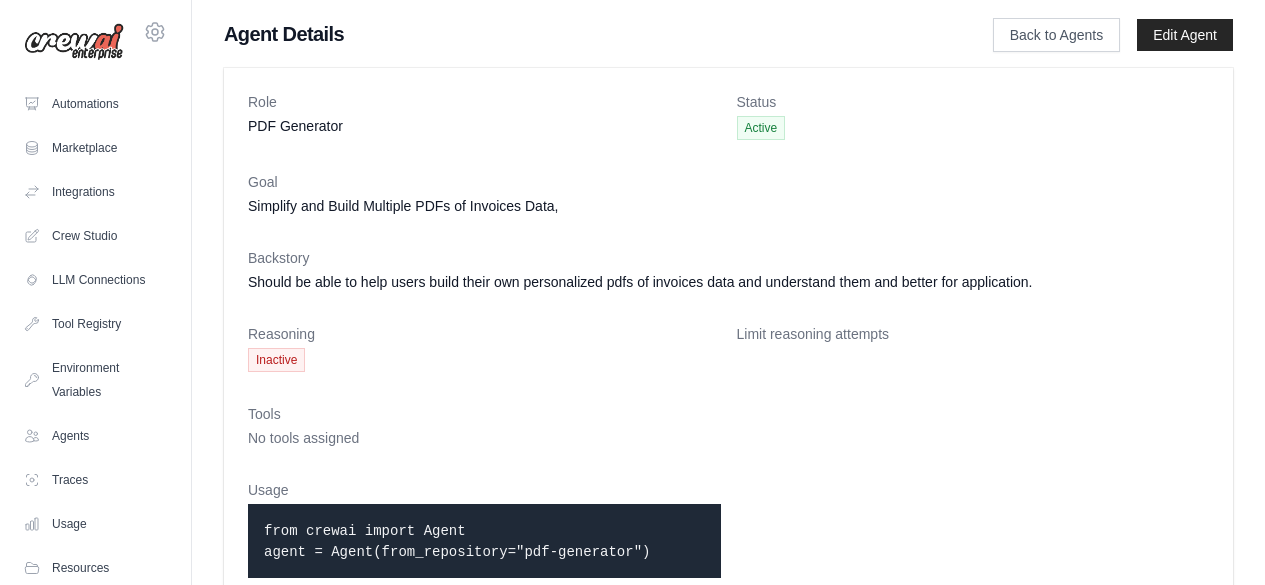 scroll, scrollTop: 0, scrollLeft: 0, axis: both 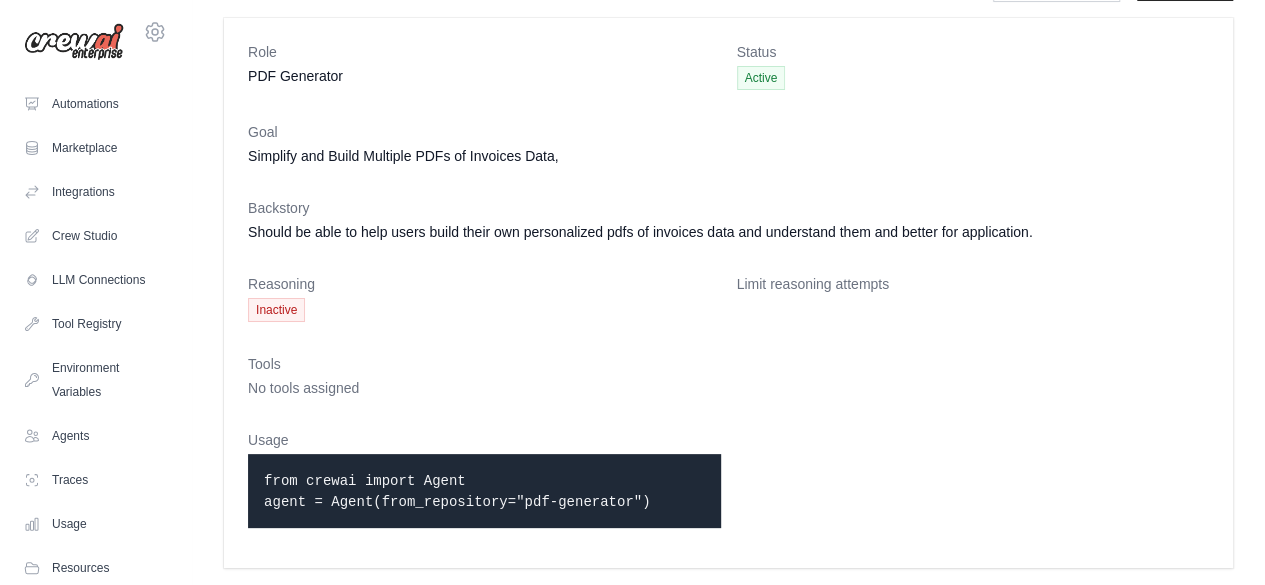 click on "No tools assigned" at bounding box center (303, 388) 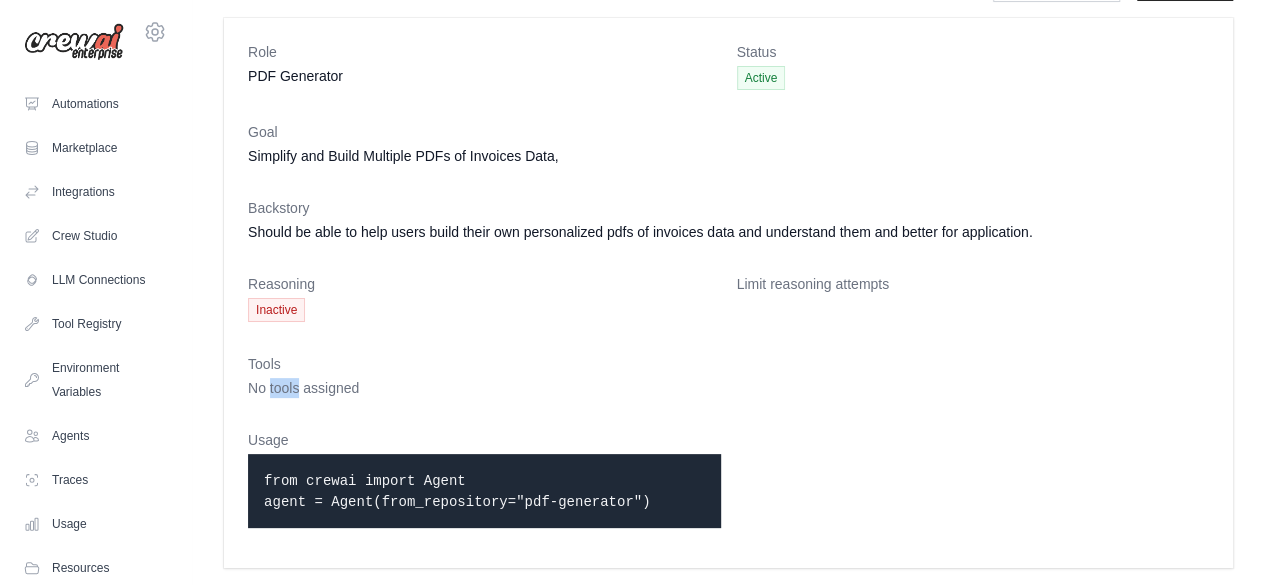 click on "No tools assigned" at bounding box center (303, 388) 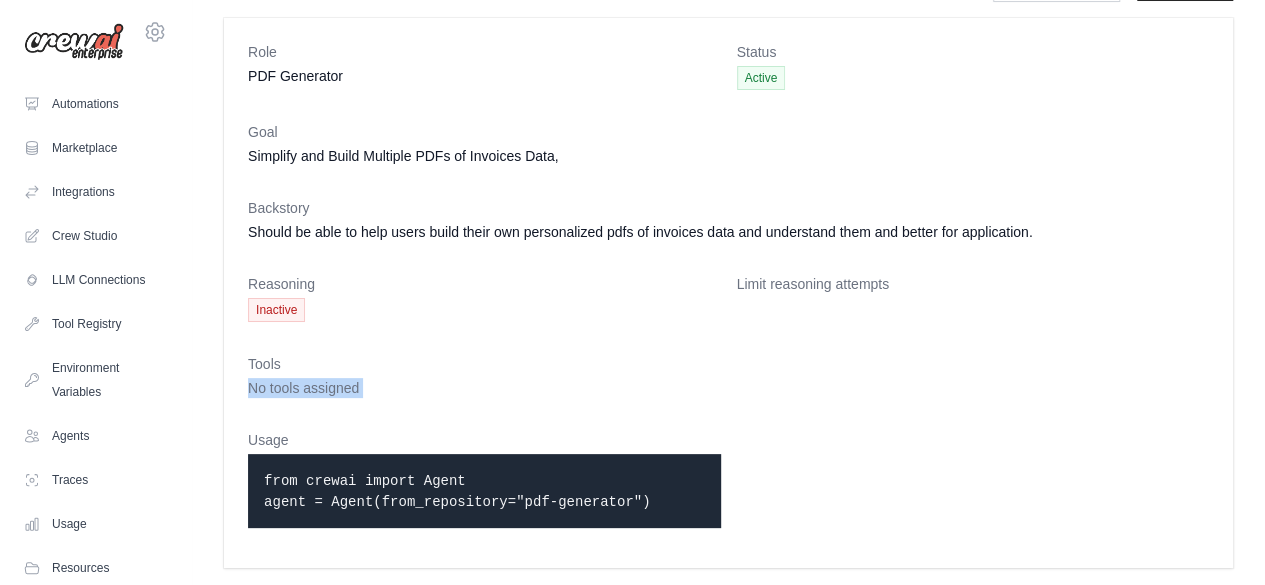 click on "No tools assigned" at bounding box center (303, 388) 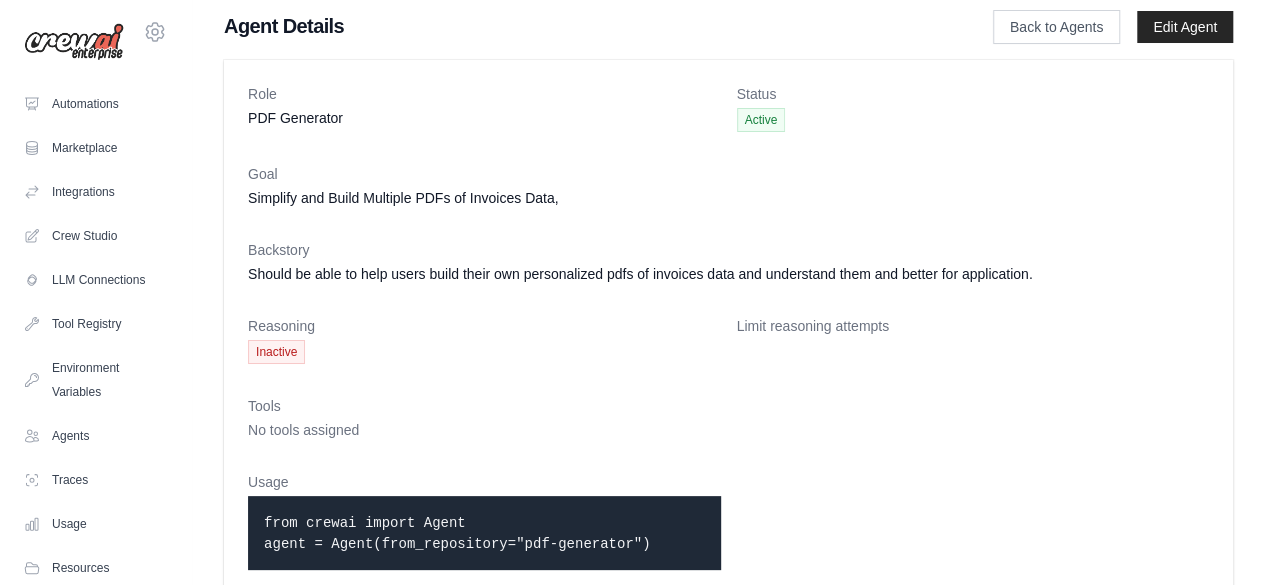 scroll, scrollTop: 0, scrollLeft: 0, axis: both 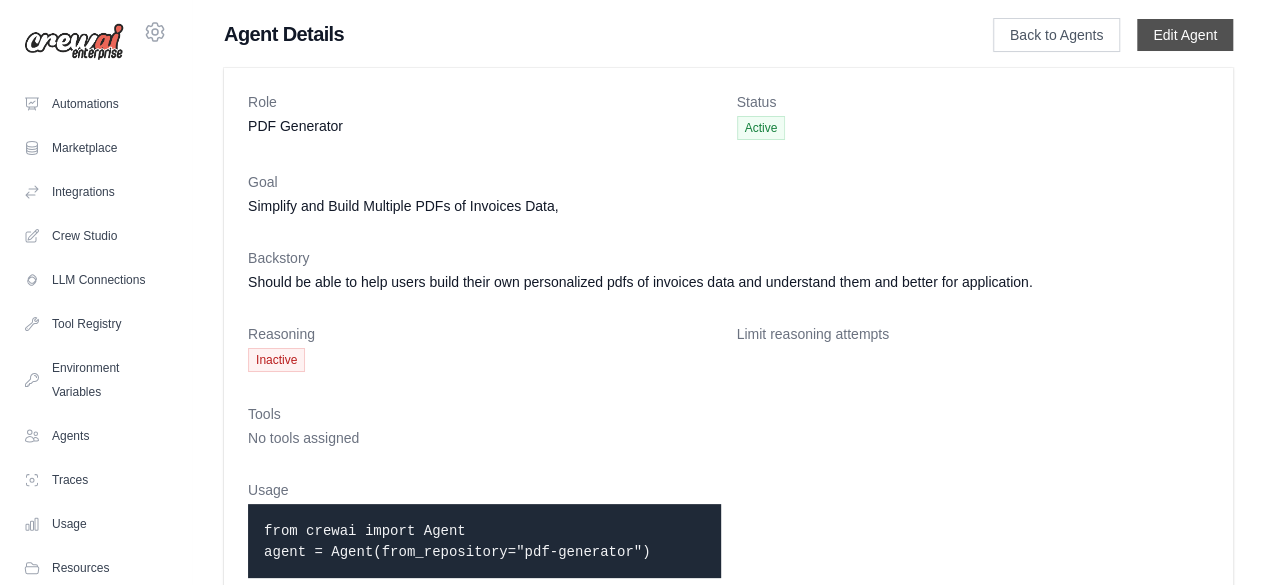 click on "Edit Agent" at bounding box center [1185, 35] 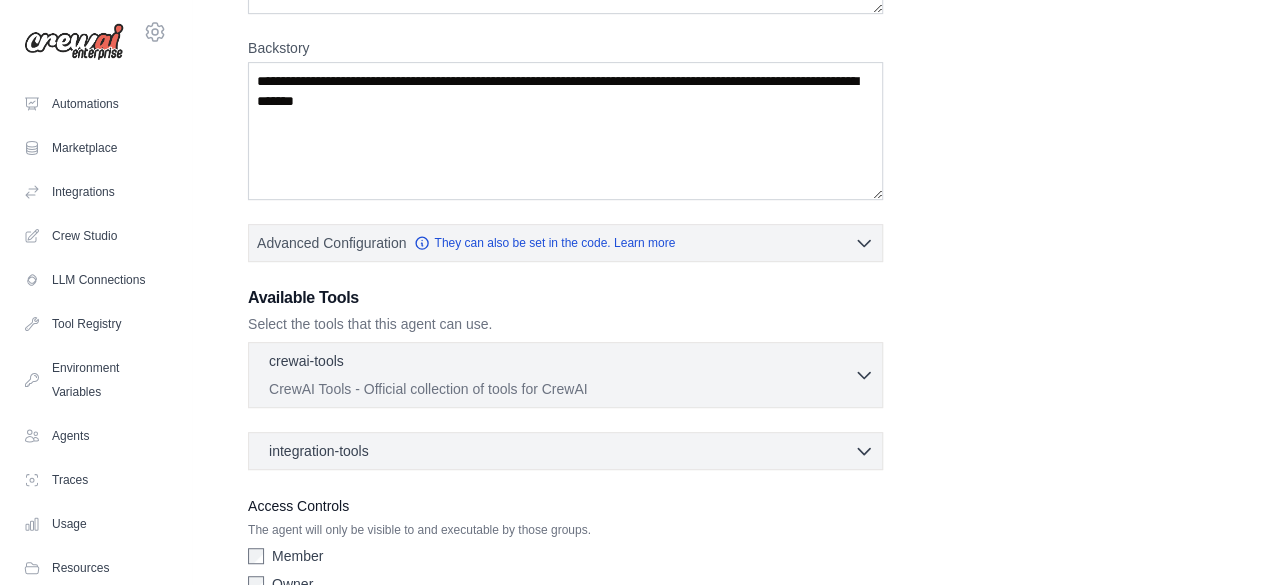 scroll, scrollTop: 448, scrollLeft: 0, axis: vertical 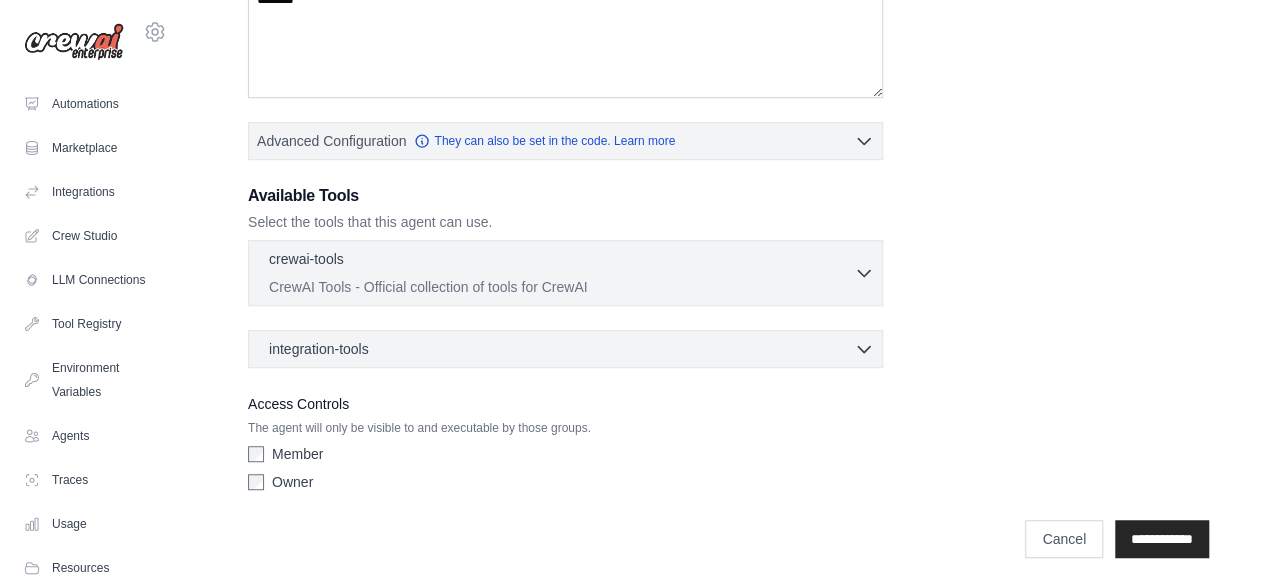 click on "CrewAI Tools - Official collection of tools for CrewAI" at bounding box center (561, 287) 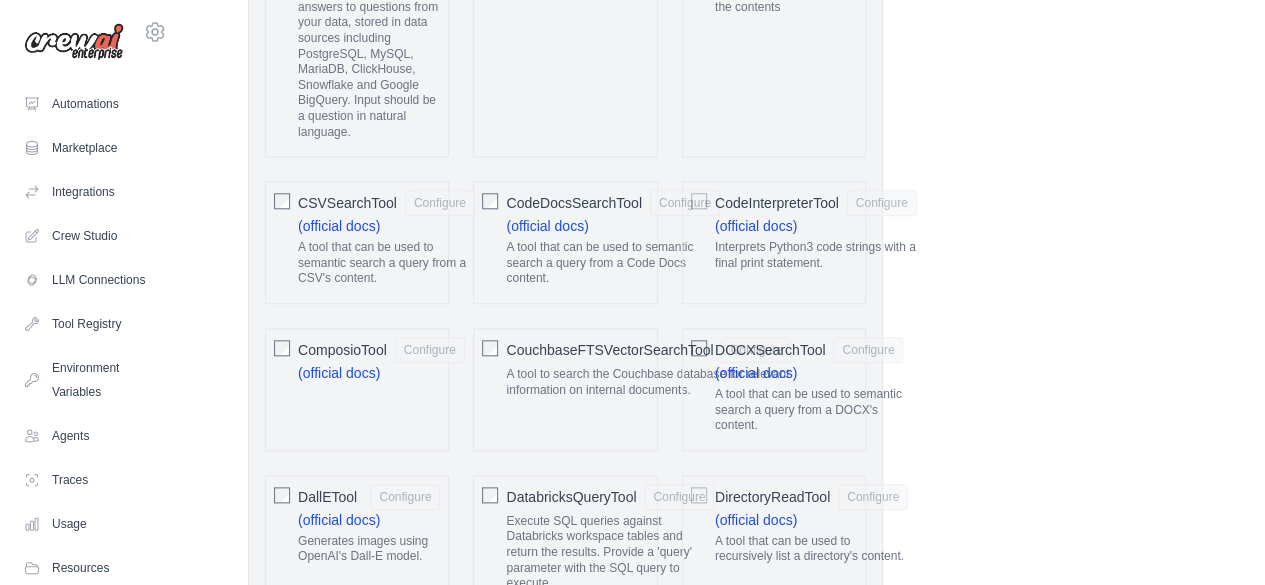 scroll, scrollTop: 988, scrollLeft: 0, axis: vertical 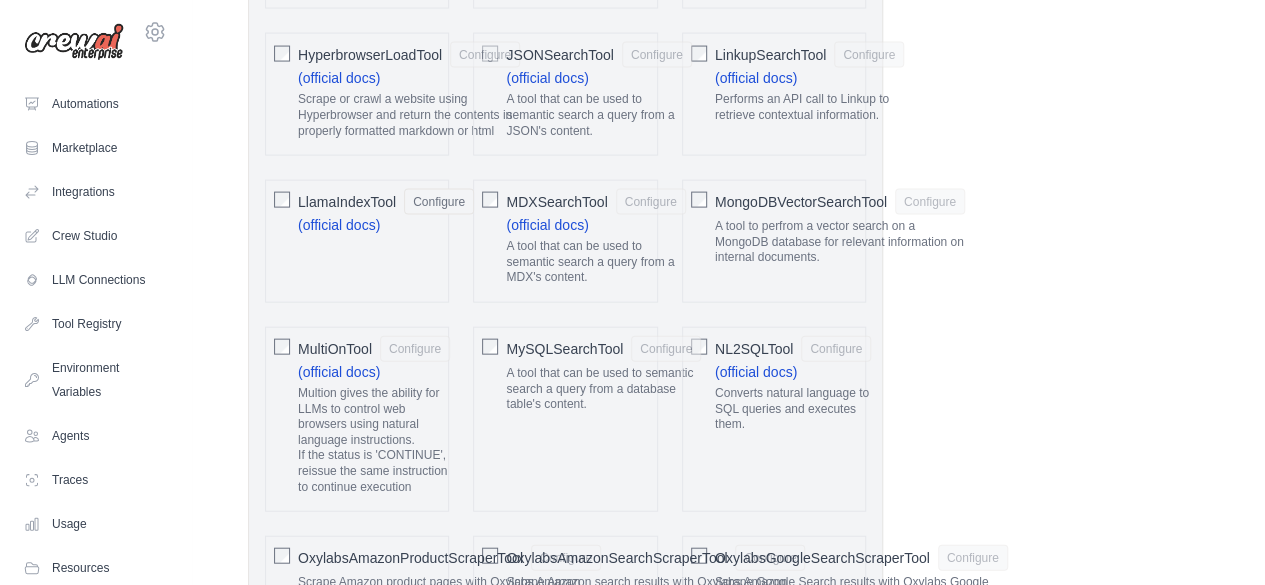 click on "MySQLSearchTool
Configure
A tool that can be used to semantic search a query from a database table's content." 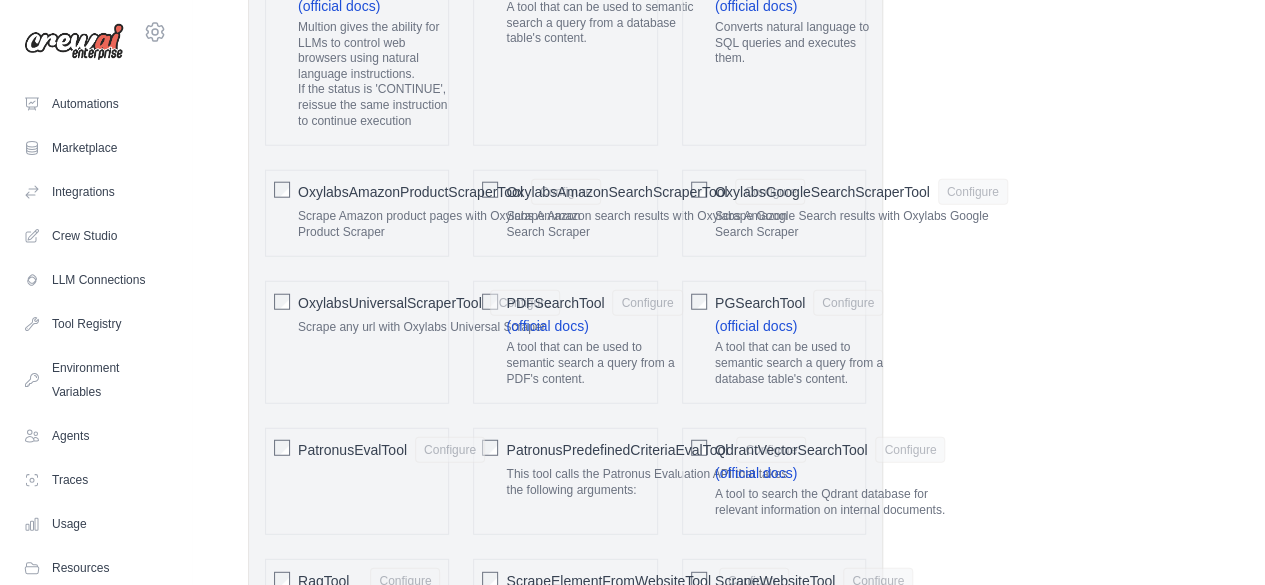 scroll, scrollTop: 2460, scrollLeft: 0, axis: vertical 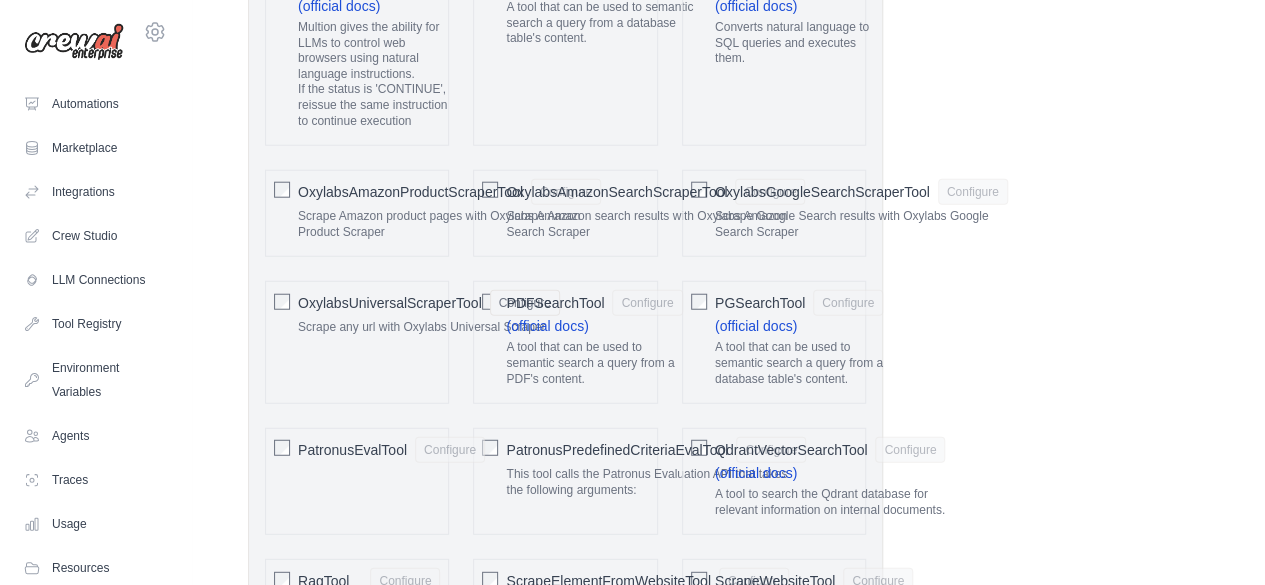 click on "OxylabsUniversalScraperTool
Configure" 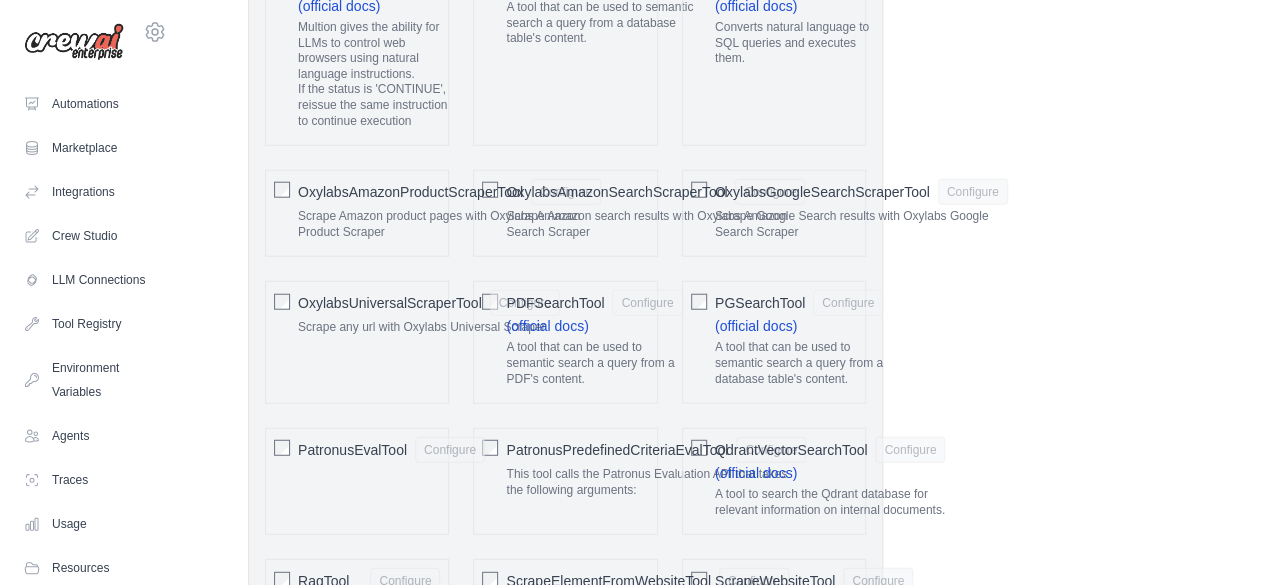 click on "OxylabsUniversalScraperTool
Configure" 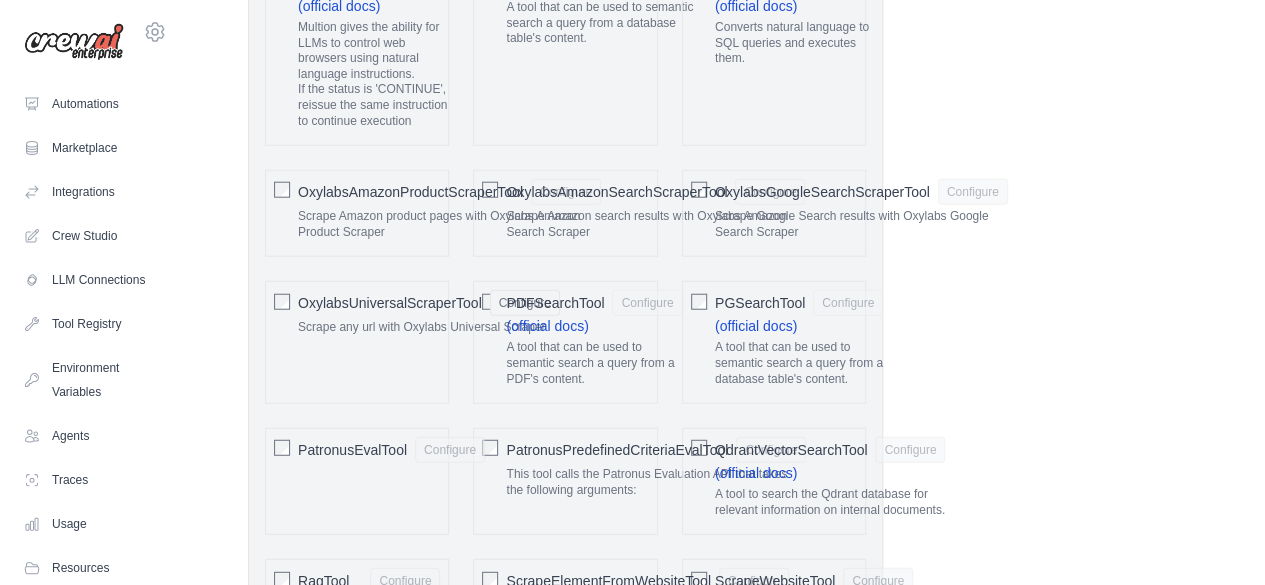 click on "OxylabsUniversalScraperTool
Configure" 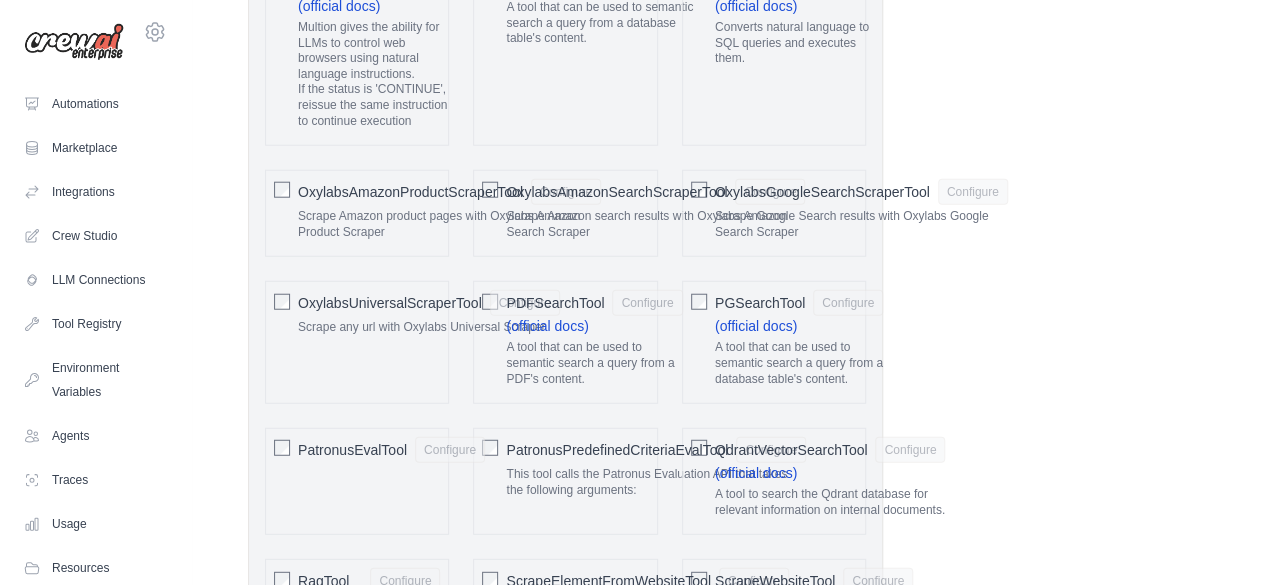 click on "OxylabsUniversalScraperTool
Configure" 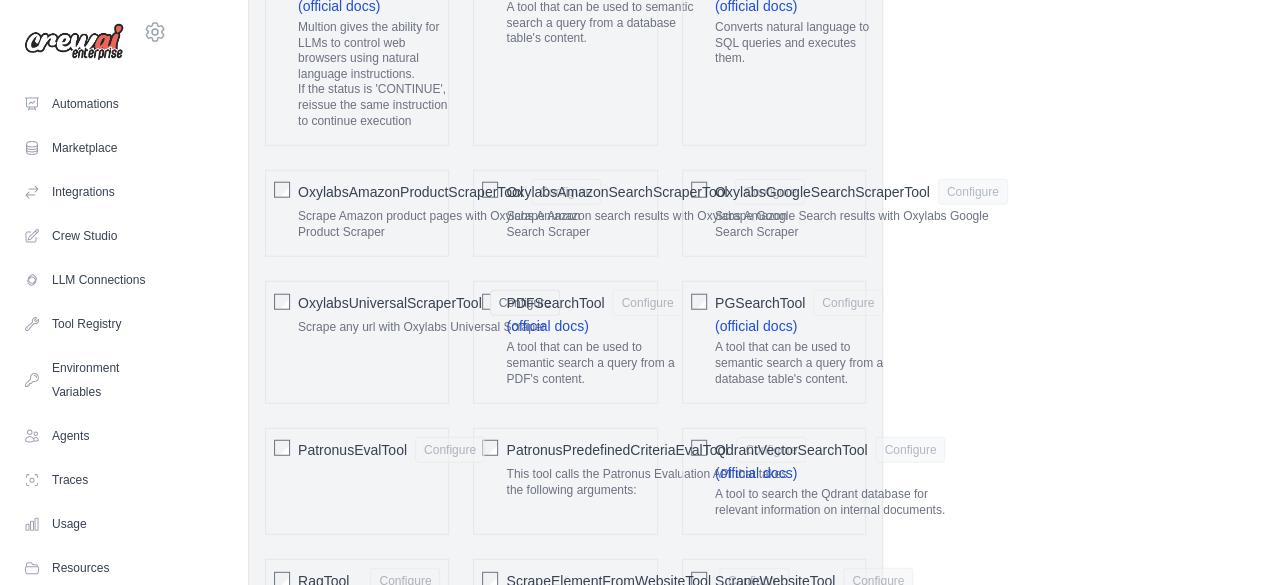 click on "OxylabsUniversalScraperTool
Configure" 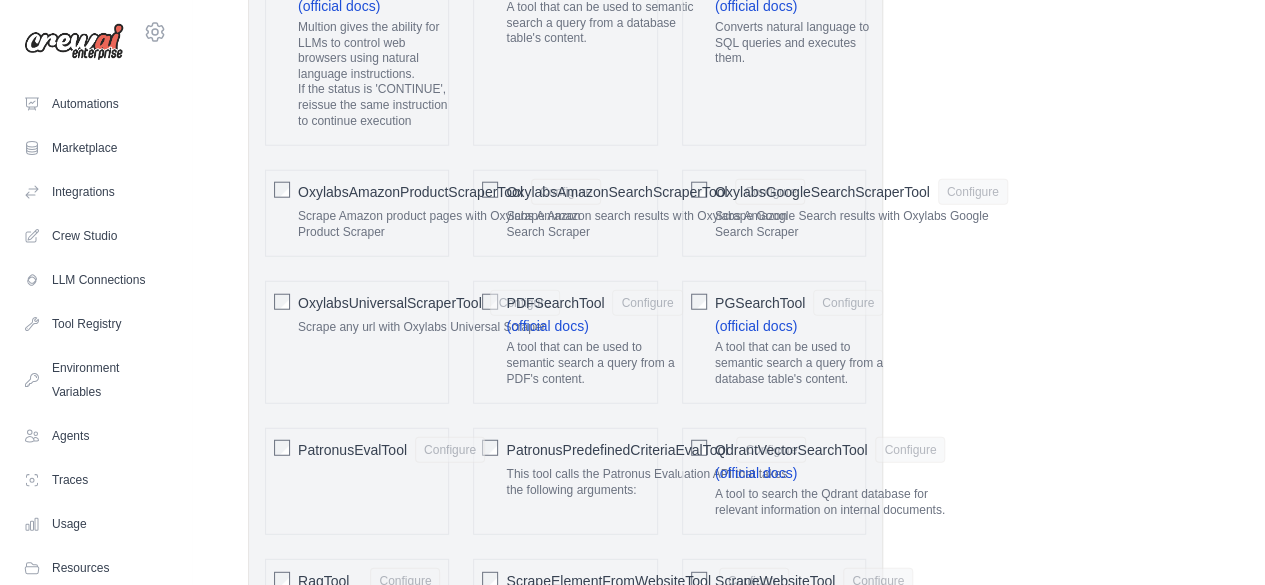 click on "OxylabsUniversalScraperTool
Configure" 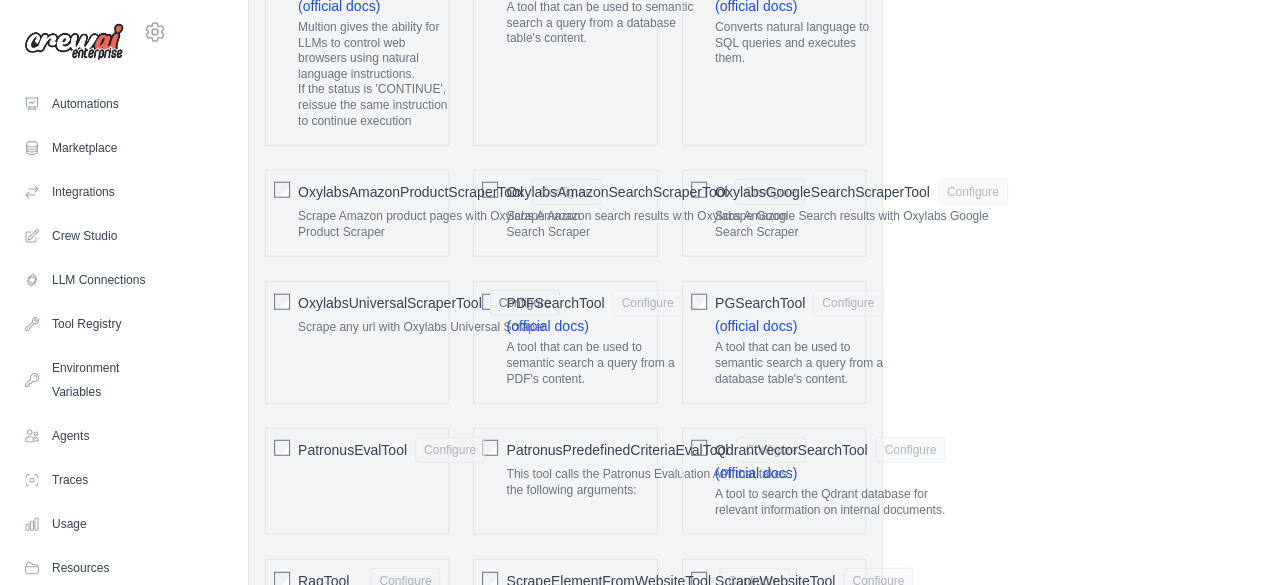 click on "PDFSearchTool" 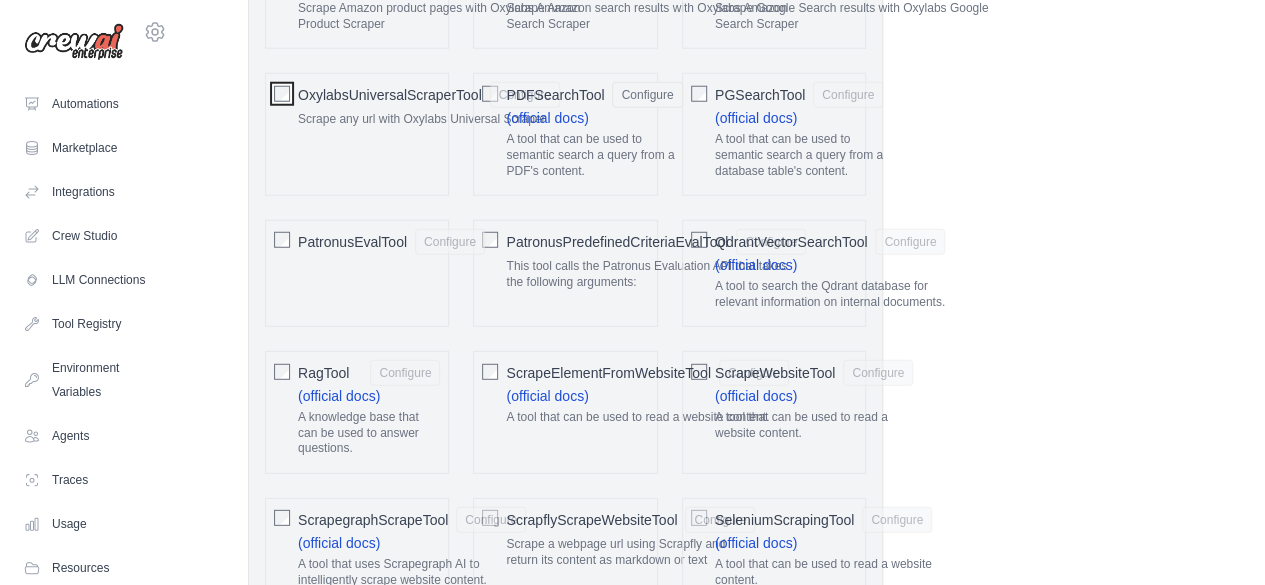 scroll, scrollTop: 2670, scrollLeft: 0, axis: vertical 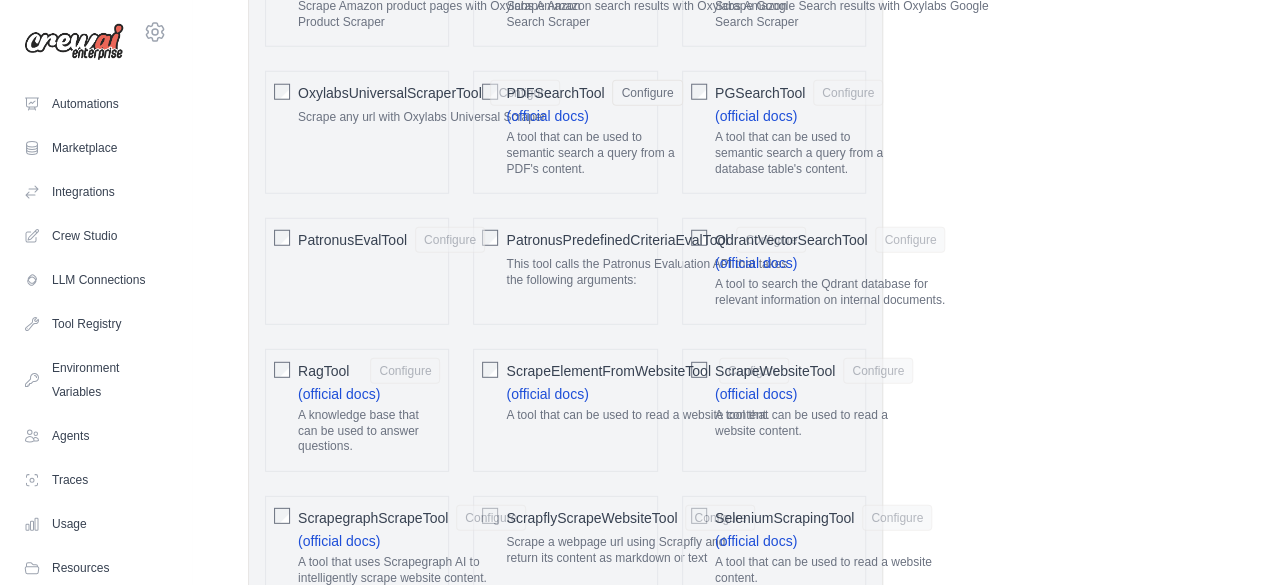 click on "RagTool
Configure
(official docs)
A knowledge base that can be used to answer questions." 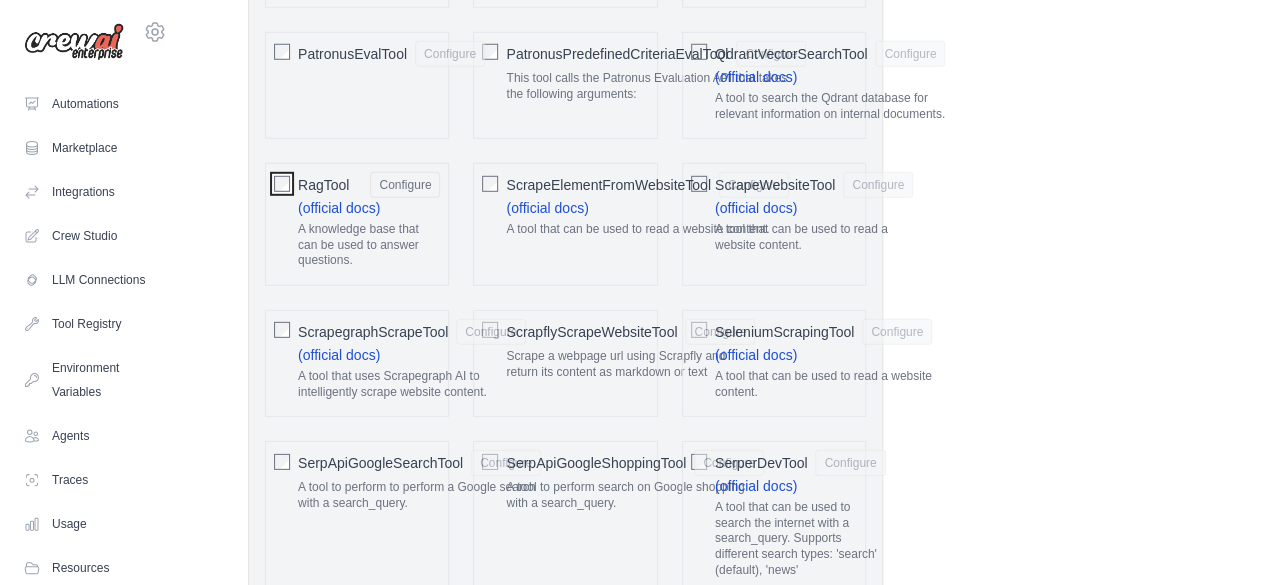 scroll, scrollTop: 2880, scrollLeft: 0, axis: vertical 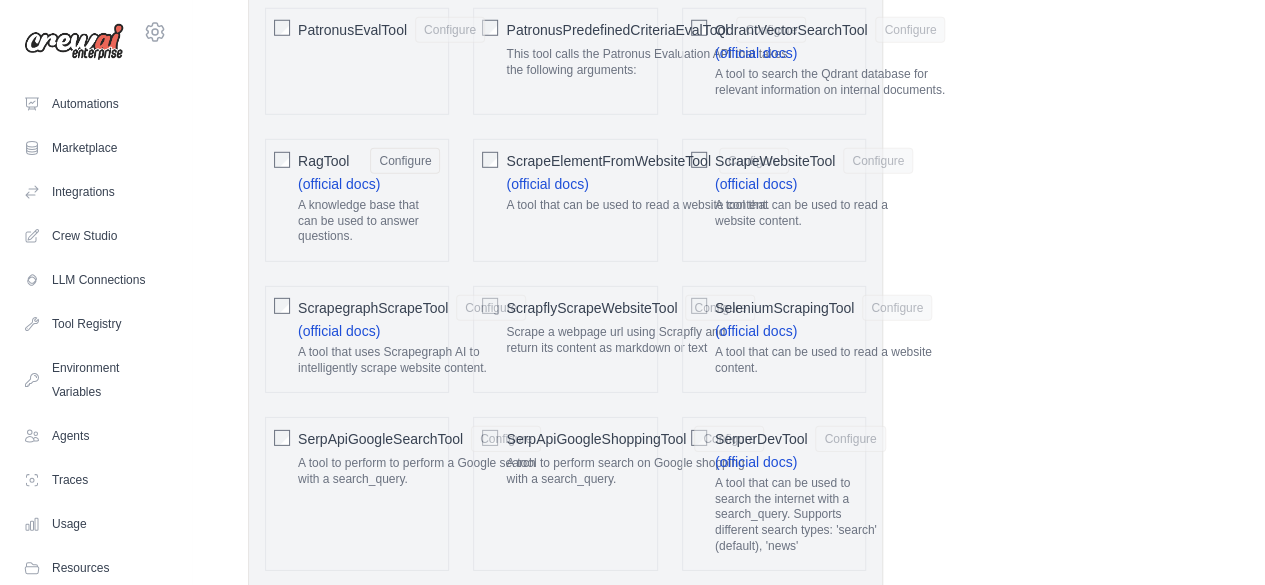 click on "SerpApiGoogleSearchTool
Configure
A tool to perform to perform a Google search with a search_query." 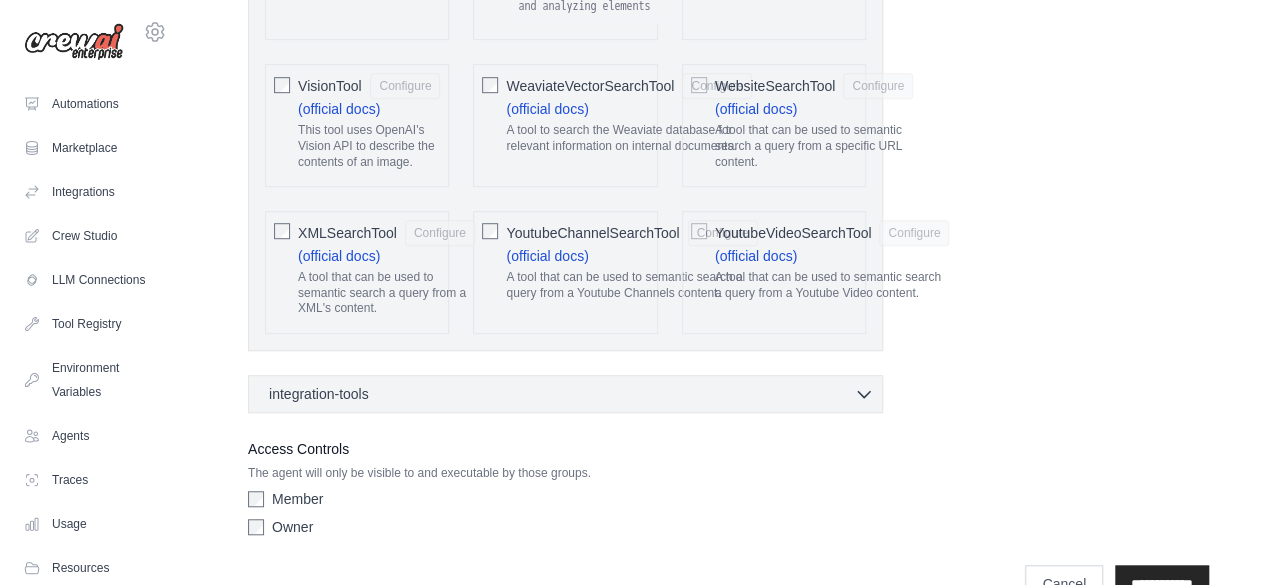 scroll, scrollTop: 4350, scrollLeft: 0, axis: vertical 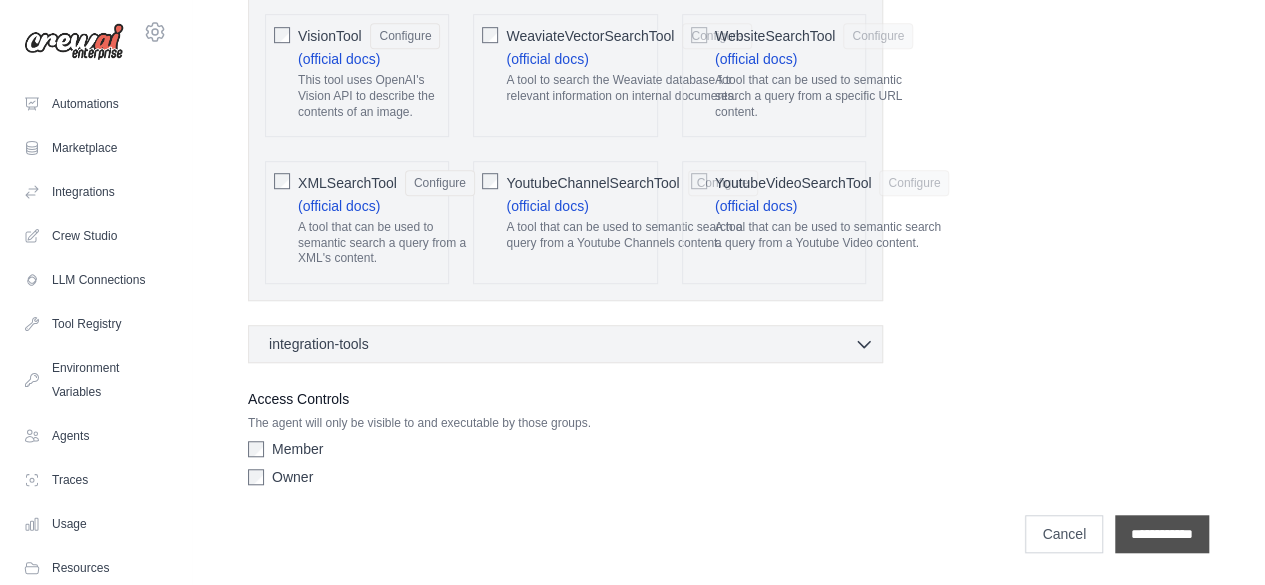 click on "**********" at bounding box center [1162, 534] 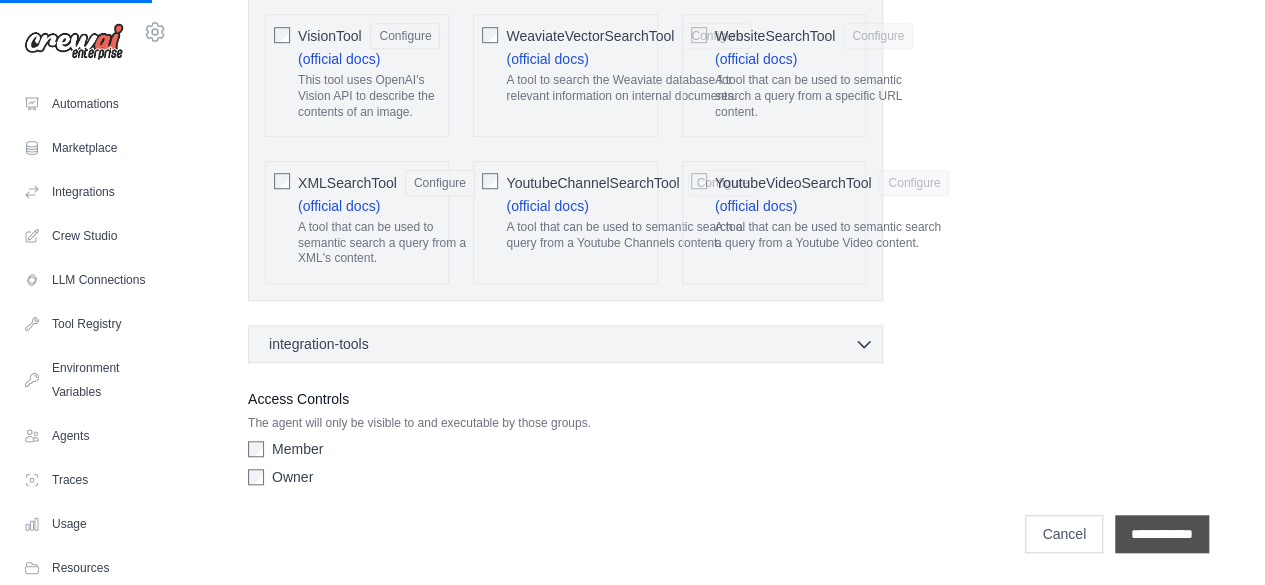scroll, scrollTop: 0, scrollLeft: 0, axis: both 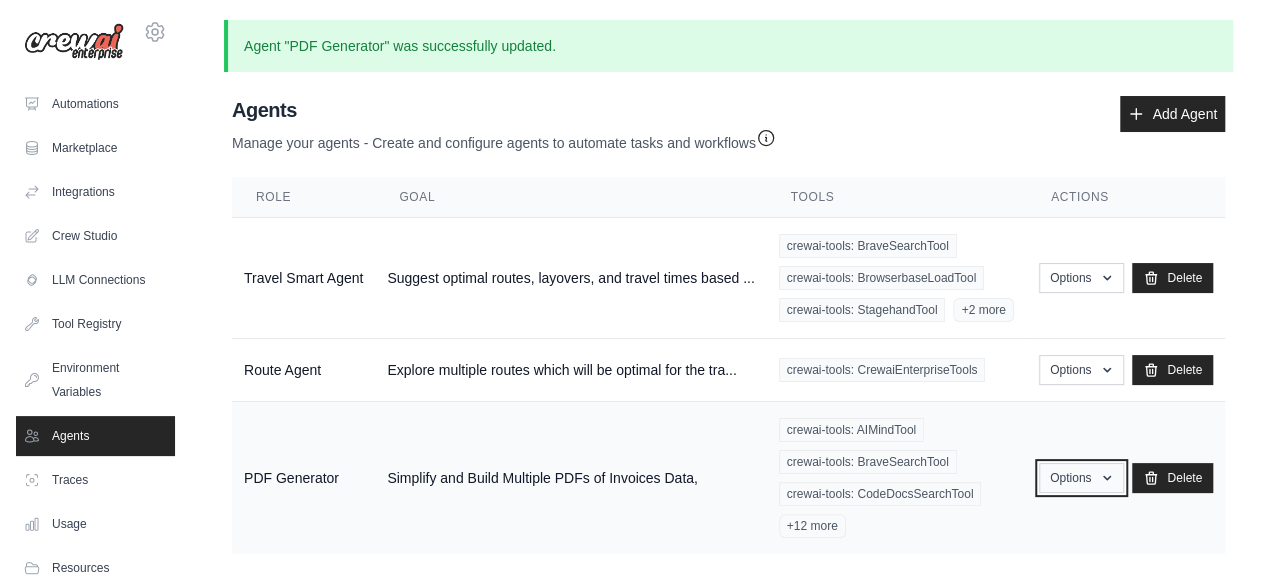 drag, startPoint x: 728, startPoint y: 449, endPoint x: 1100, endPoint y: 475, distance: 372.9075 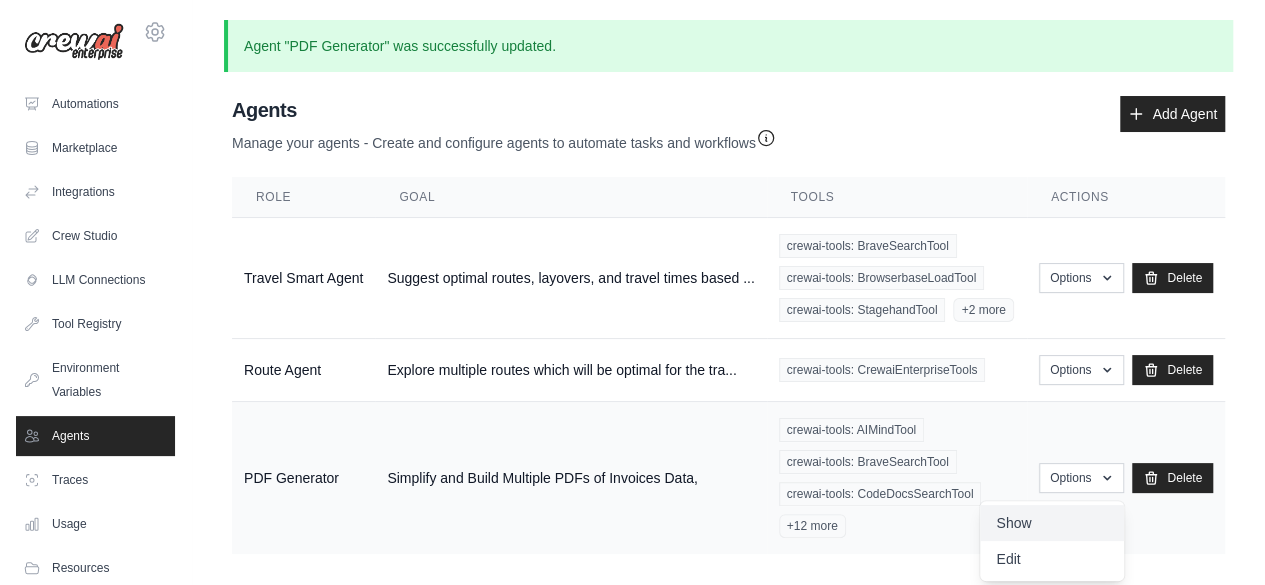 click on "Show" at bounding box center (1052, 523) 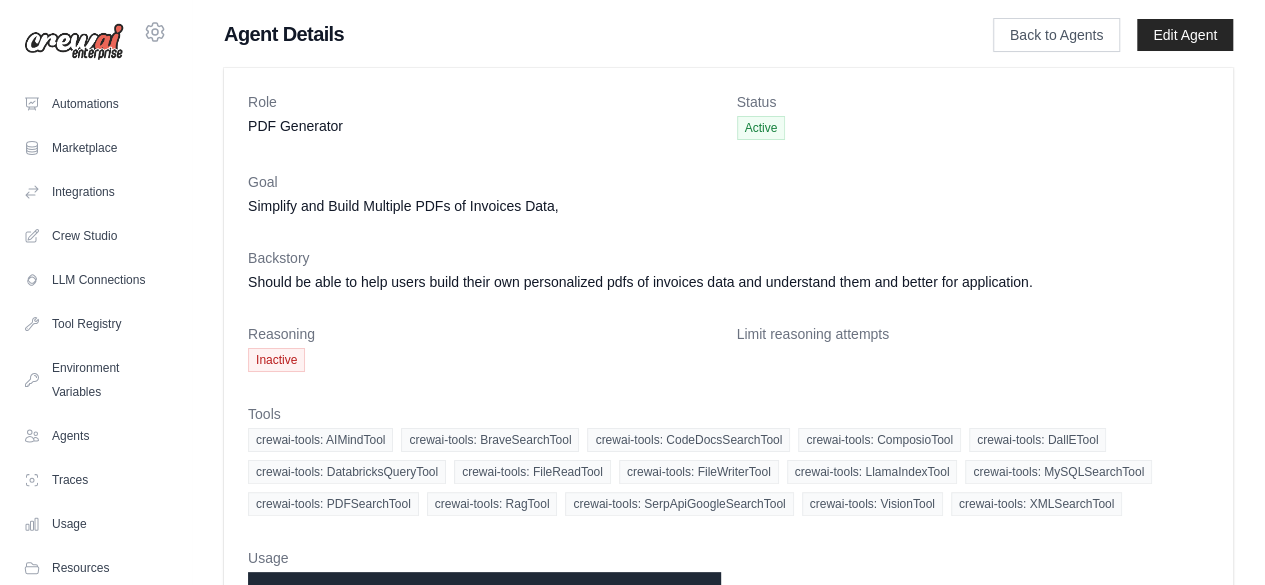 click on "Inactive" at bounding box center [276, 360] 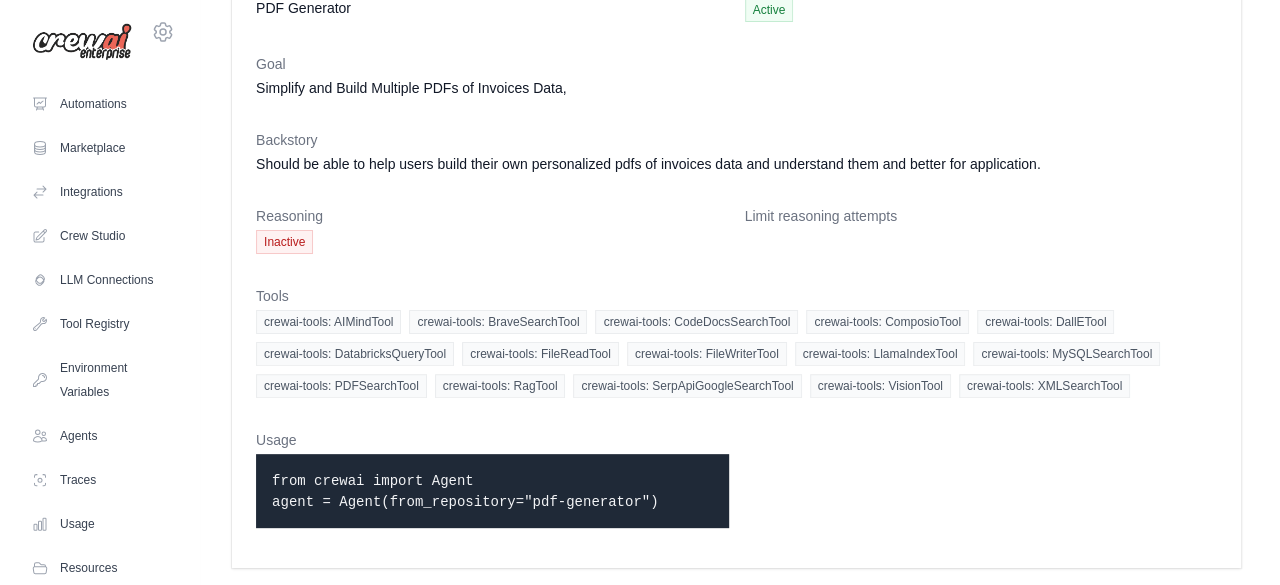 scroll, scrollTop: 0, scrollLeft: 0, axis: both 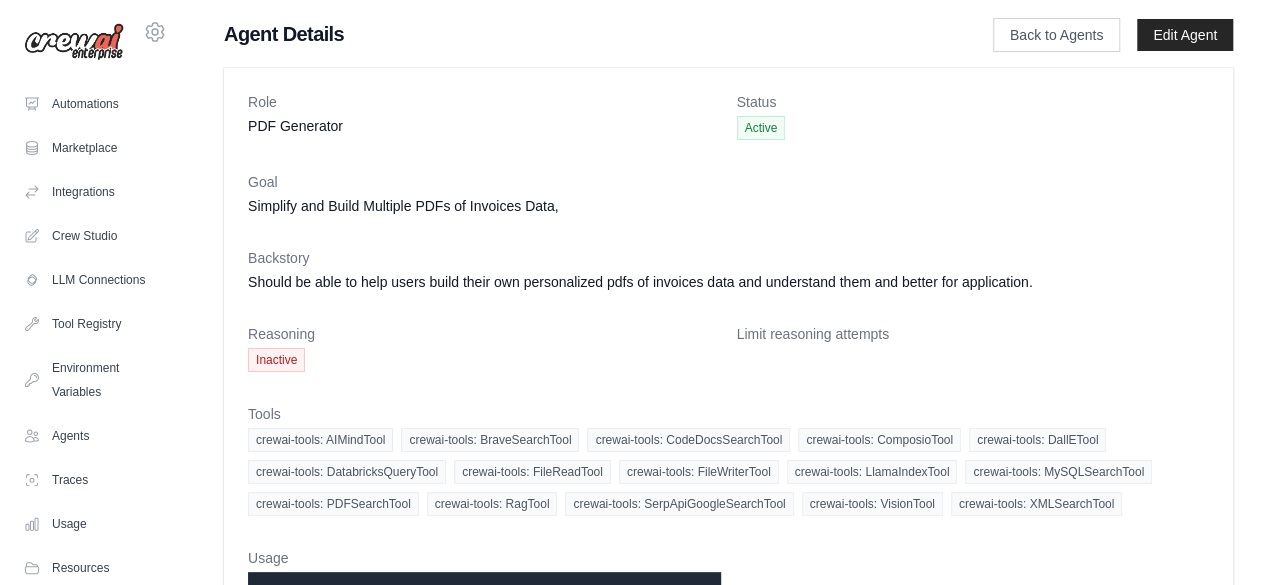 click on "Reasoning" at bounding box center (484, 334) 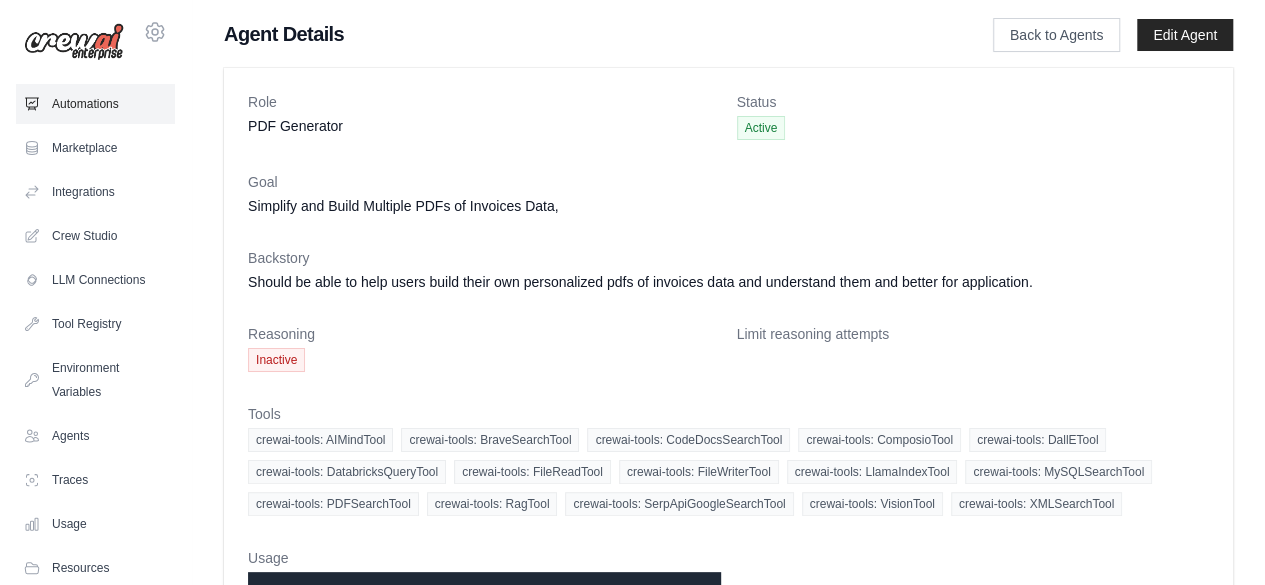 click on "Automations" at bounding box center [95, 104] 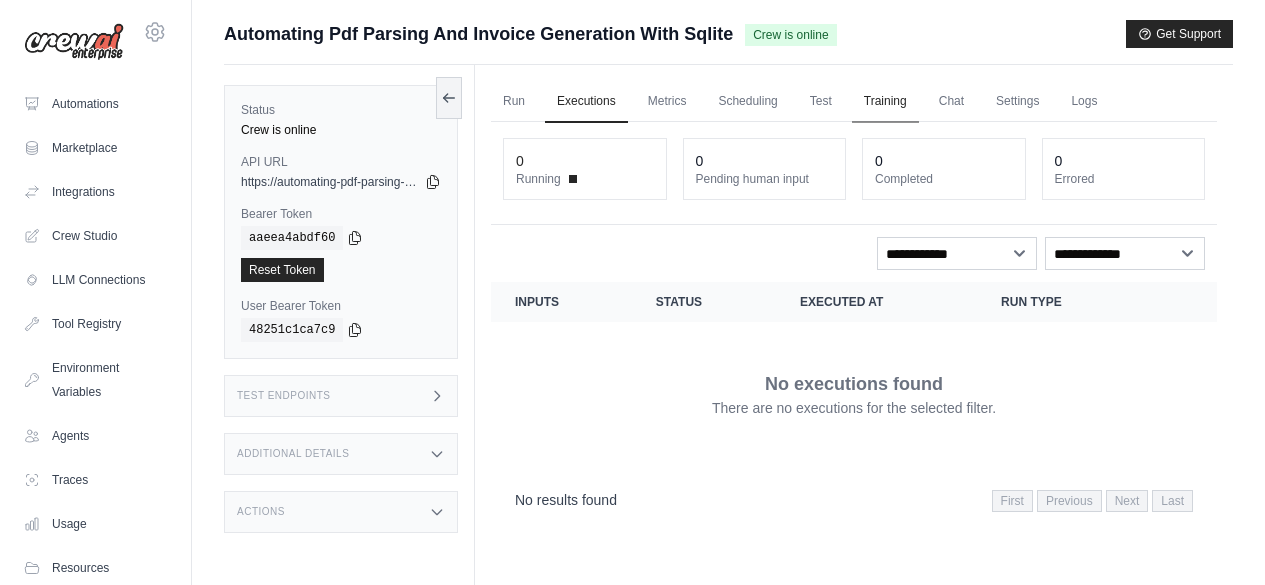 scroll, scrollTop: 0, scrollLeft: 0, axis: both 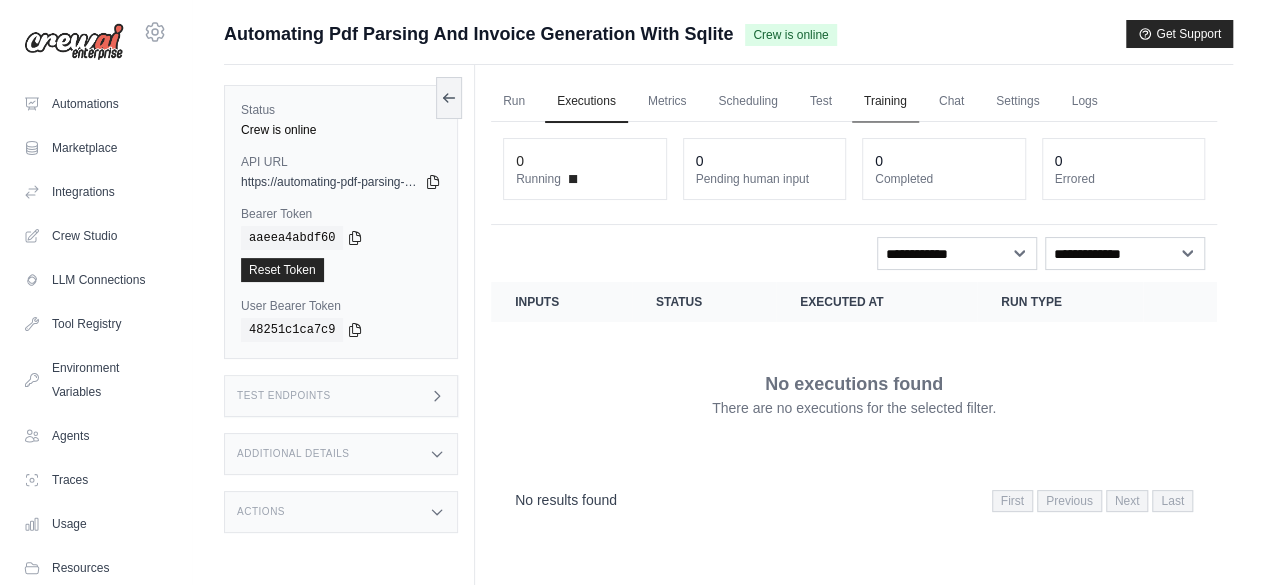 click on "Training" at bounding box center (885, 102) 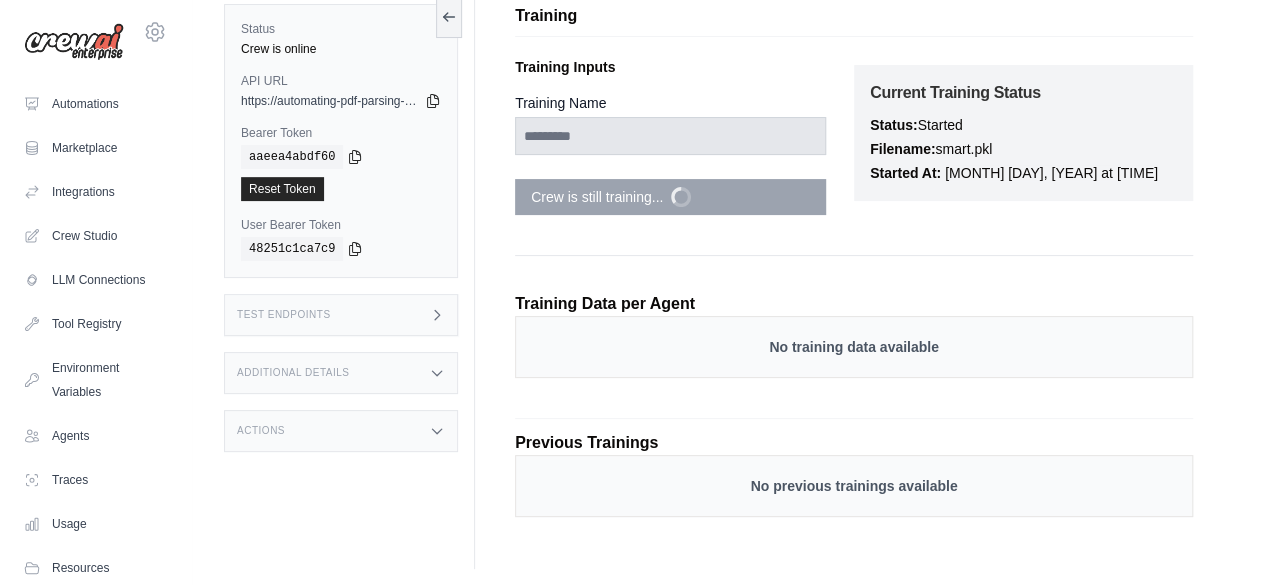 scroll, scrollTop: 0, scrollLeft: 0, axis: both 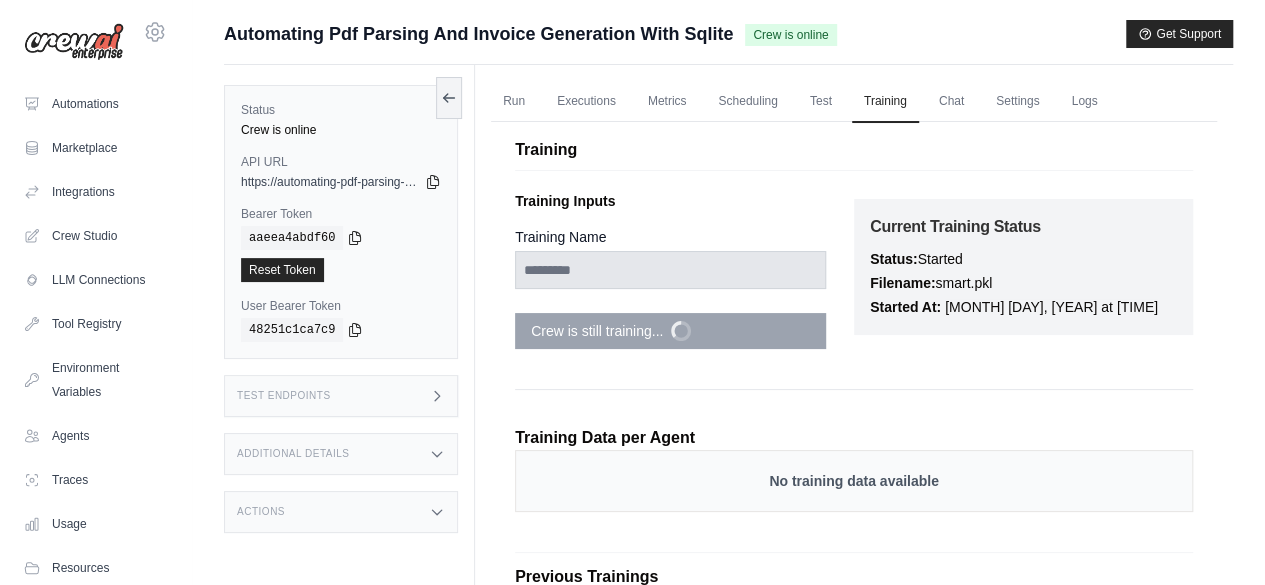 click on "Crew is online" at bounding box center [790, 35] 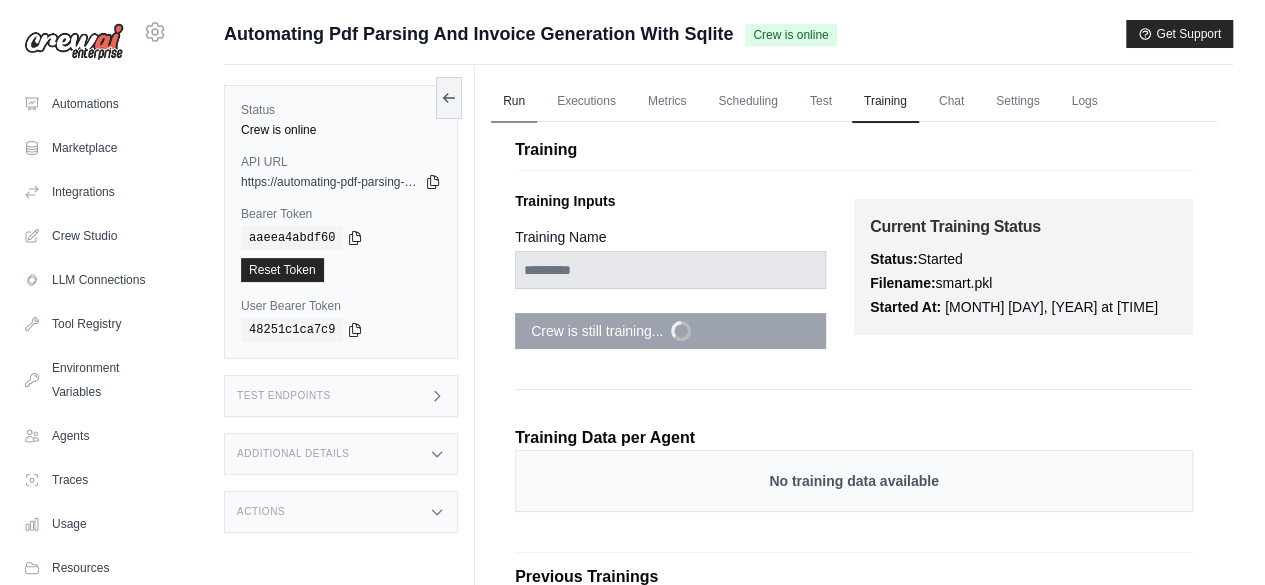 click on "Run" at bounding box center (514, 102) 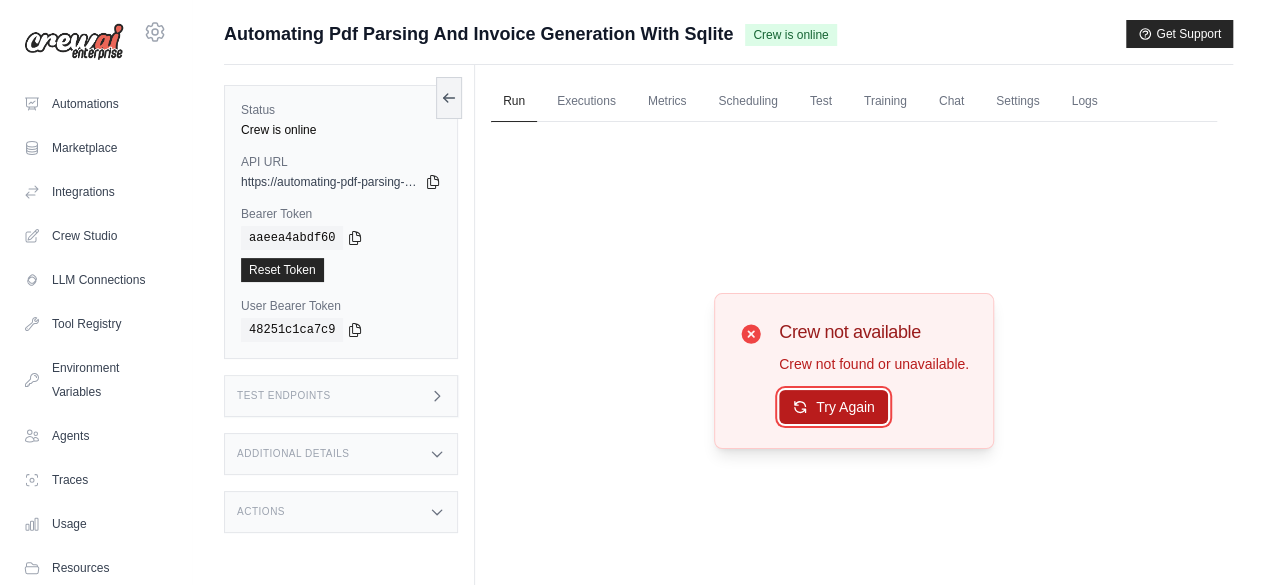 click on "Try Again" at bounding box center [833, 407] 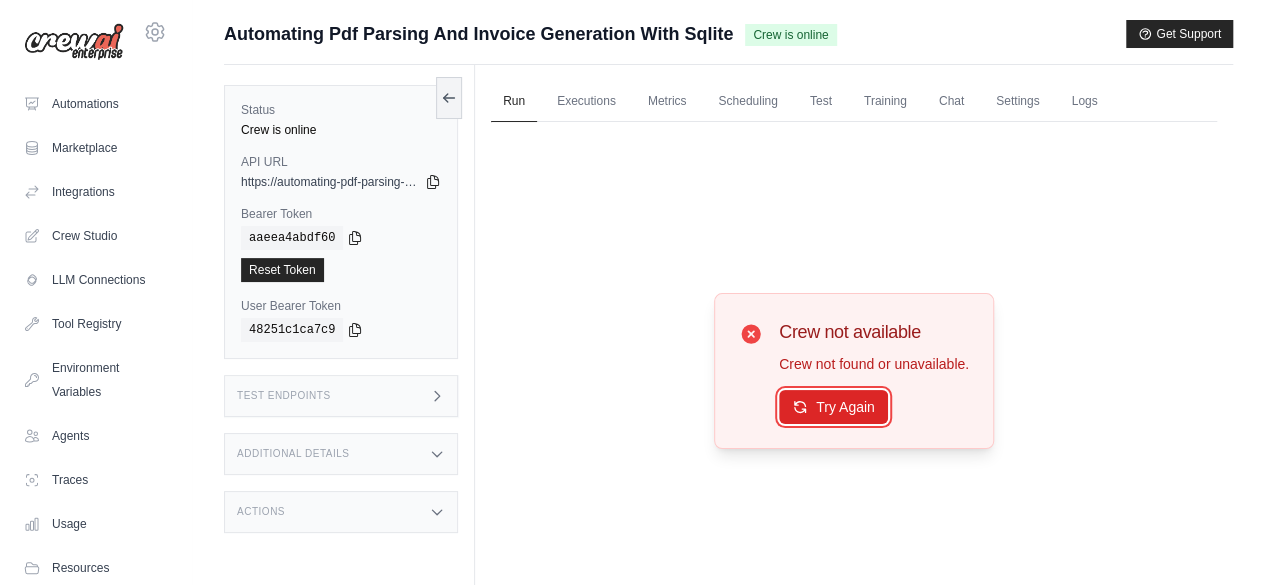 click on "Try Again" at bounding box center [833, 407] 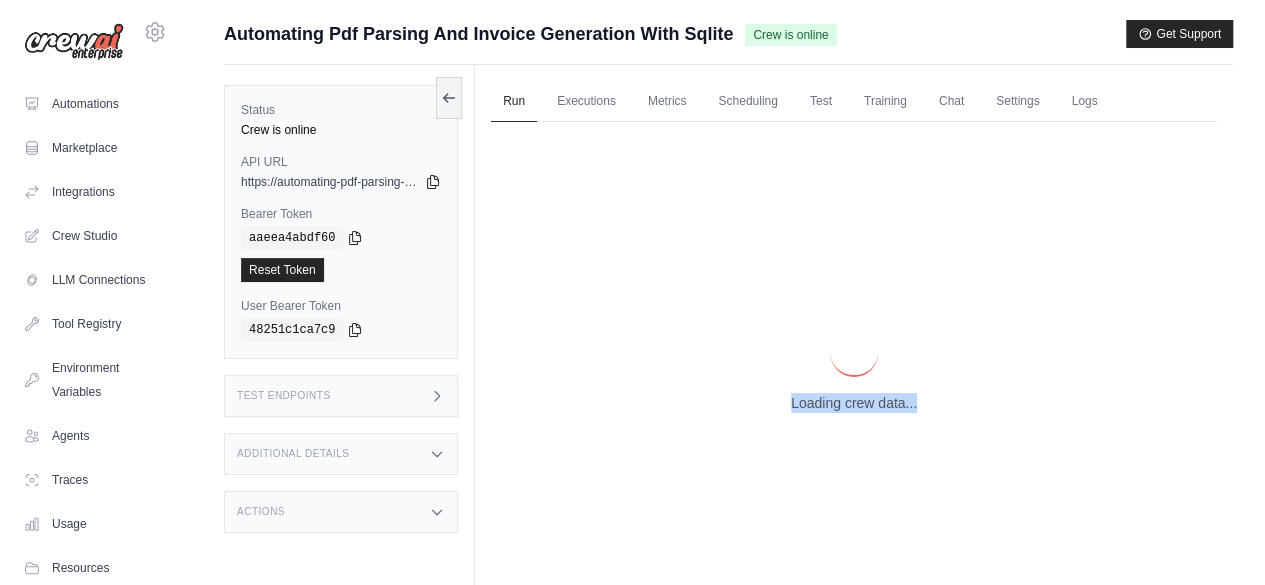 click on "Loading crew data..." at bounding box center (854, 403) 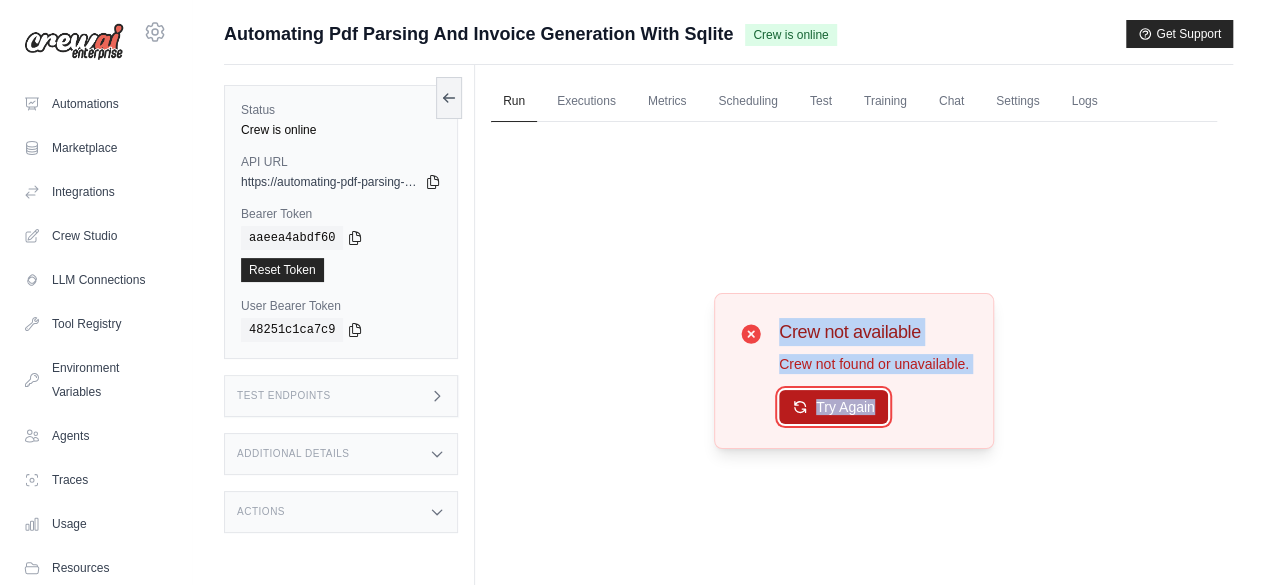 click on "Try Again" at bounding box center [833, 407] 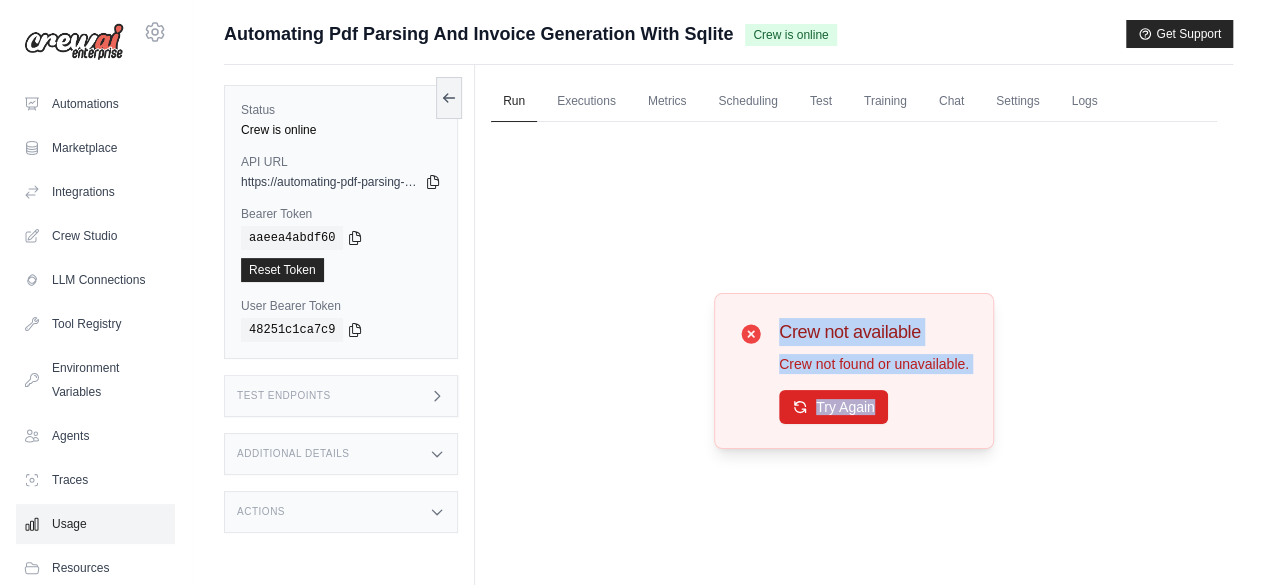 click on "Usage" at bounding box center (95, 524) 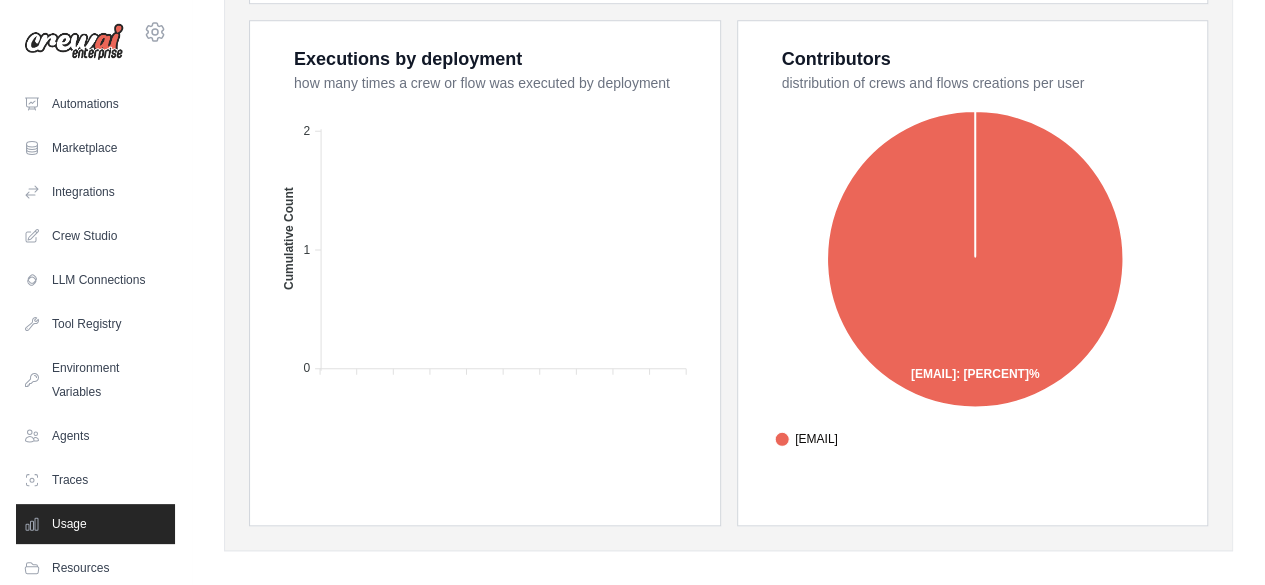 scroll, scrollTop: 861, scrollLeft: 0, axis: vertical 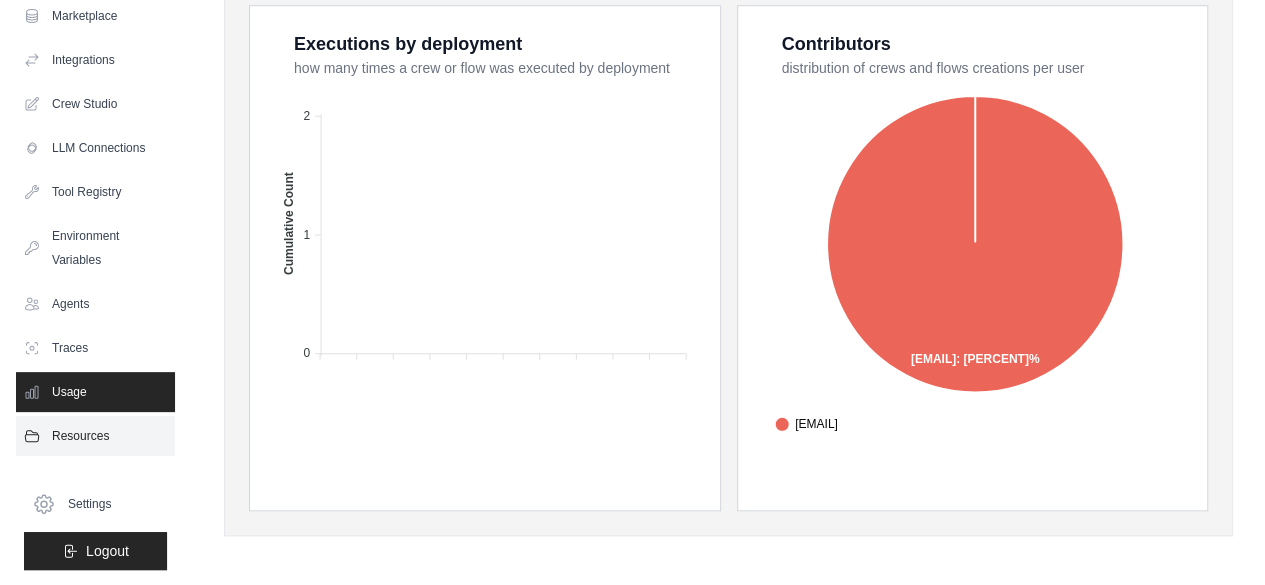 click on "Resources" at bounding box center (95, 436) 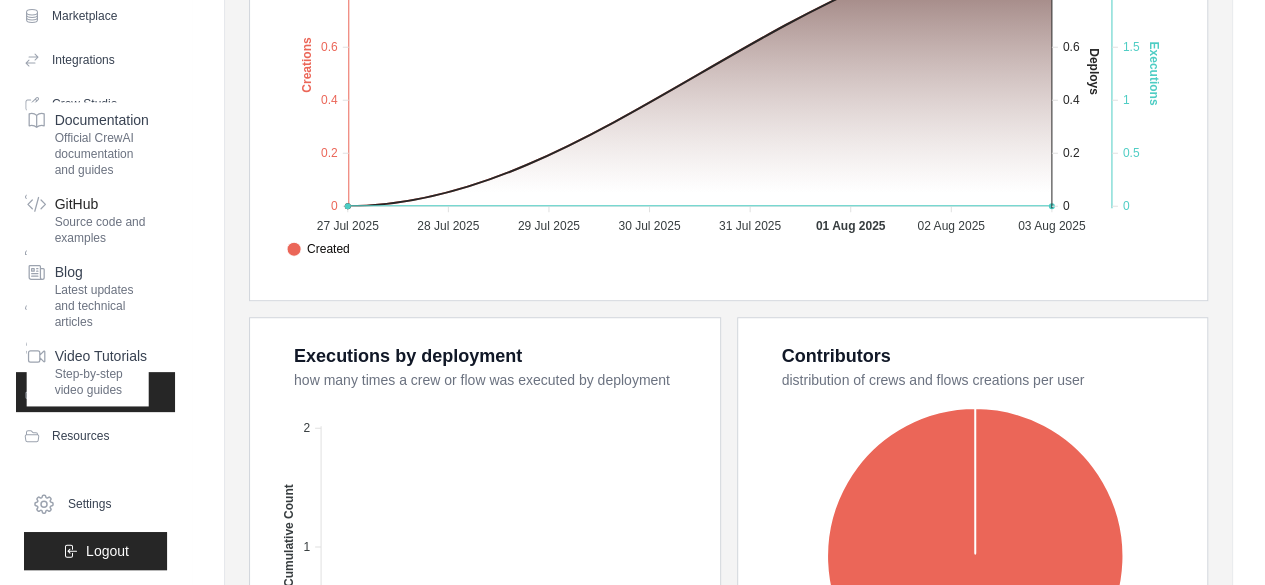 scroll, scrollTop: 546, scrollLeft: 0, axis: vertical 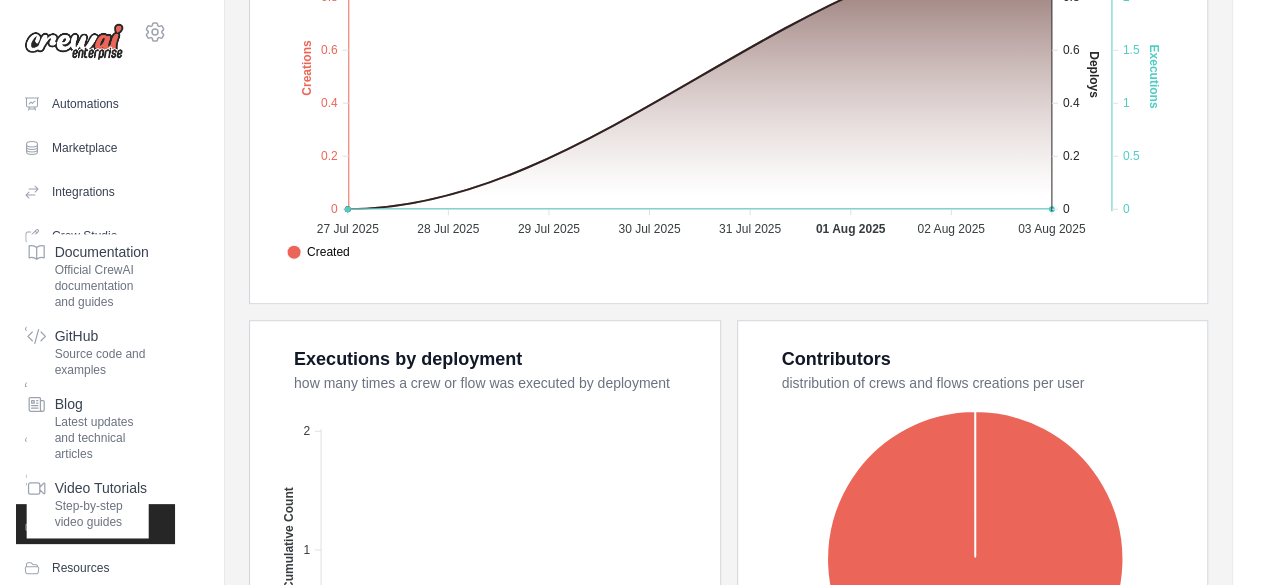 click on "Automations
Marketplace
Integrations
Crew Studio
LLM Connections" at bounding box center [95, 336] 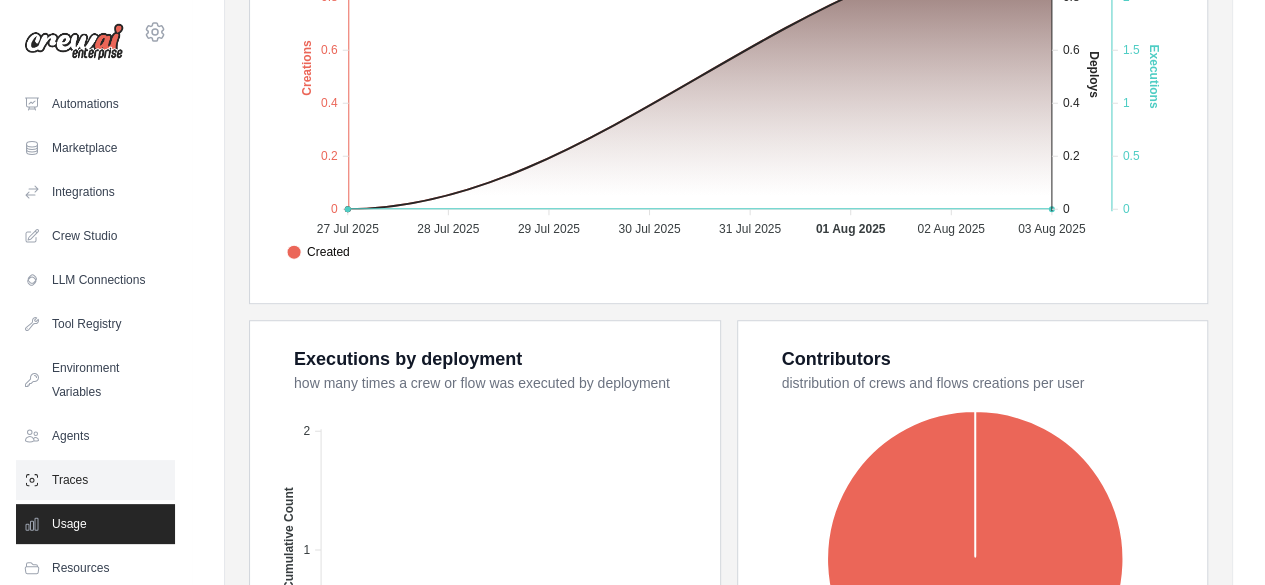click on "Traces" at bounding box center (95, 480) 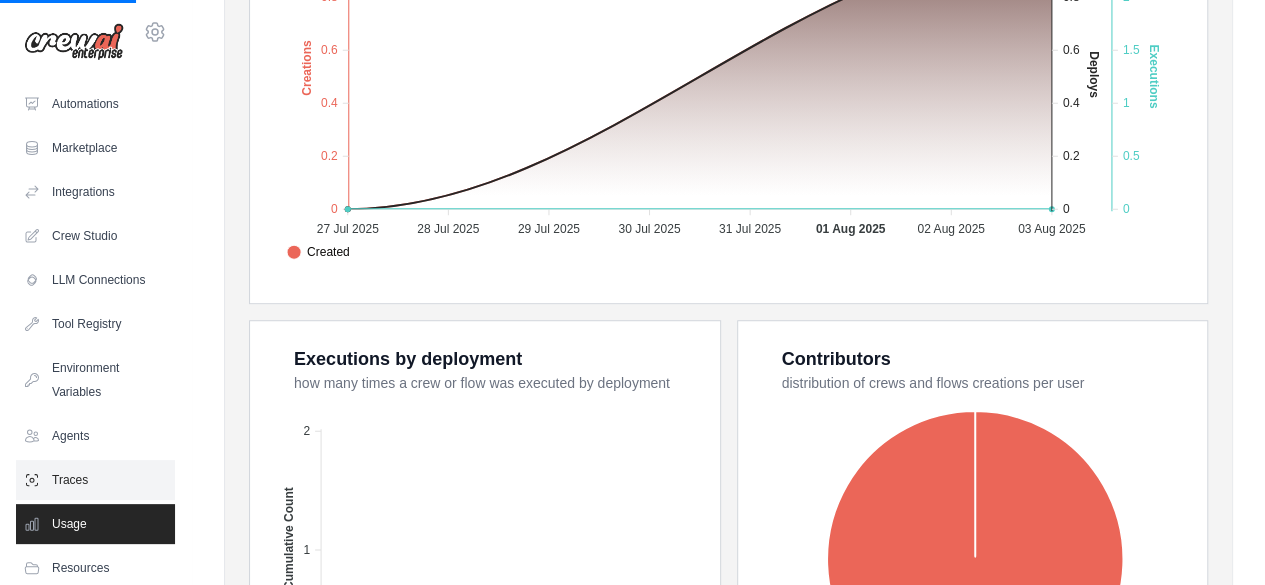 scroll, scrollTop: 0, scrollLeft: 0, axis: both 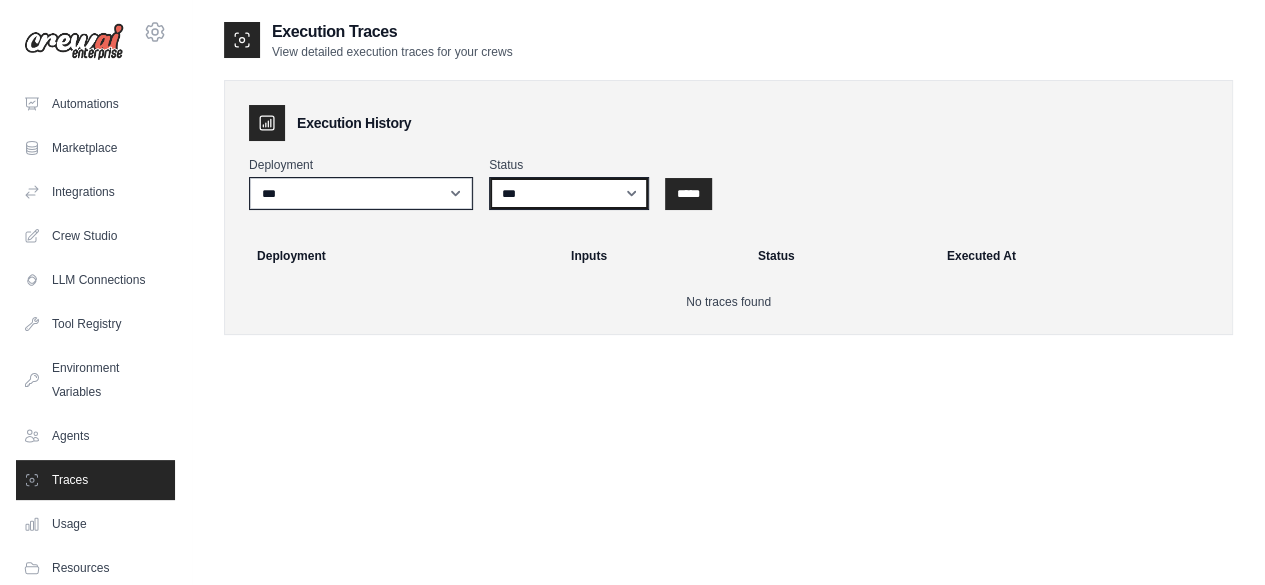 click on "***
*********
*******
*****" at bounding box center [569, 193] 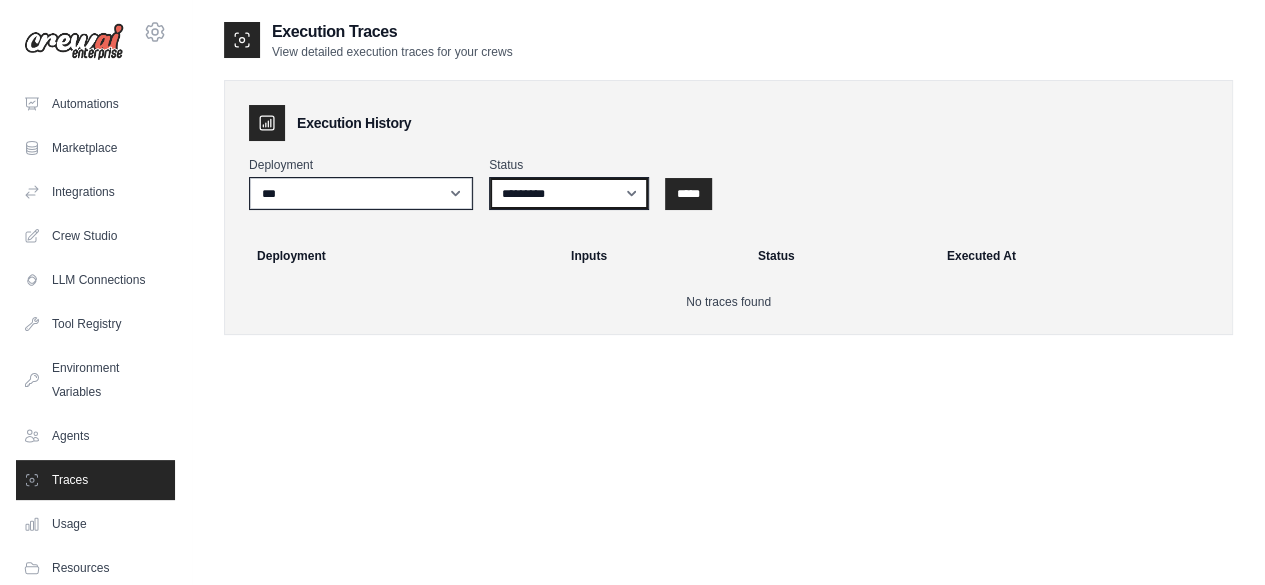click on "***
*********
*******
*****" at bounding box center (569, 193) 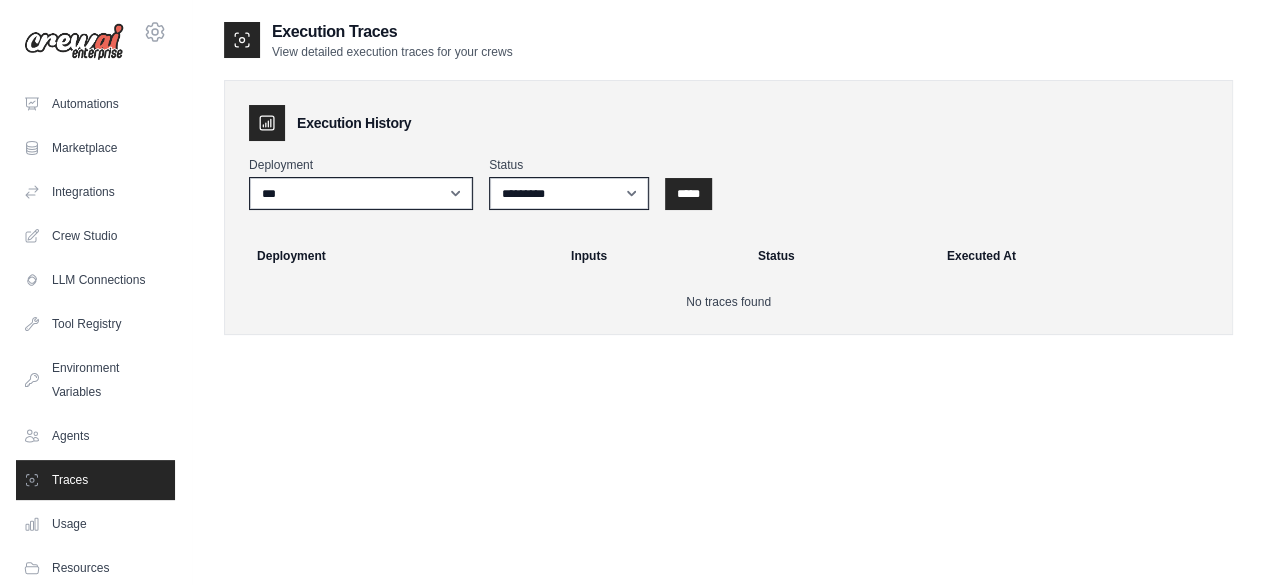 click on "Deployment" at bounding box center [361, 165] 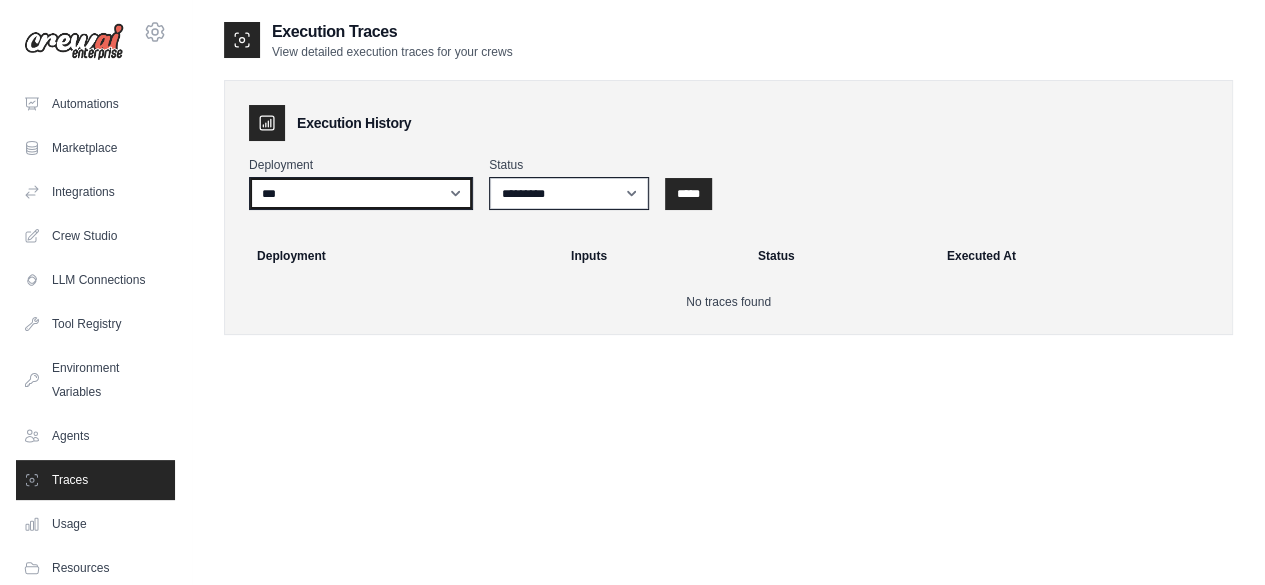 click on "**********" at bounding box center [361, 193] 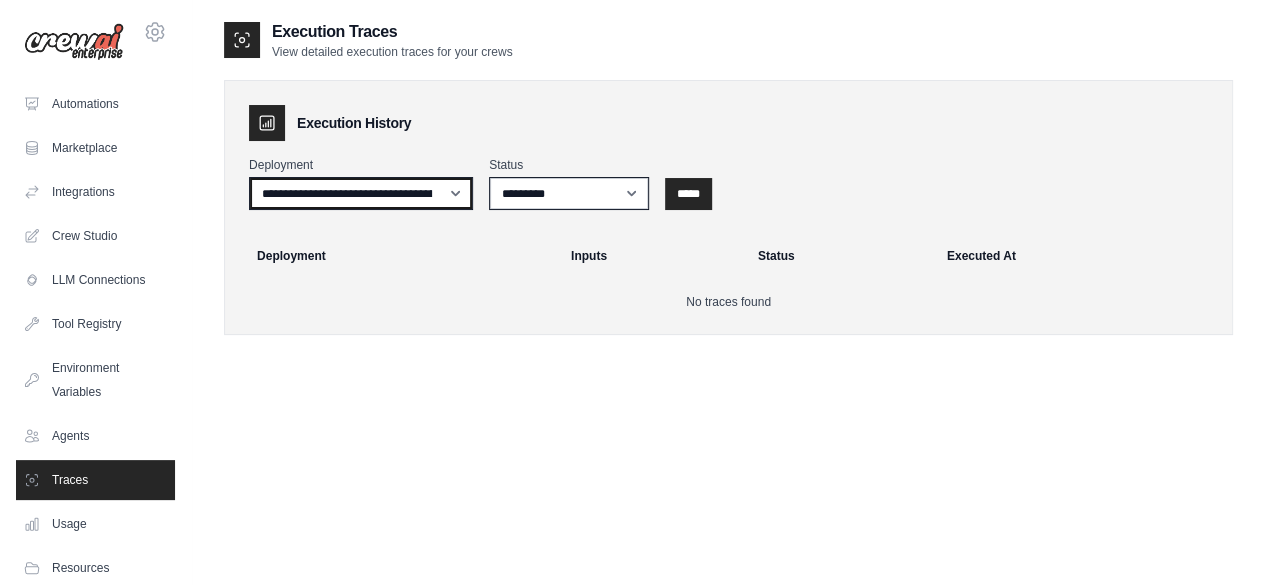 click on "**********" at bounding box center [361, 193] 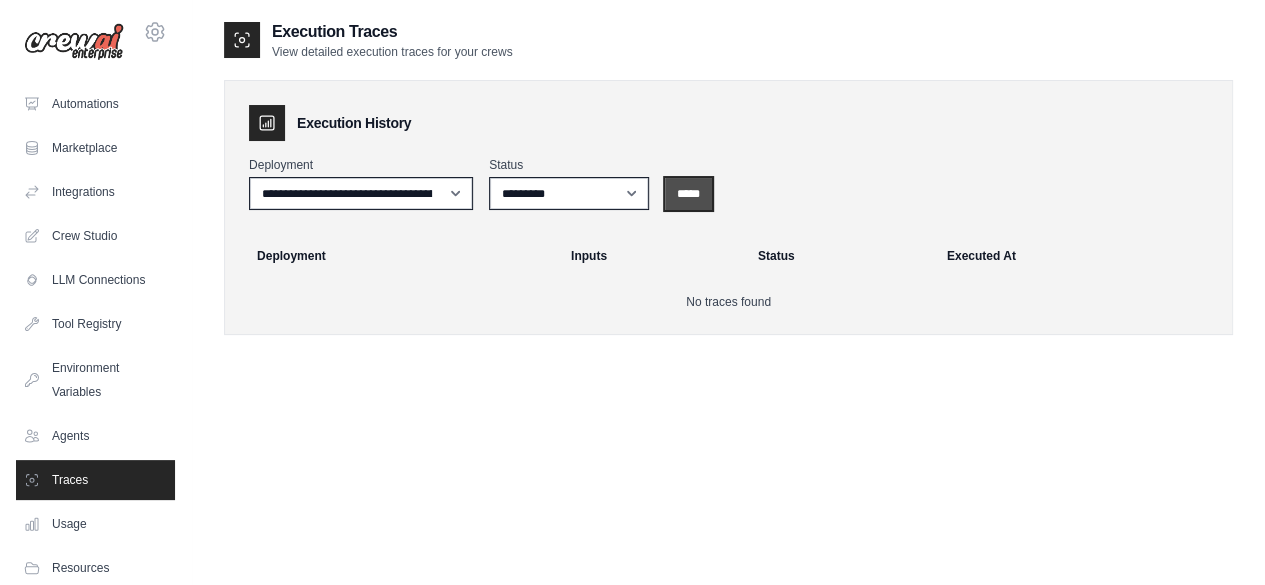 click on "*****" at bounding box center (688, 194) 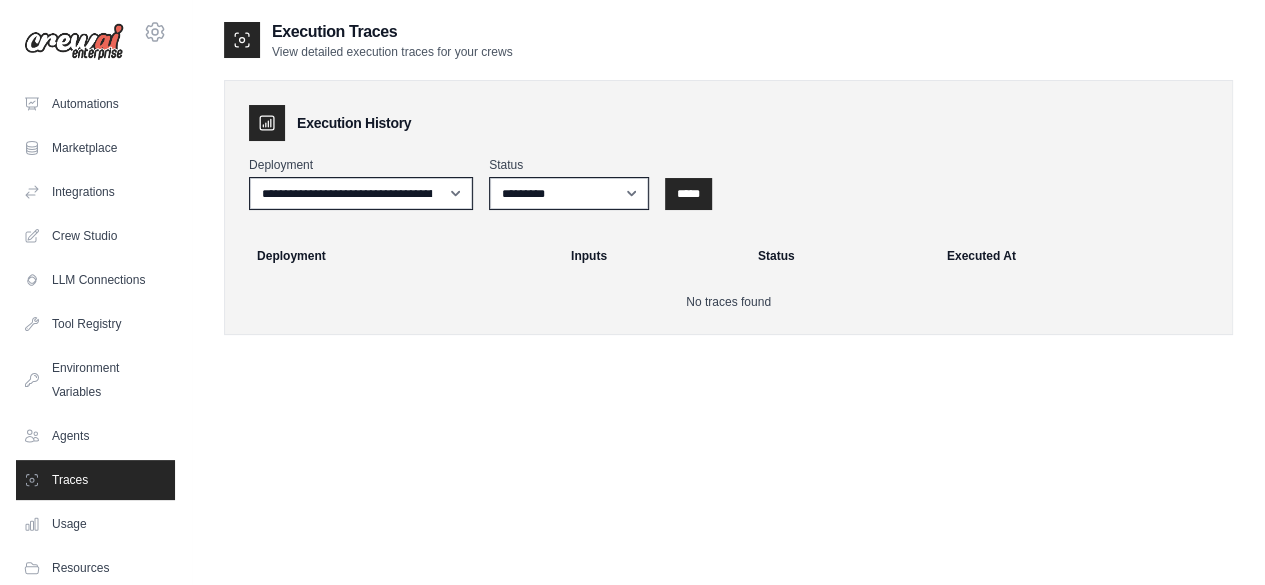 drag, startPoint x: 137, startPoint y: 12, endPoint x: 138, endPoint y: 36, distance: 24.020824 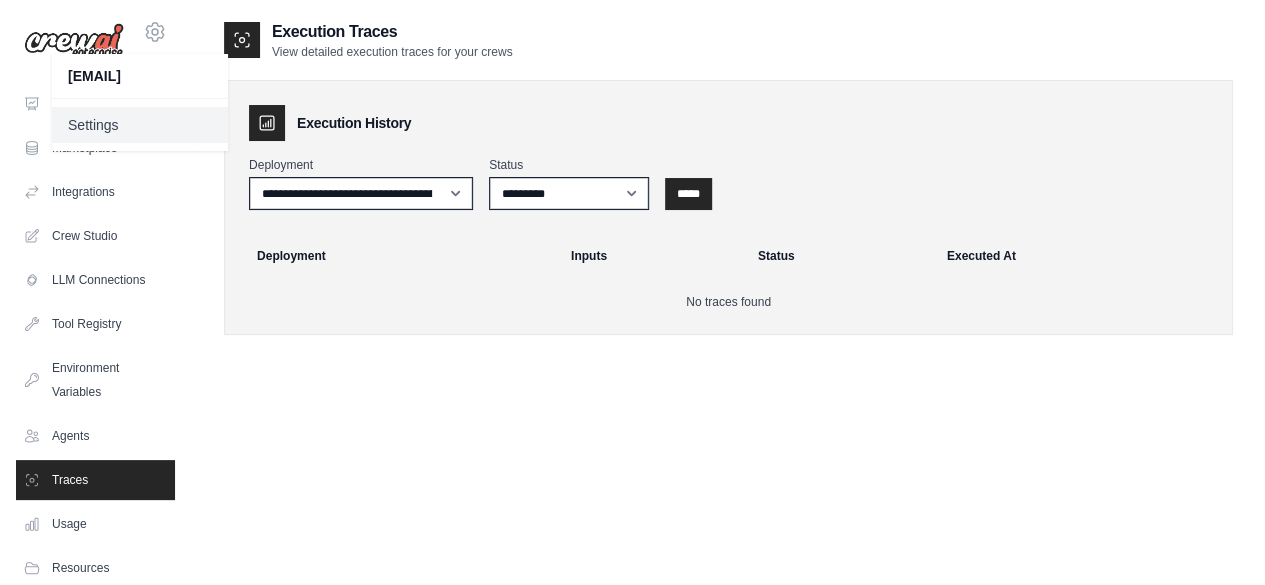 click on "Settings" at bounding box center [140, 125] 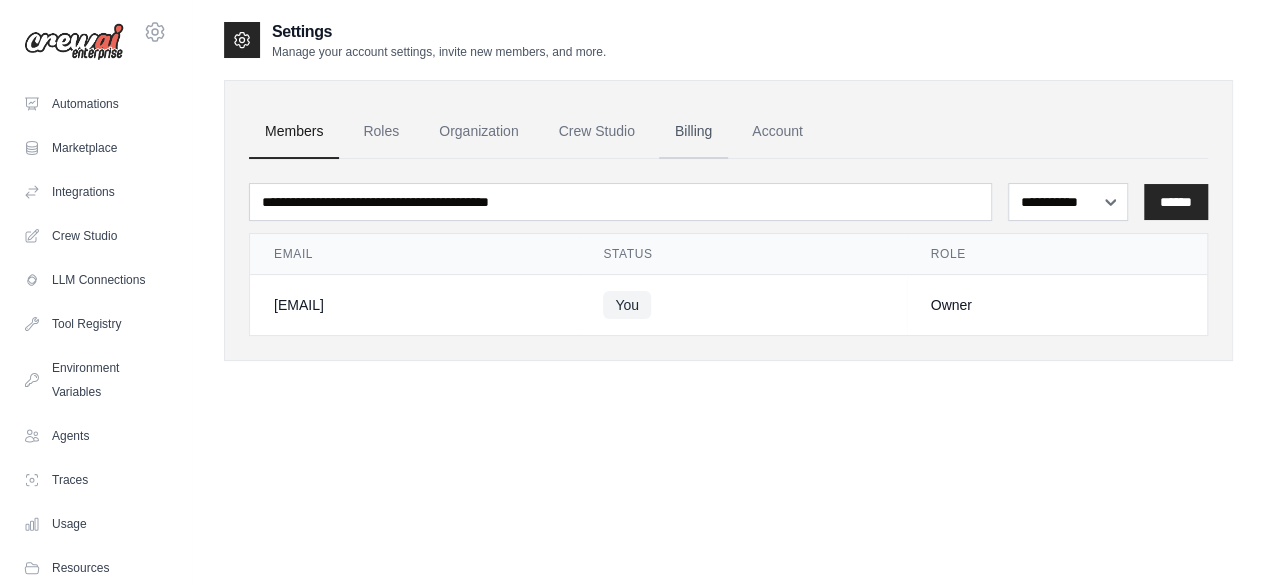 click on "Billing" at bounding box center [693, 132] 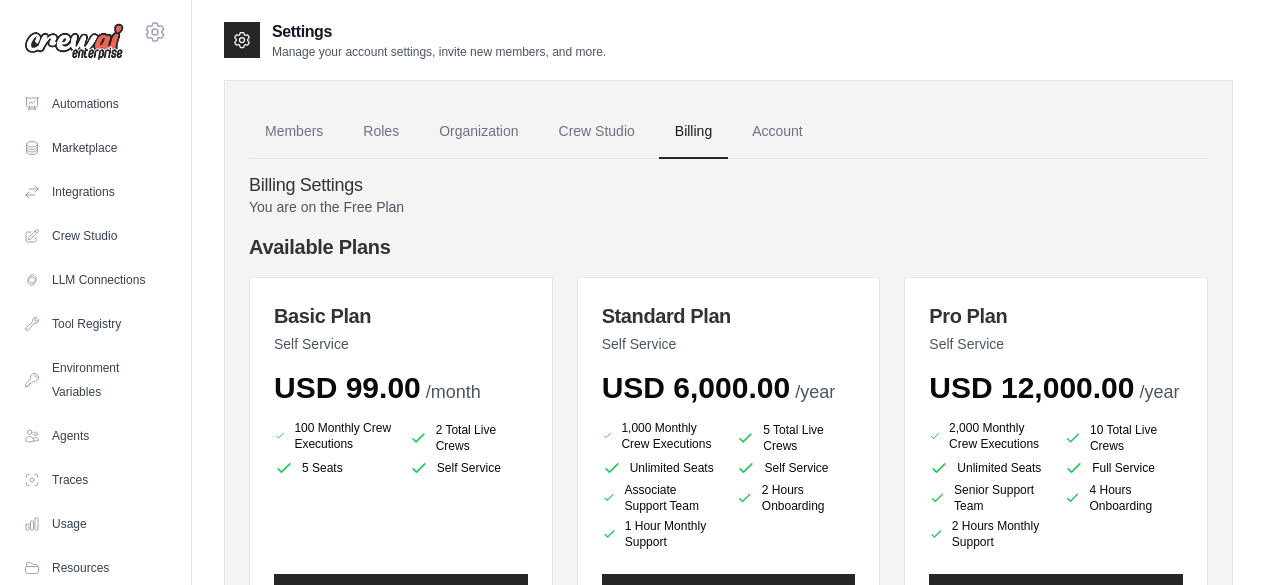 scroll, scrollTop: 0, scrollLeft: 0, axis: both 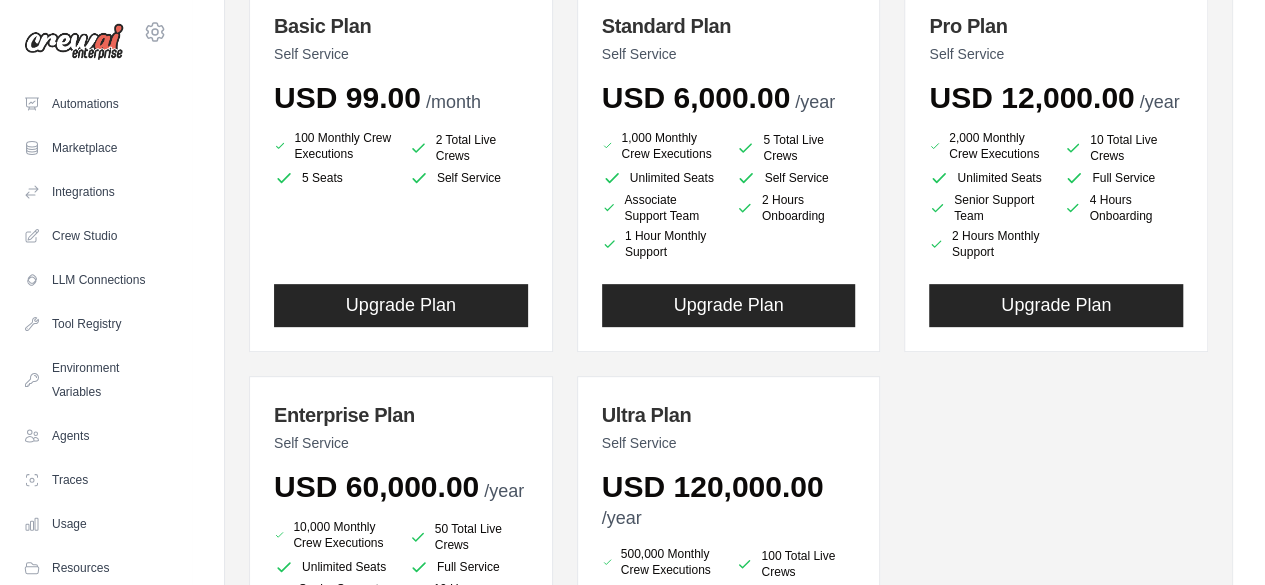 click on "Basic Plan
Self Service
USD 99.00
/month
100 Monthly Crew Executions
2 Total Live Crews
5 Seats
Self Service" at bounding box center (401, 169) 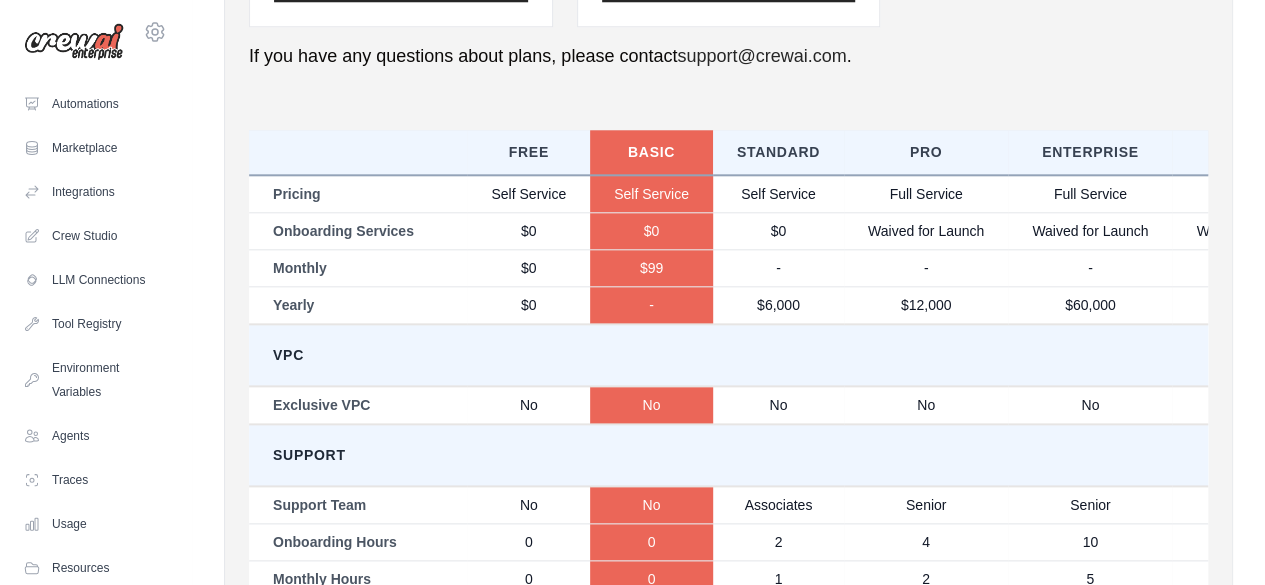 scroll, scrollTop: 1030, scrollLeft: 0, axis: vertical 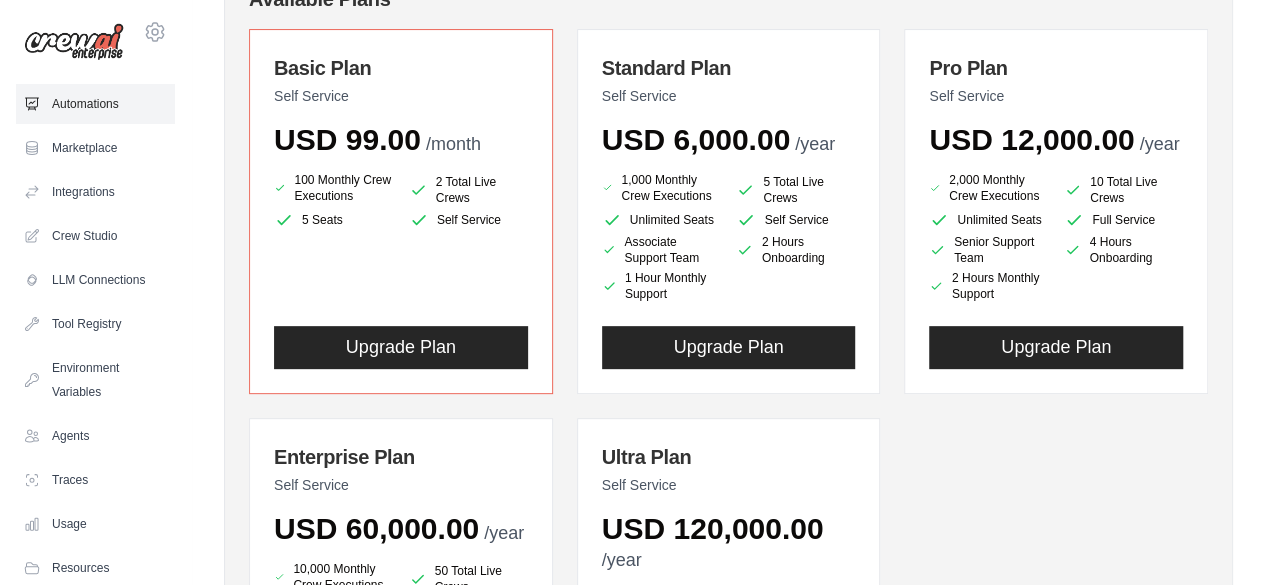click 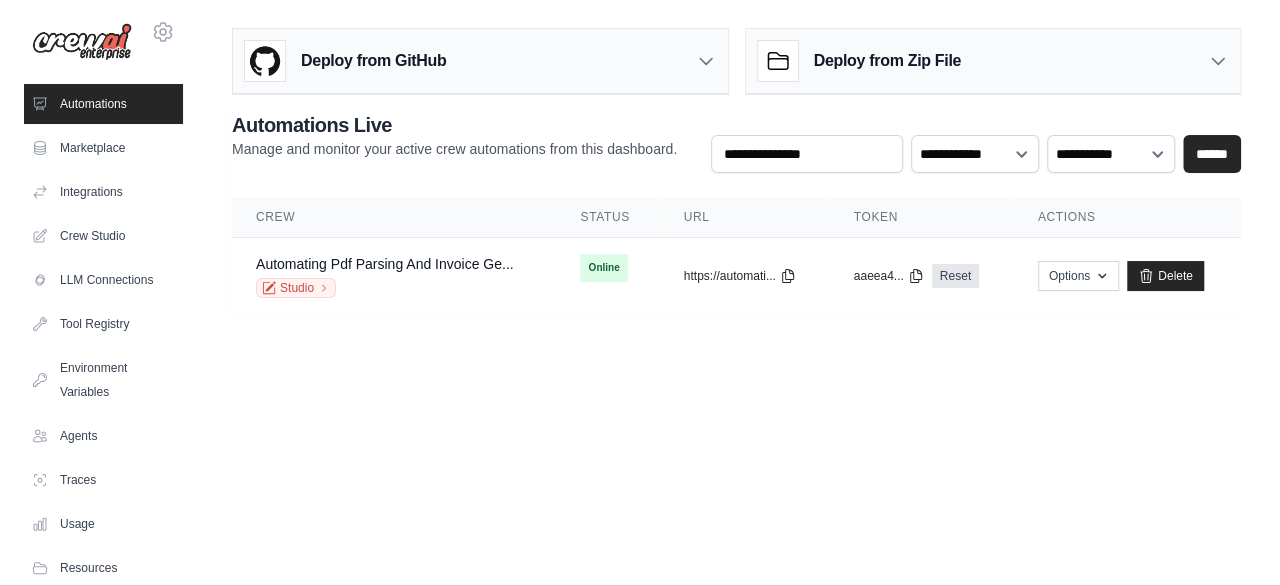 scroll, scrollTop: 0, scrollLeft: 0, axis: both 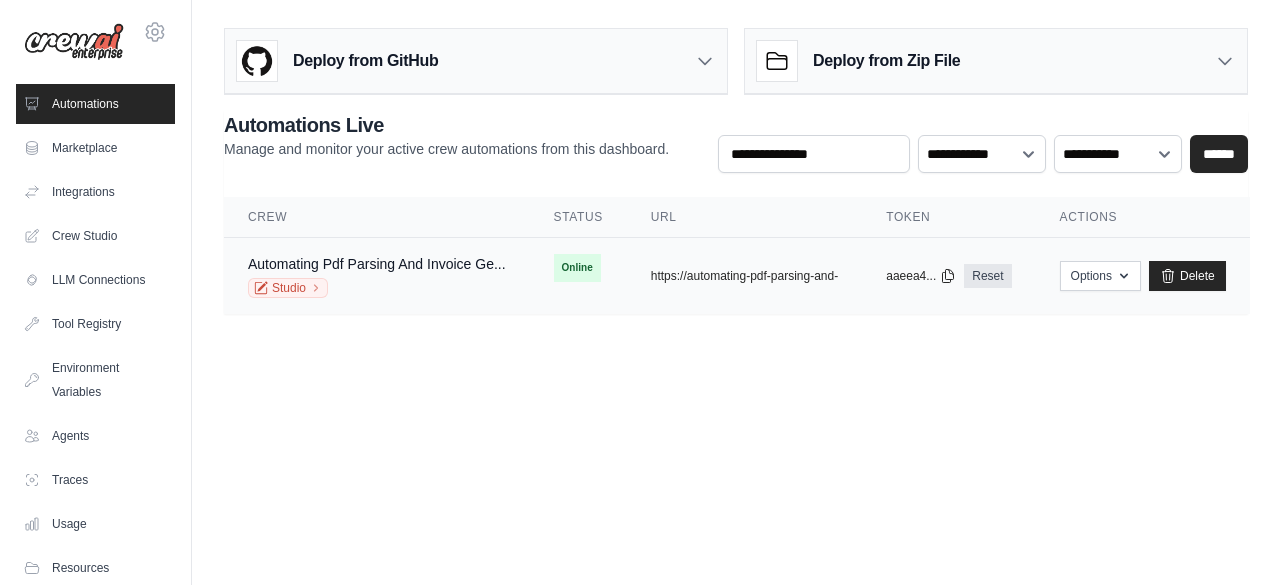 click on "Automating Pdf Parsing And Invoice Ge...
Studio" at bounding box center [377, 276] 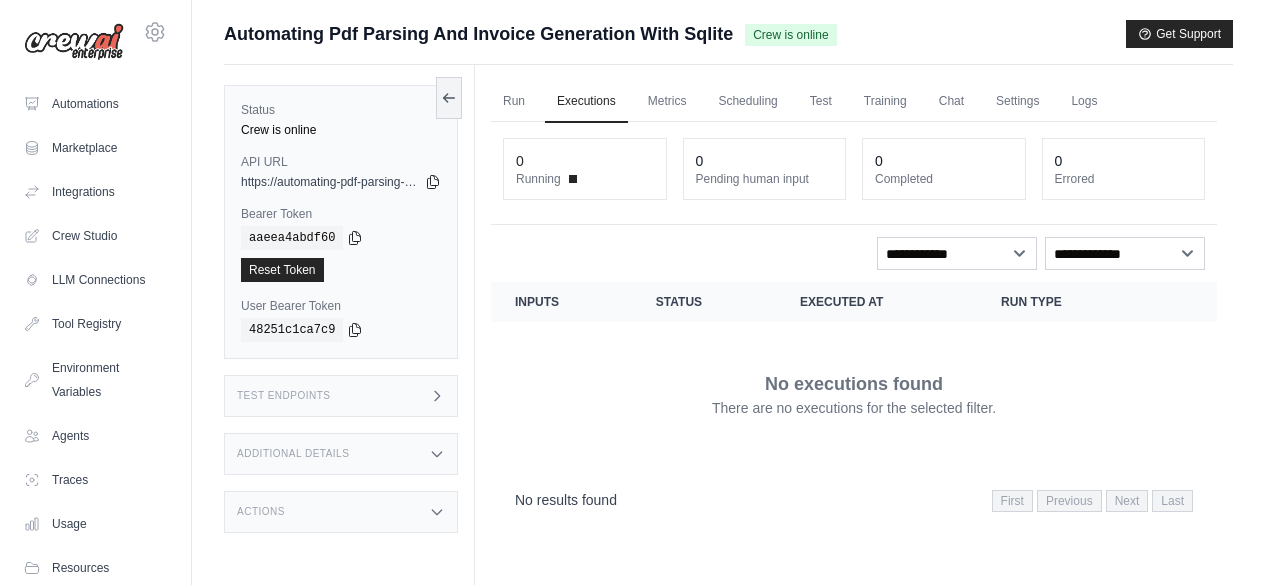 scroll, scrollTop: 0, scrollLeft: 0, axis: both 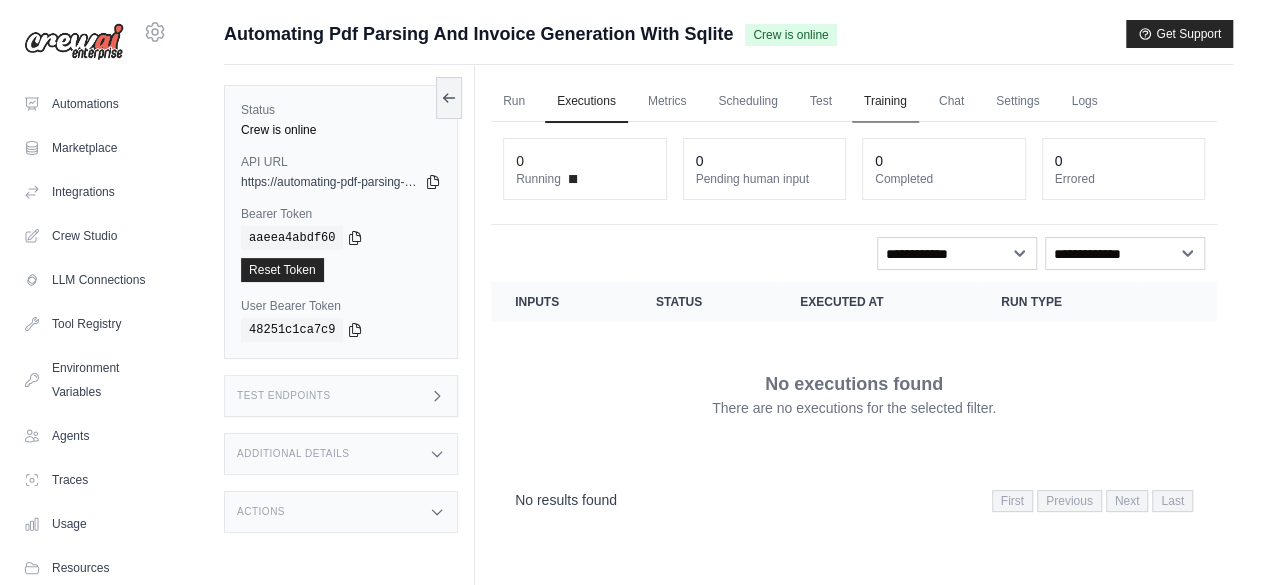 click on "Training" at bounding box center [885, 102] 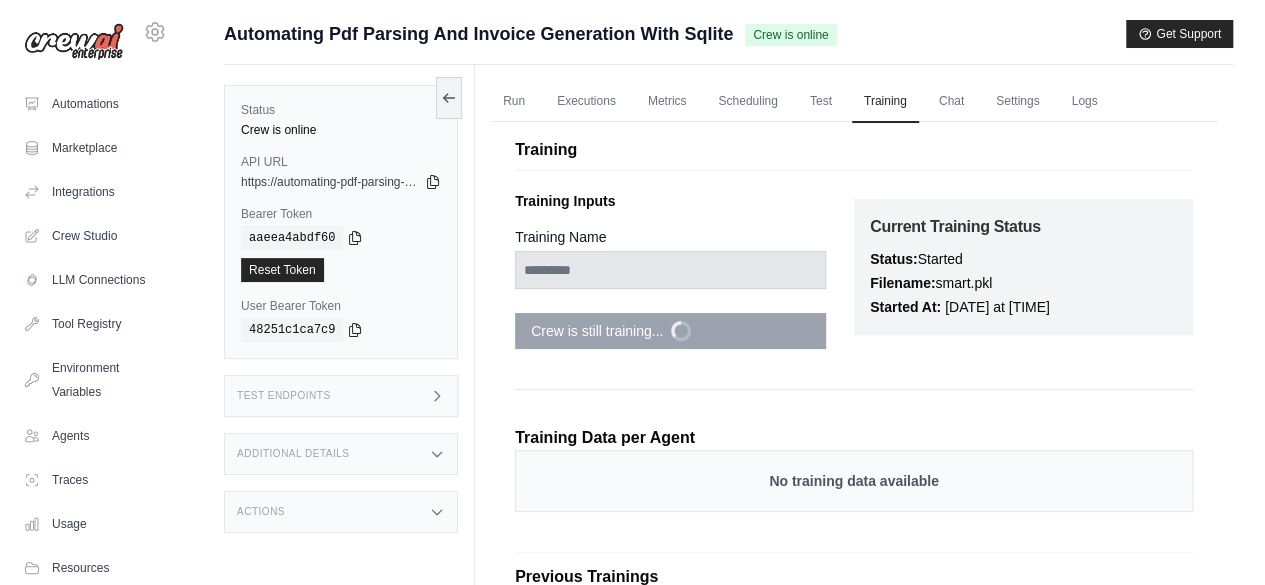 scroll, scrollTop: 134, scrollLeft: 0, axis: vertical 